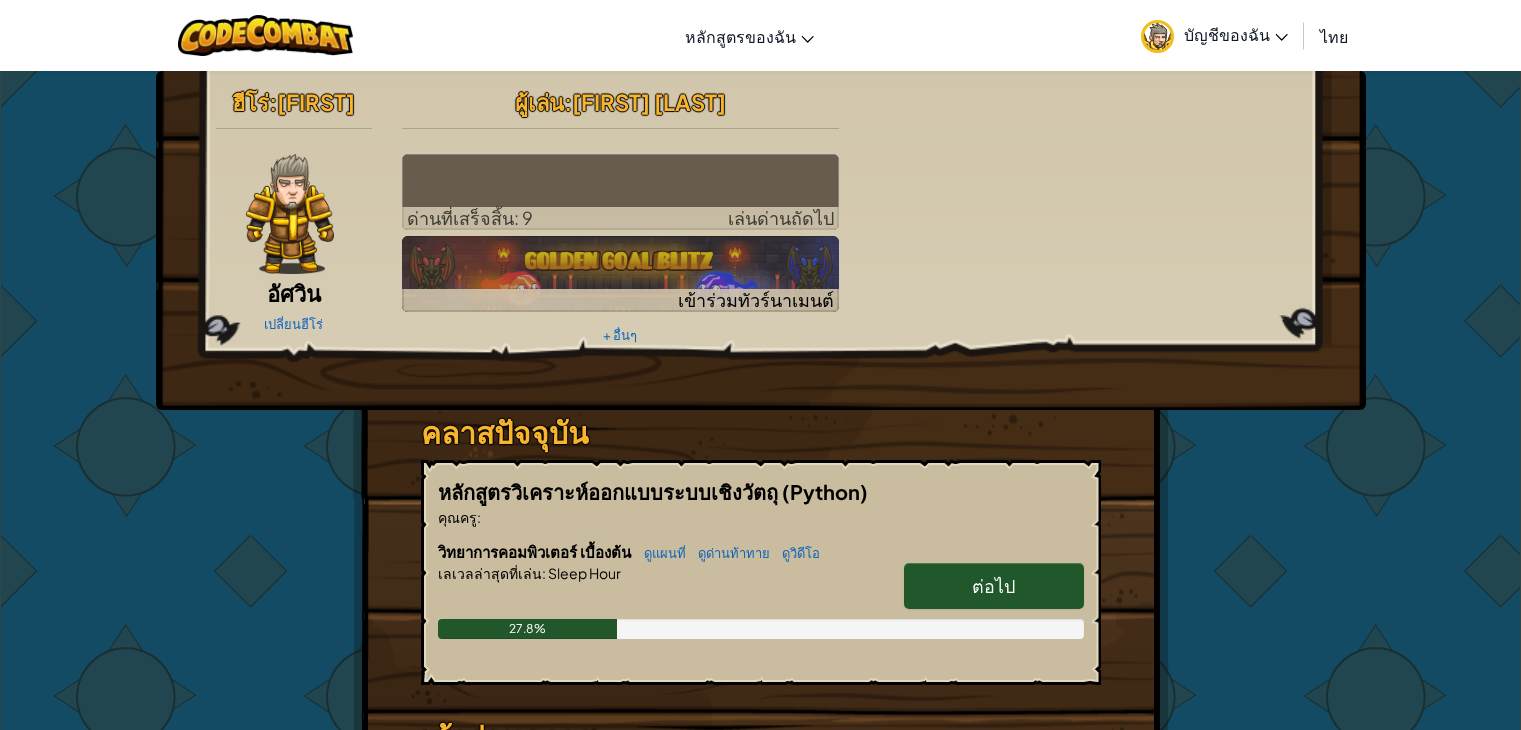 scroll, scrollTop: 0, scrollLeft: 0, axis: both 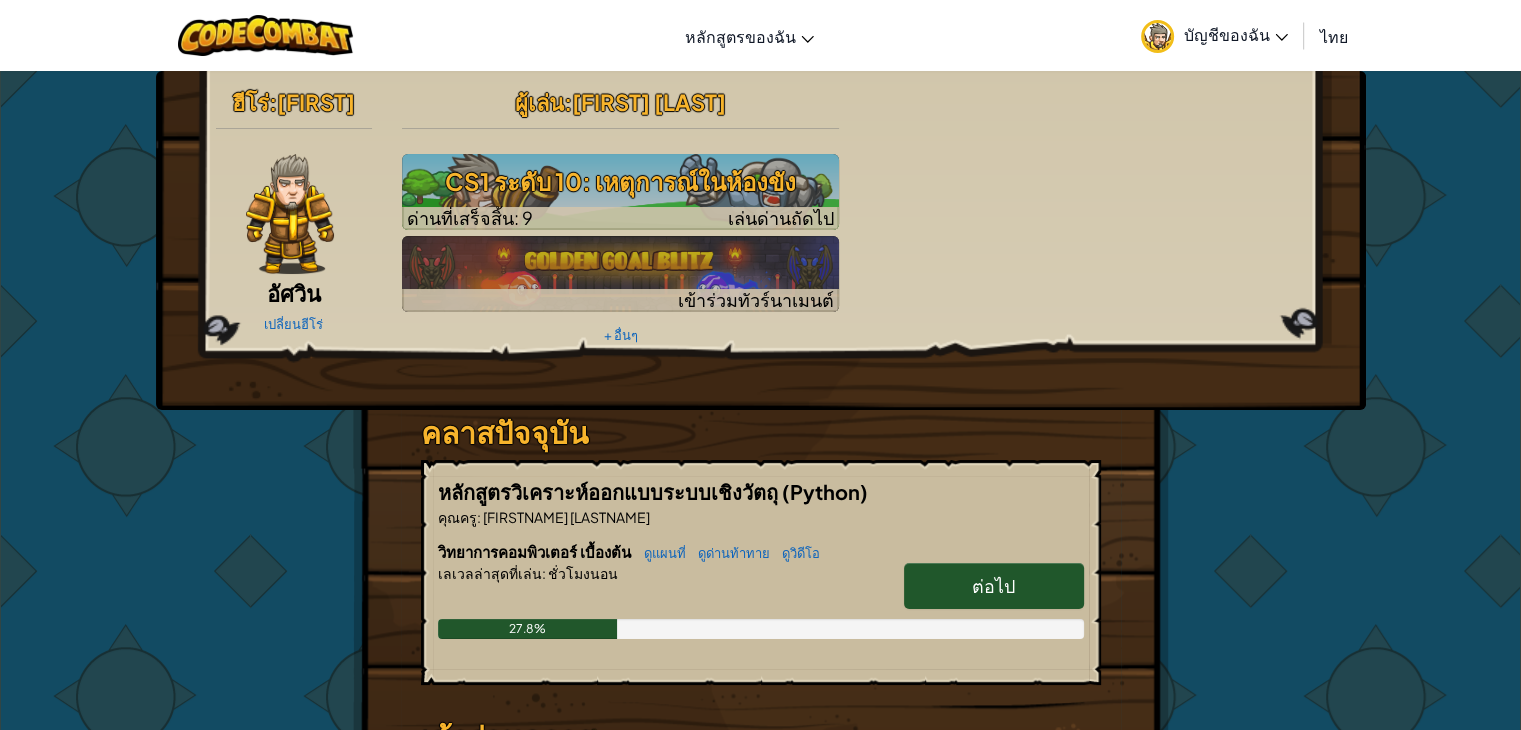 click on "ต่อไป" at bounding box center [993, 585] 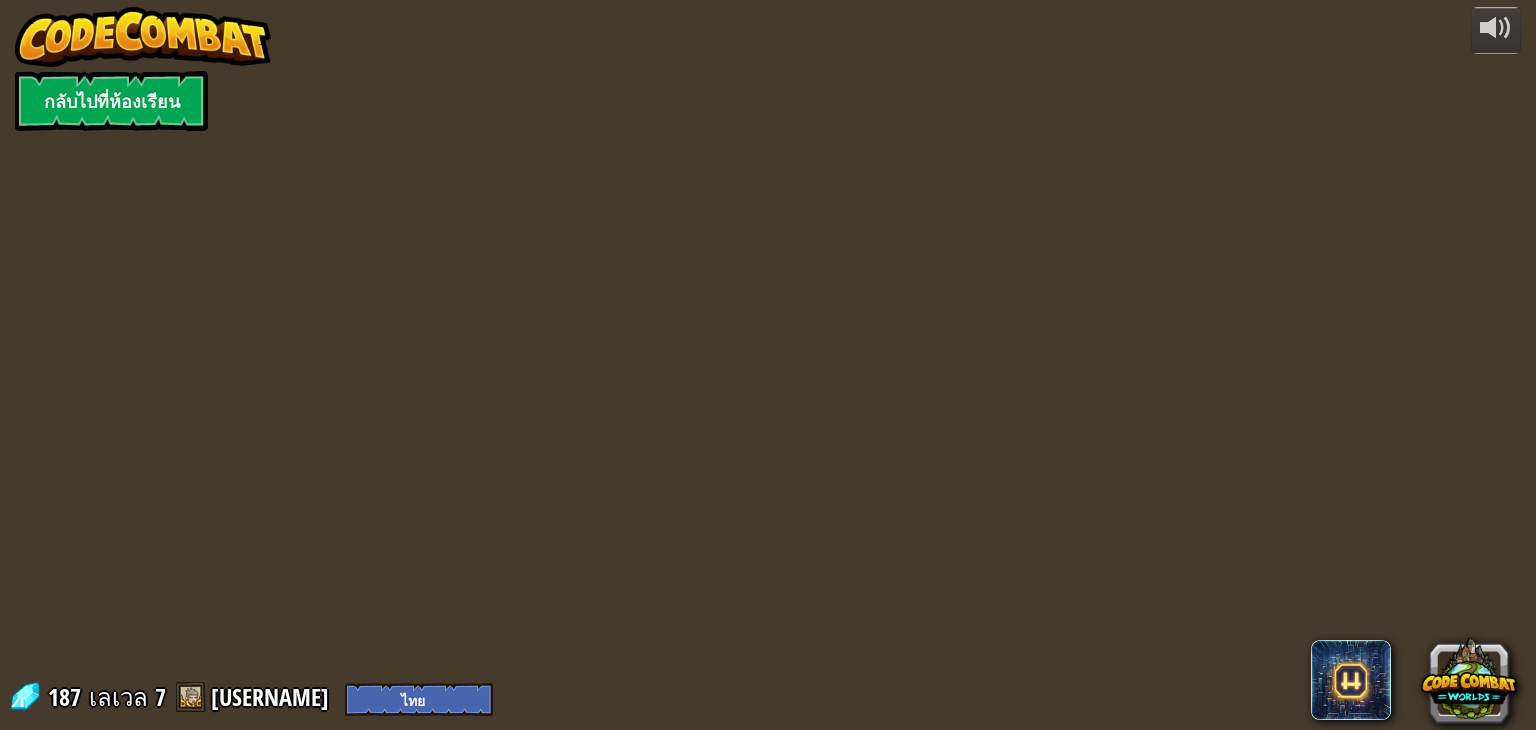 select on "th" 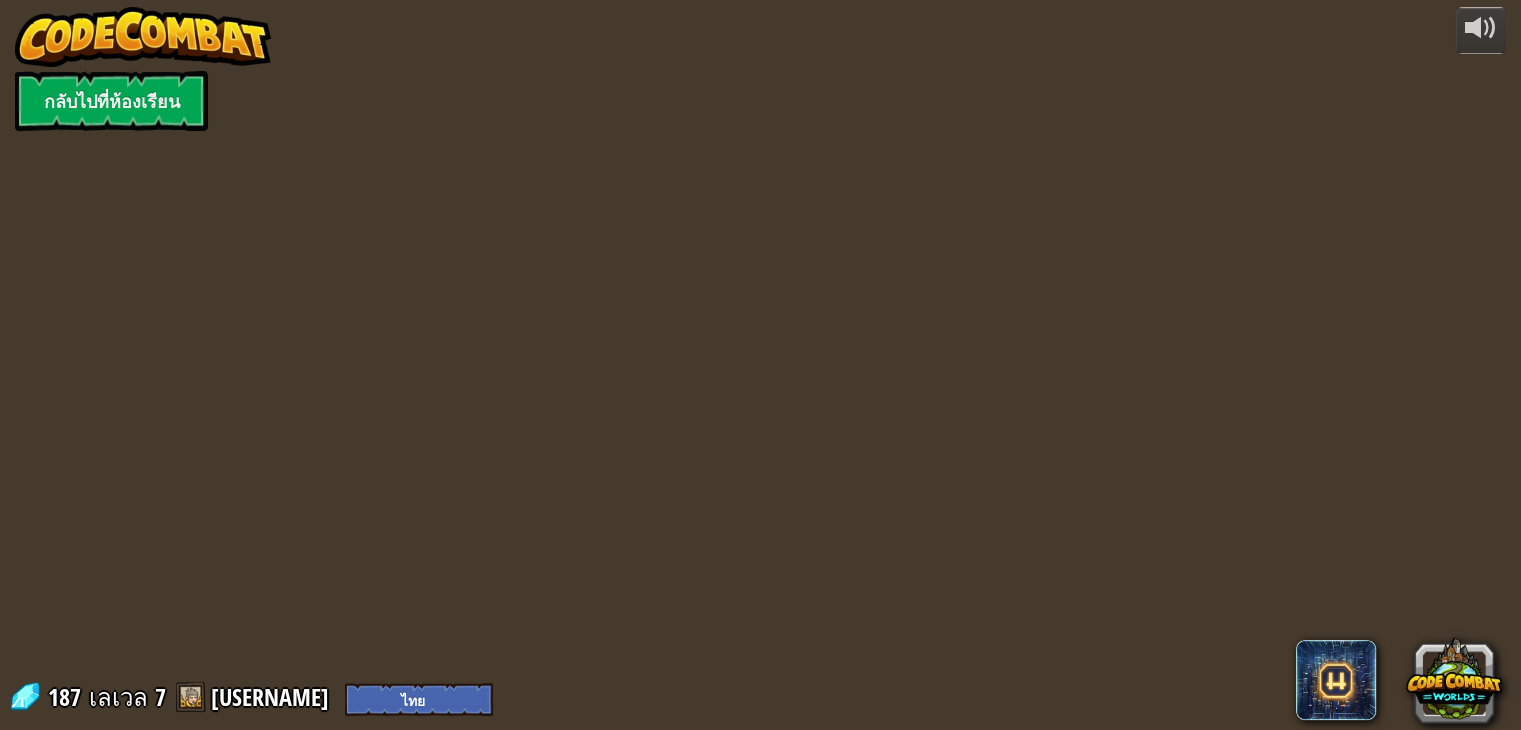select on "th" 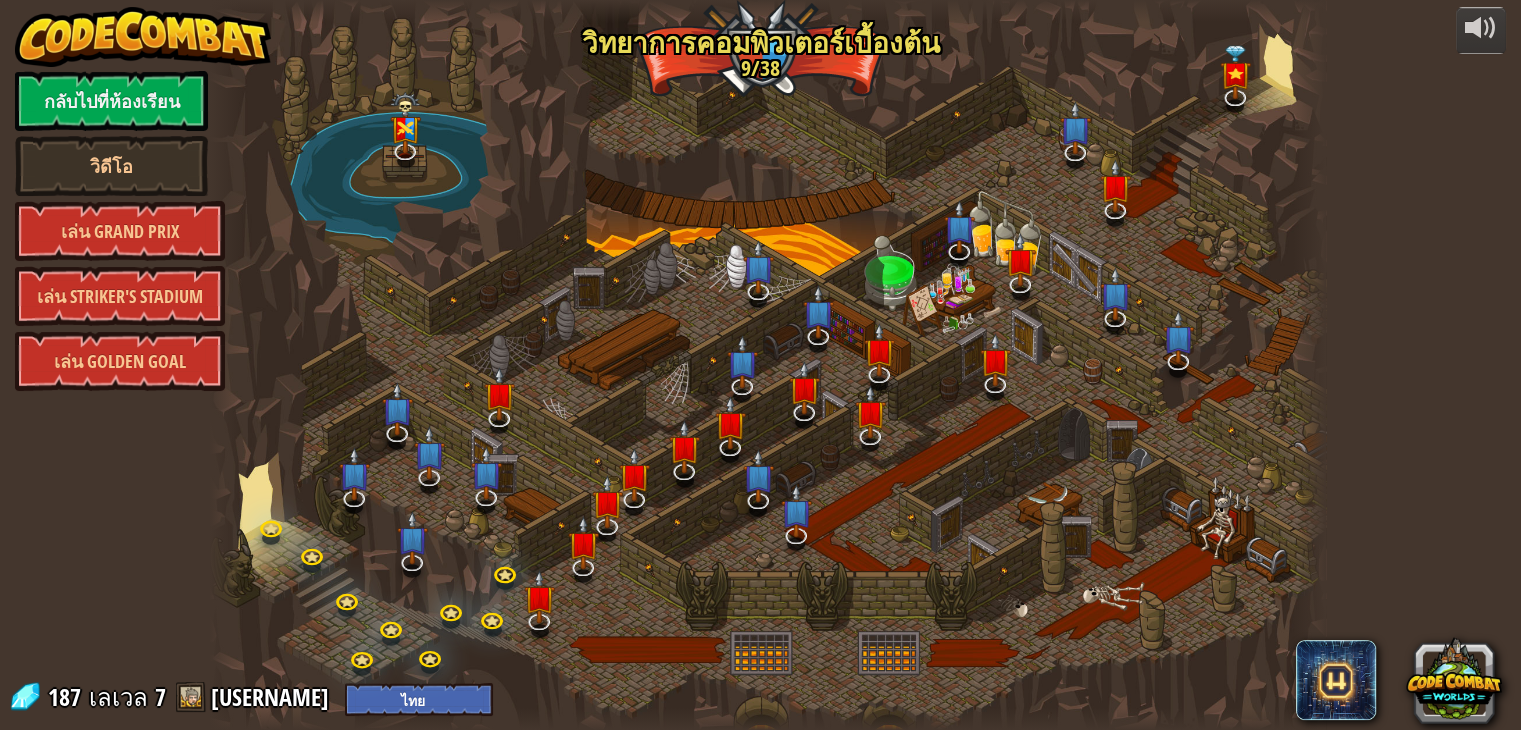 select on "th" 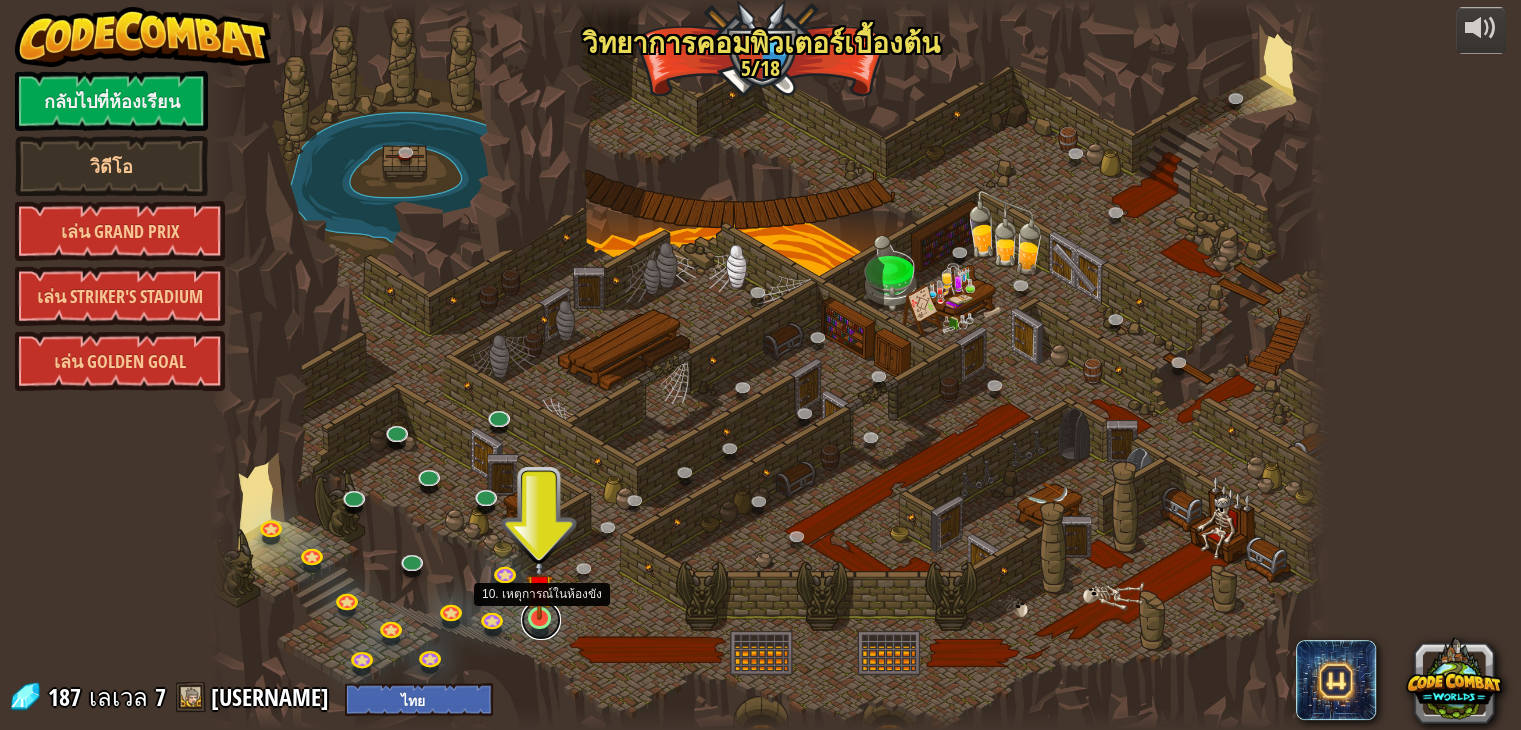 click at bounding box center (541, 620) 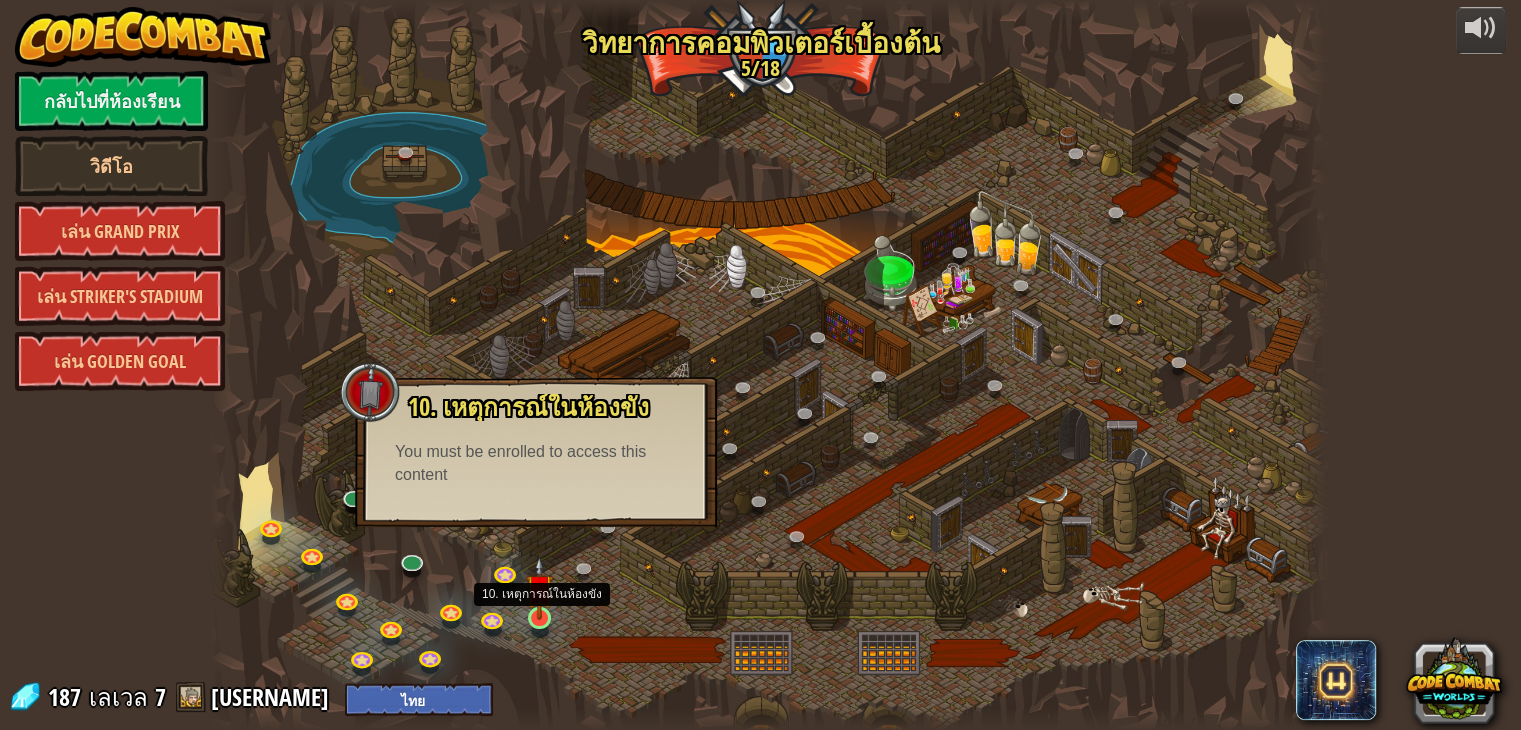 click at bounding box center (540, 588) 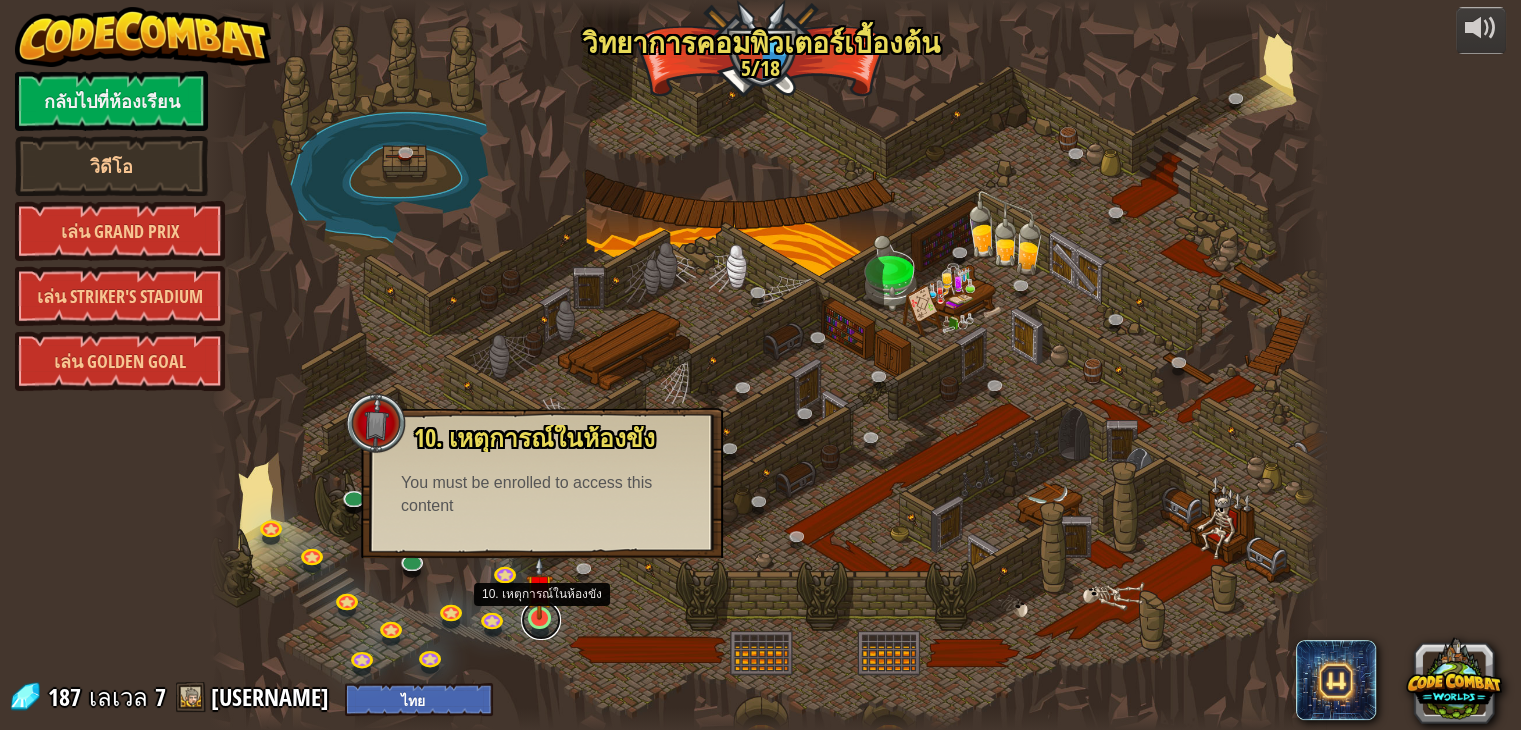 drag, startPoint x: 542, startPoint y: 618, endPoint x: 524, endPoint y: 619, distance: 18.027756 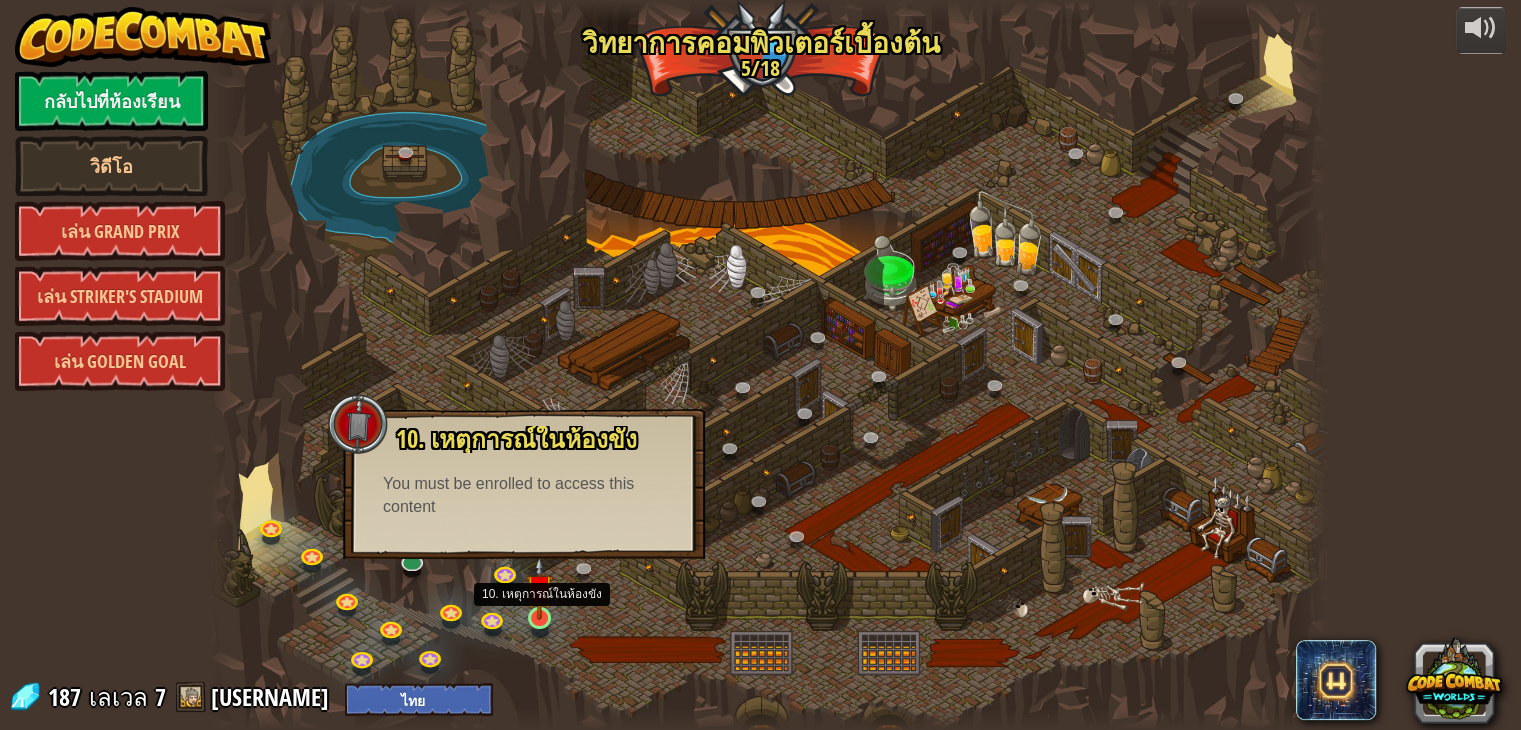 click at bounding box center (540, 588) 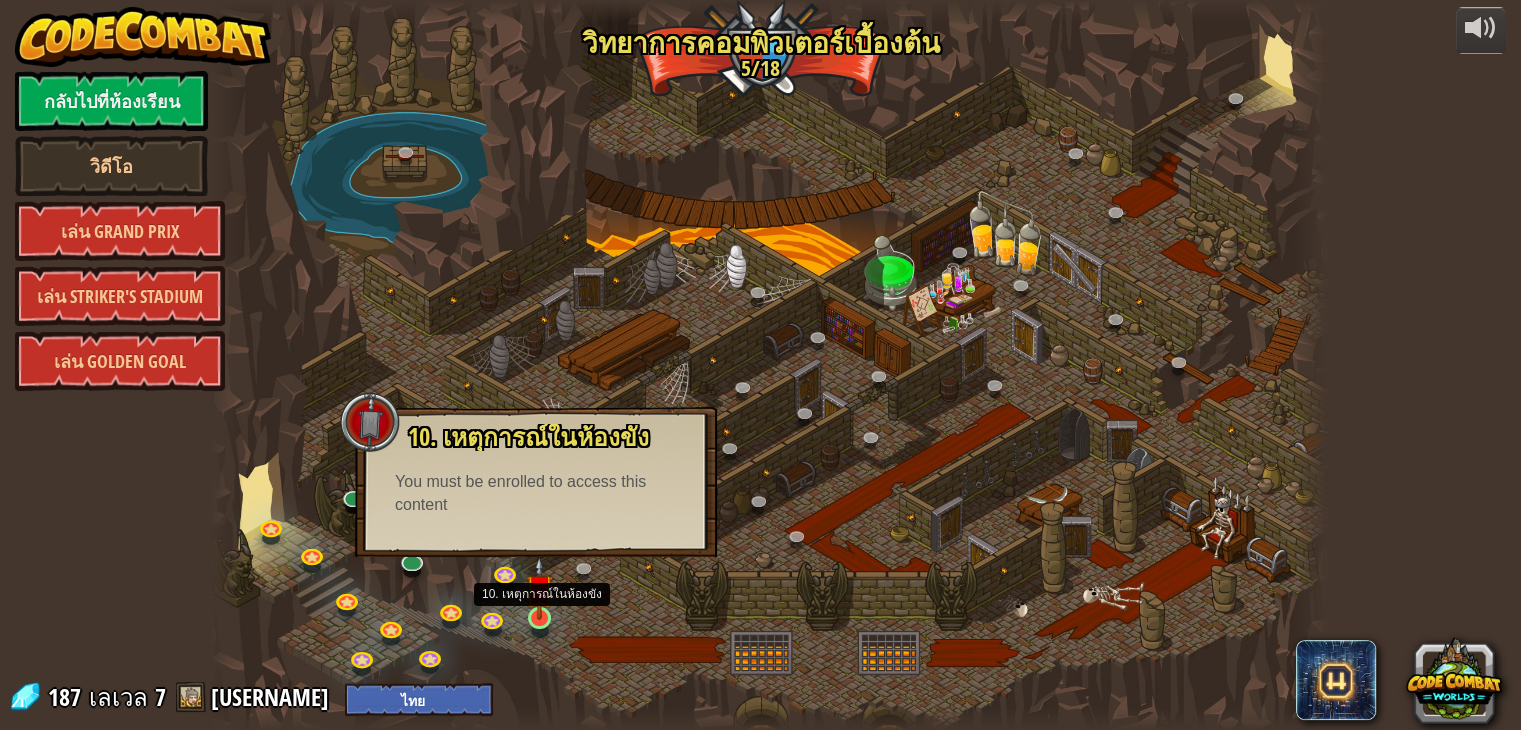click at bounding box center [540, 588] 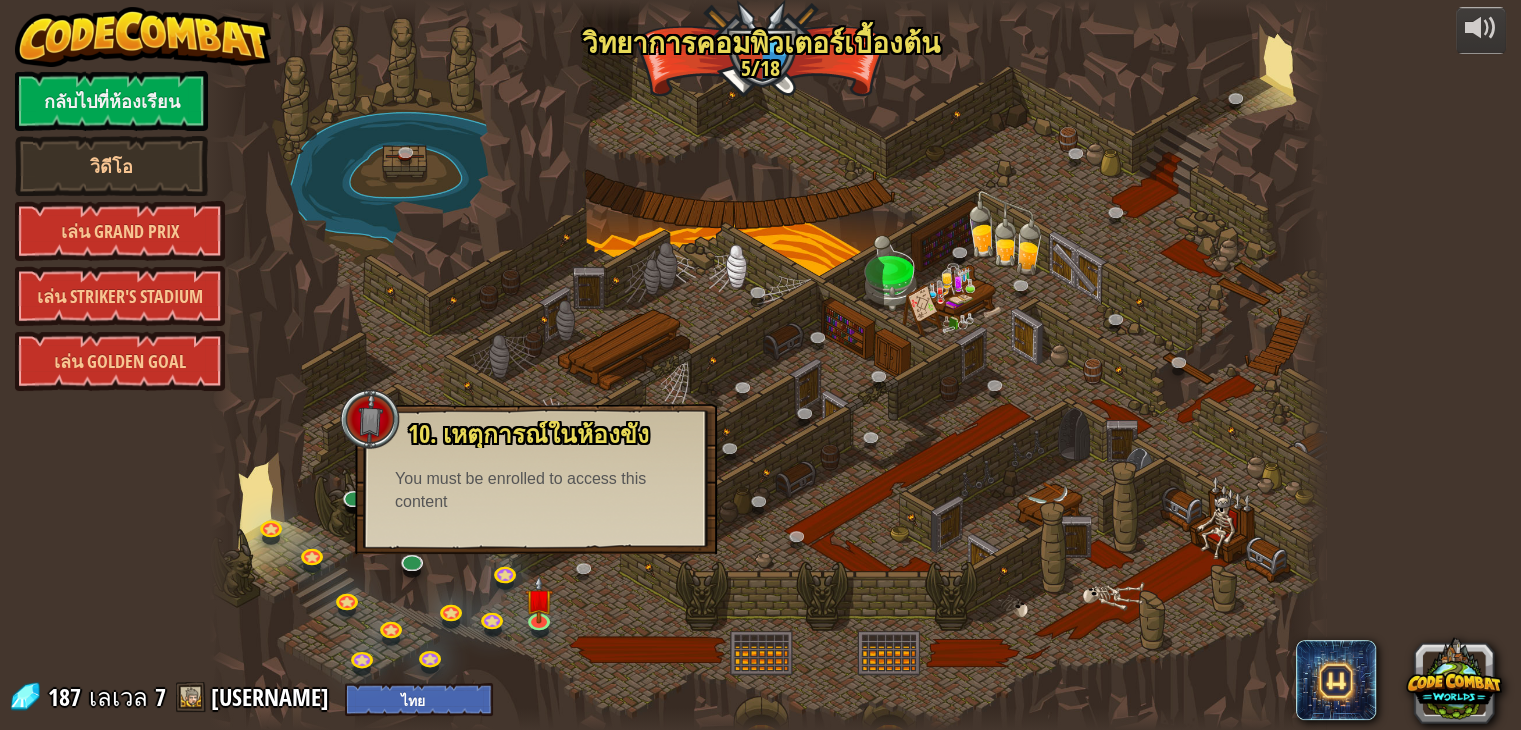 click at bounding box center [768, 365] 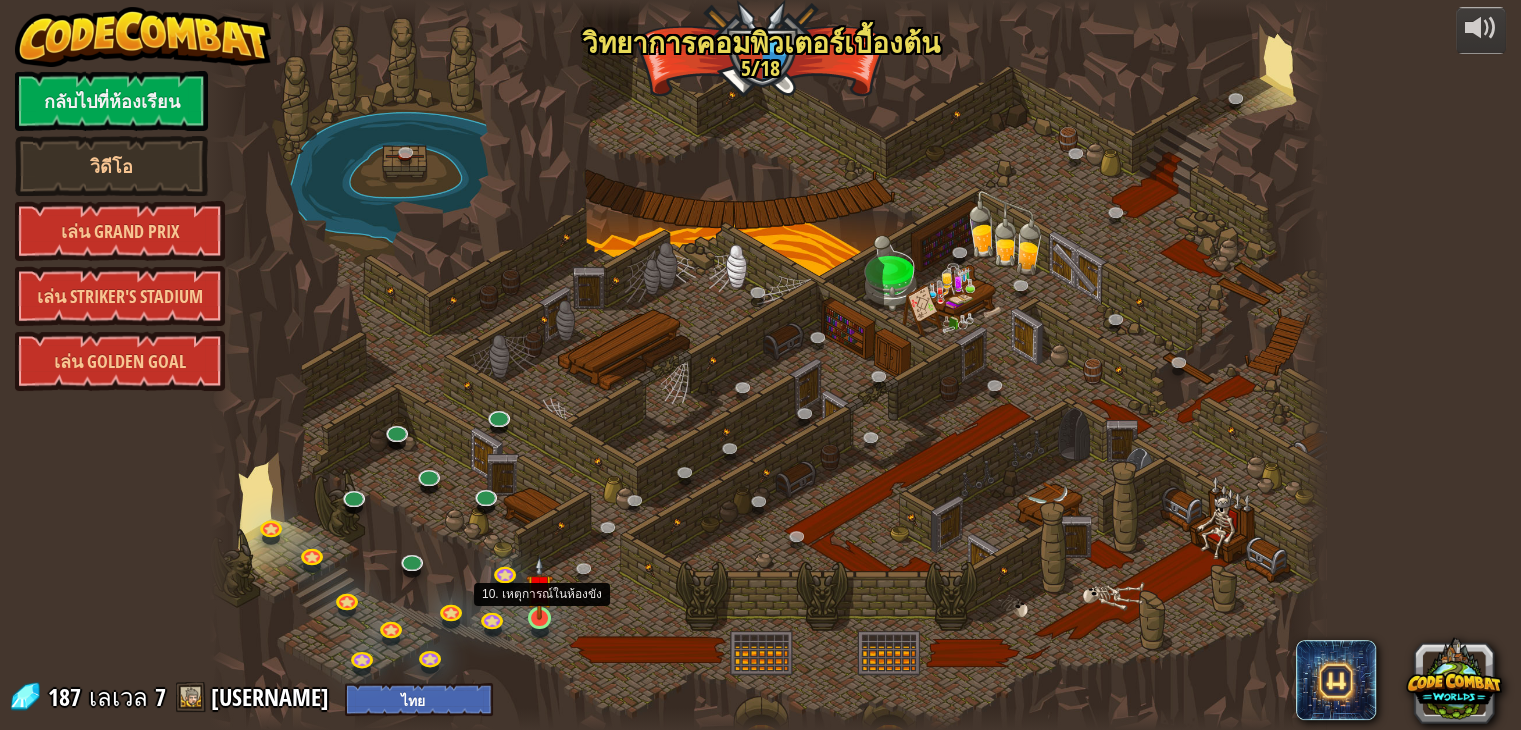 click at bounding box center [540, 588] 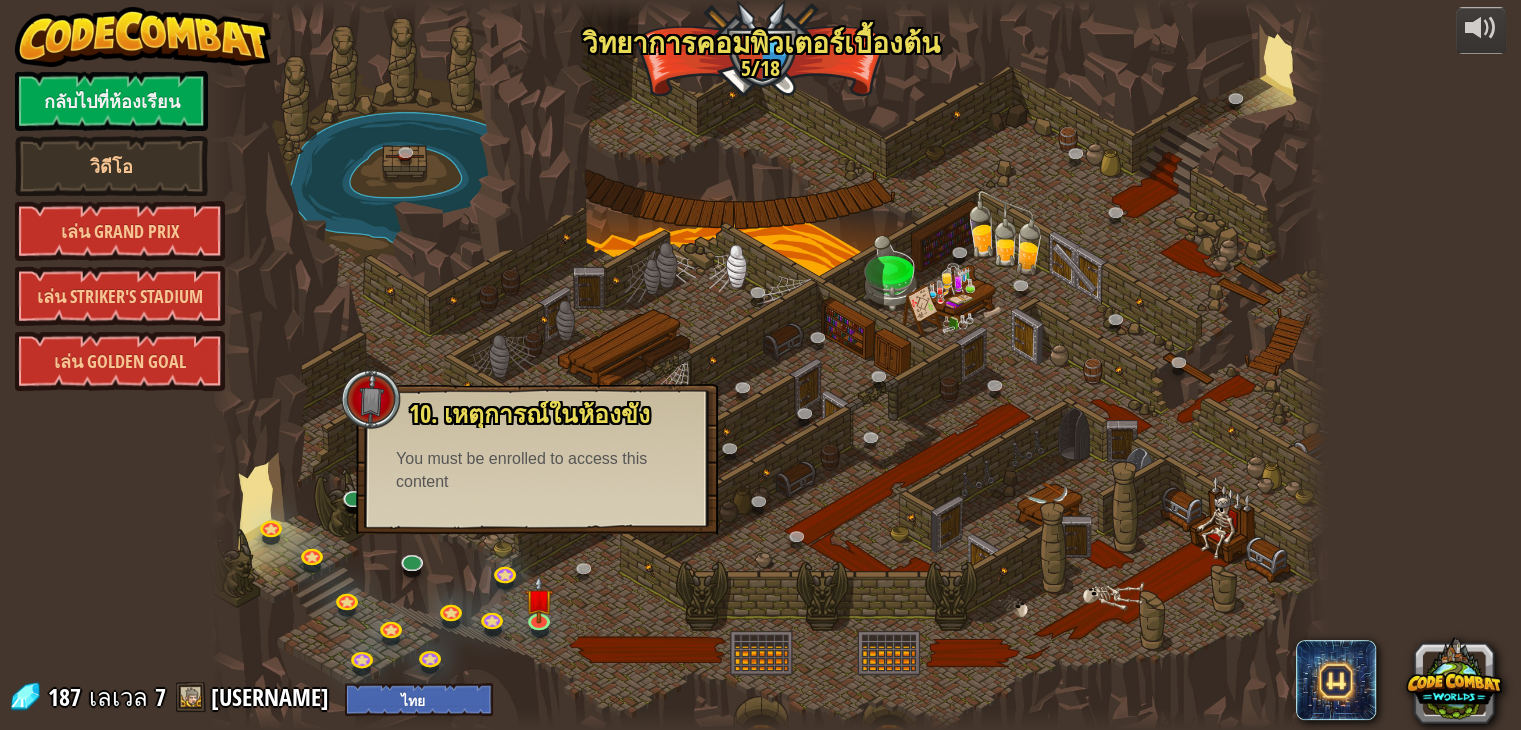 click at bounding box center (768, 365) 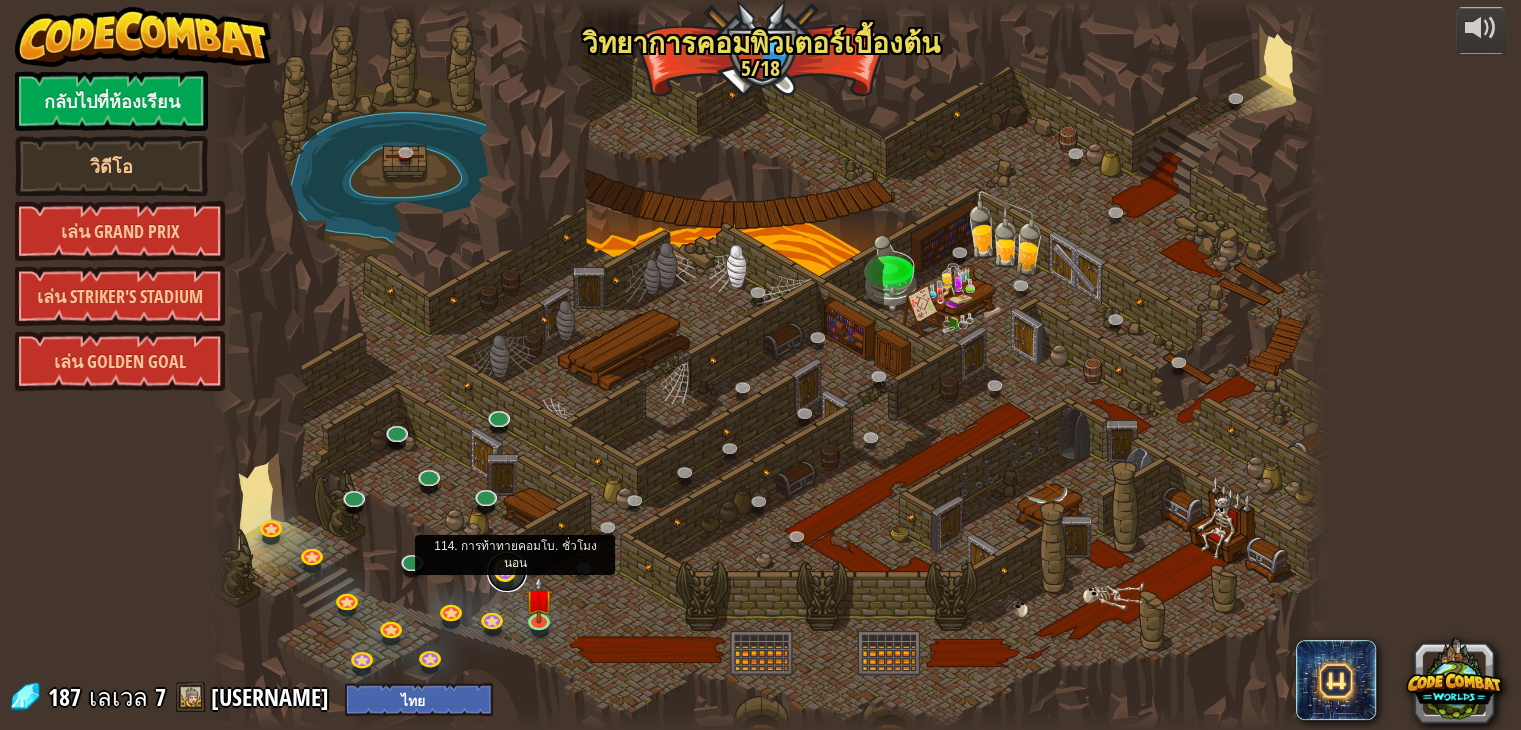 click at bounding box center (507, 572) 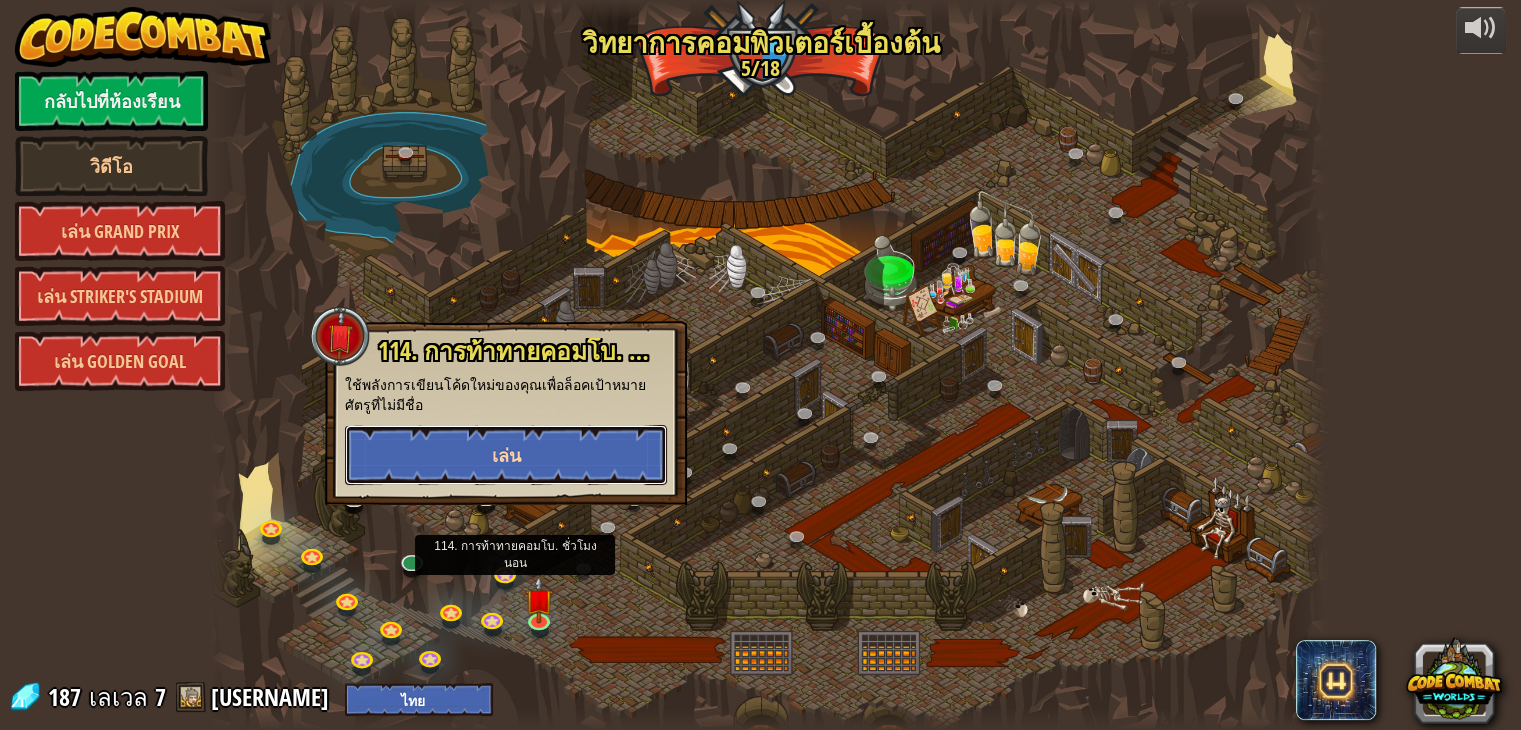 click on "เล่น" at bounding box center [506, 455] 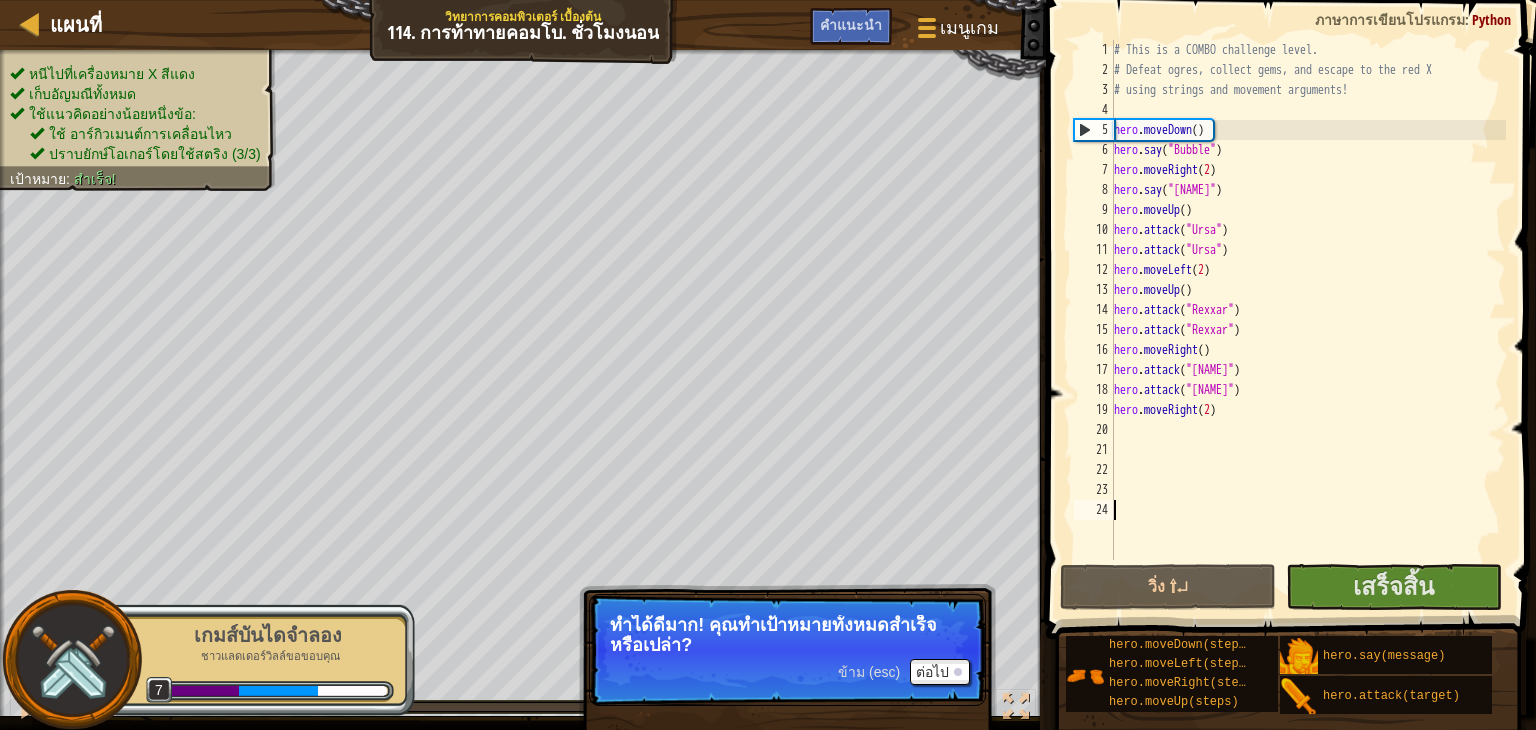 click at bounding box center [72, 660] 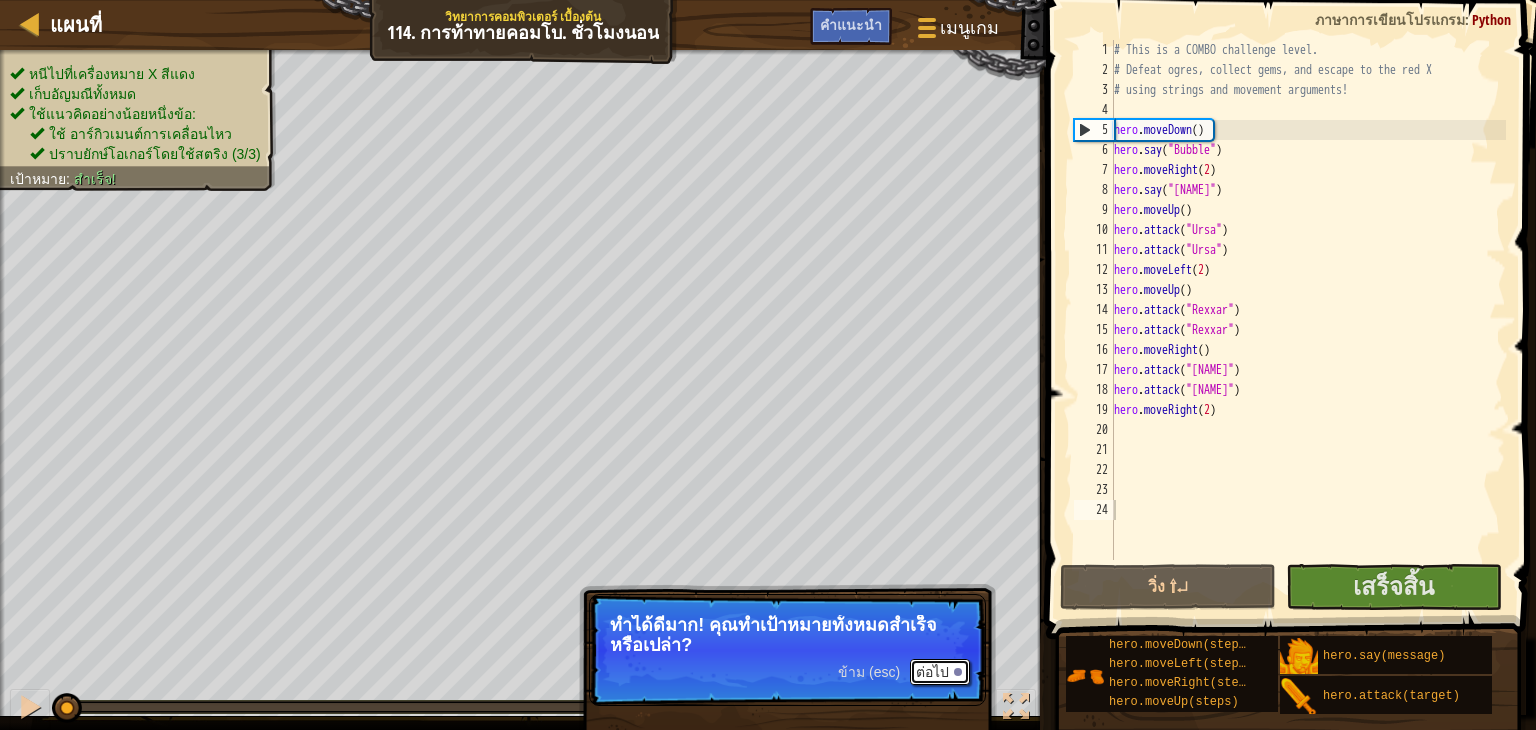 click on "ต่อไป" at bounding box center (940, 672) 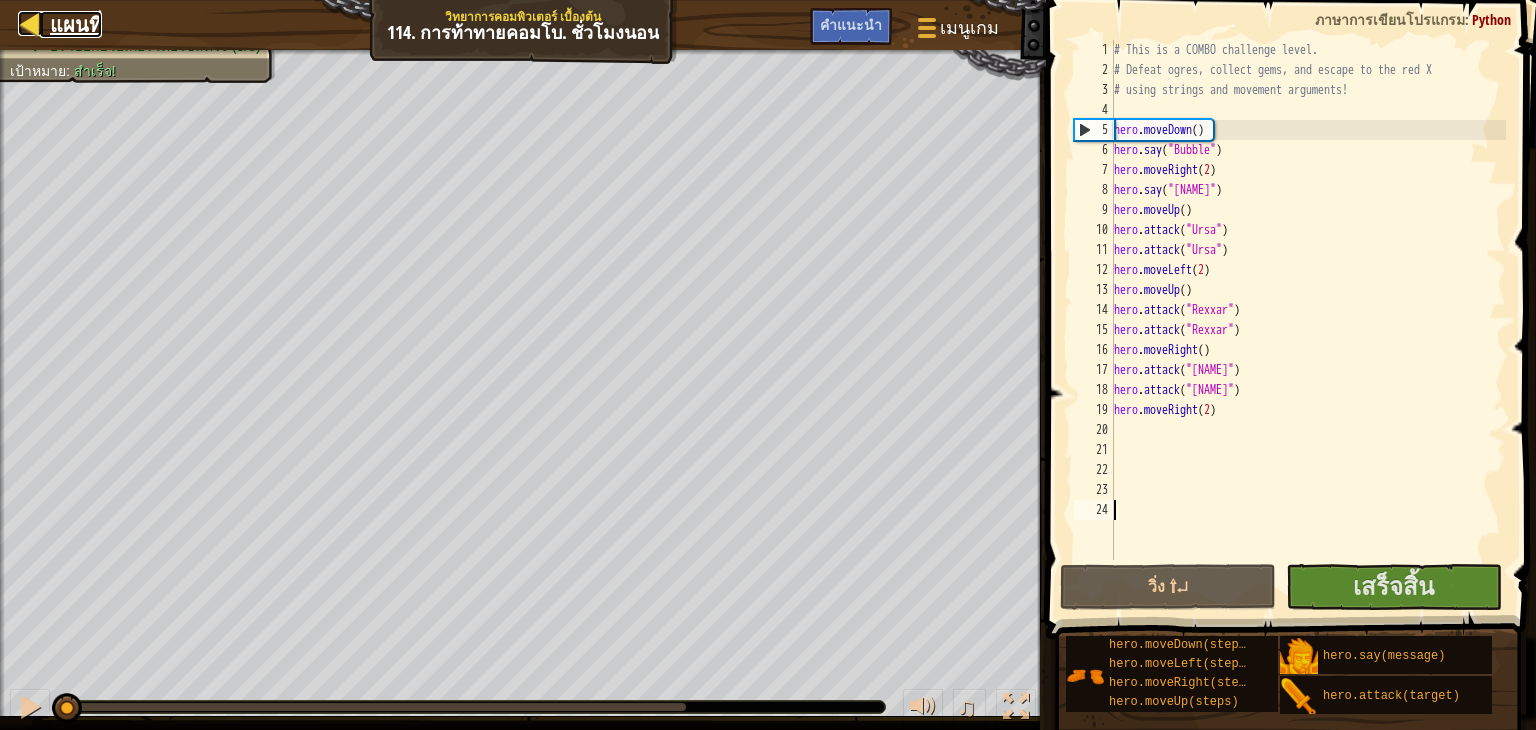 click at bounding box center (30, 23) 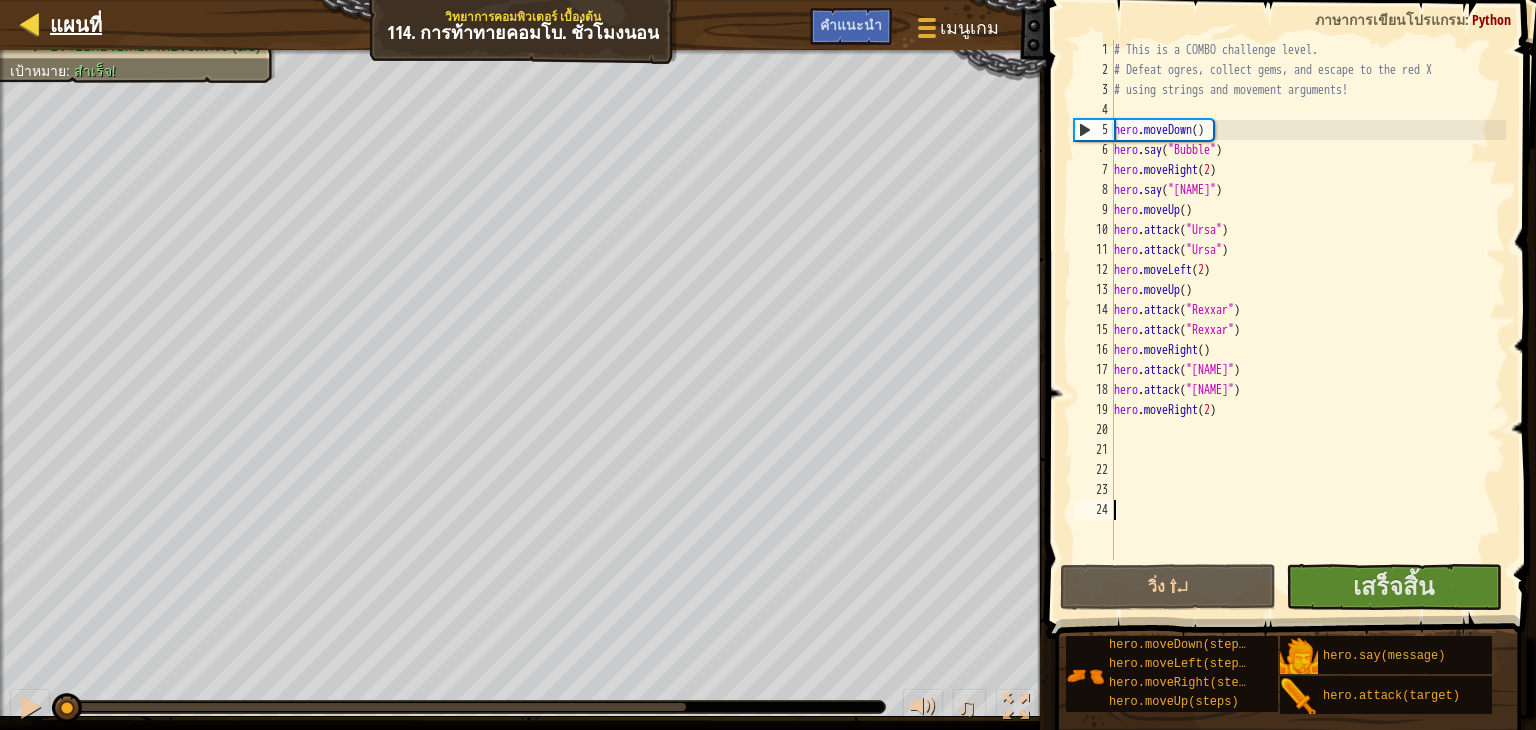 select on "th" 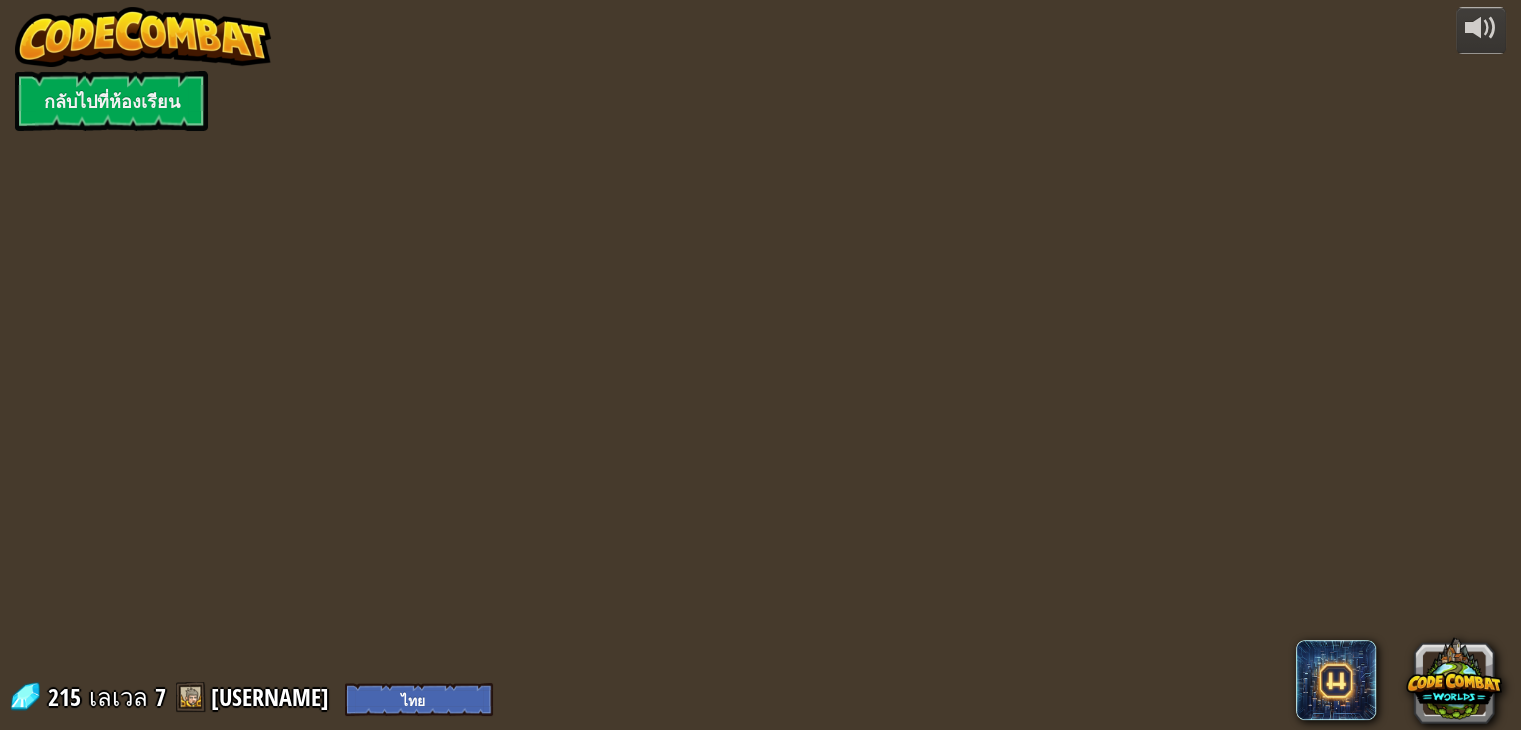select on "th" 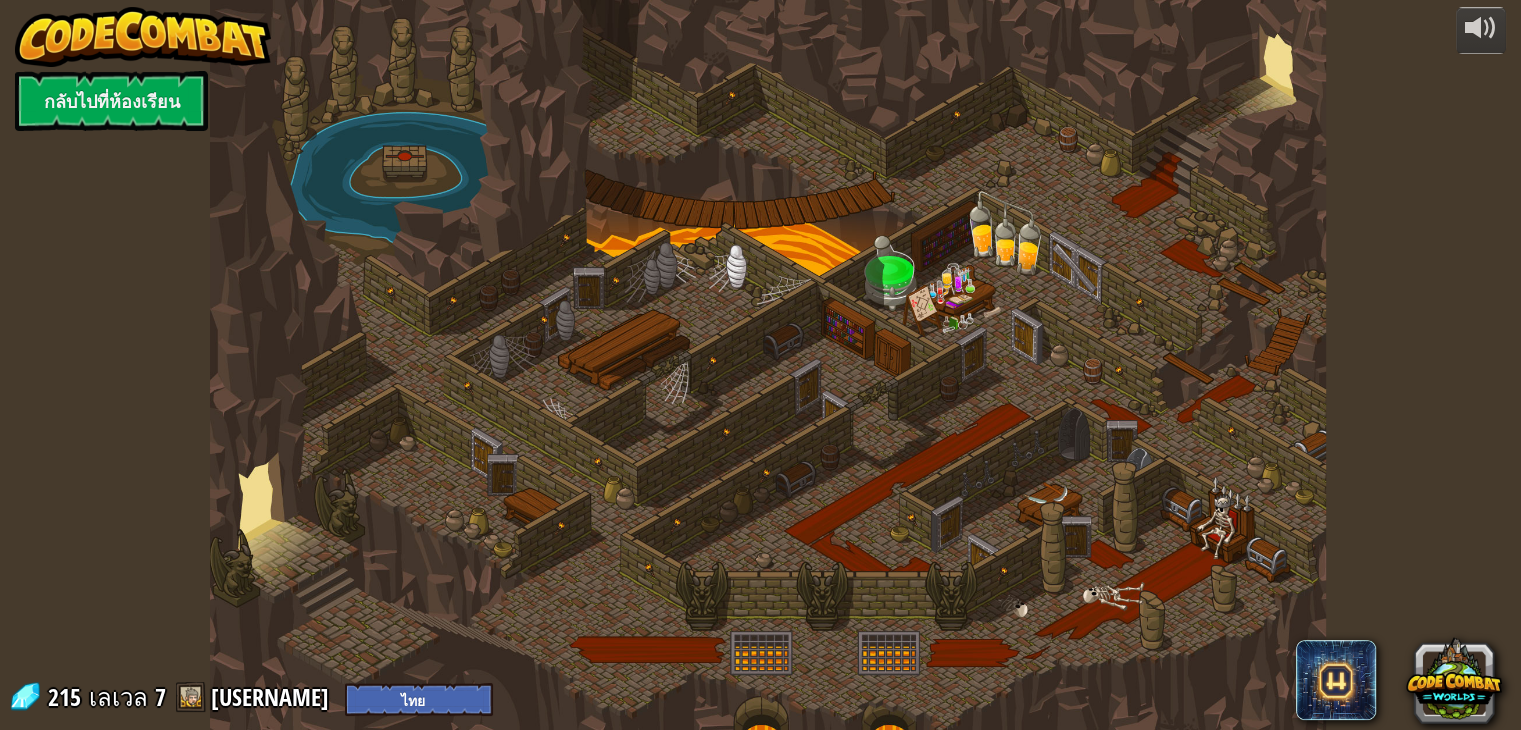select on "th" 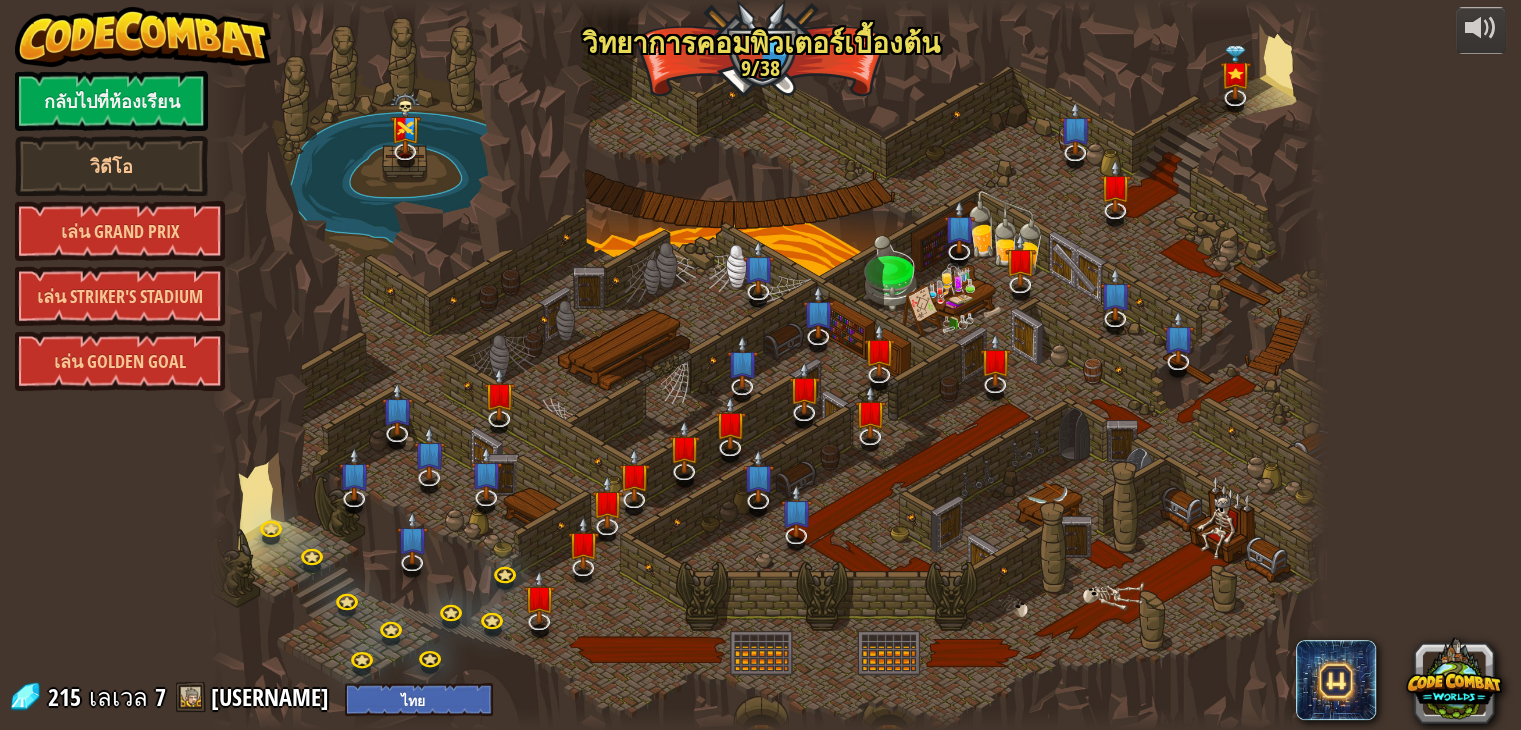select on "th" 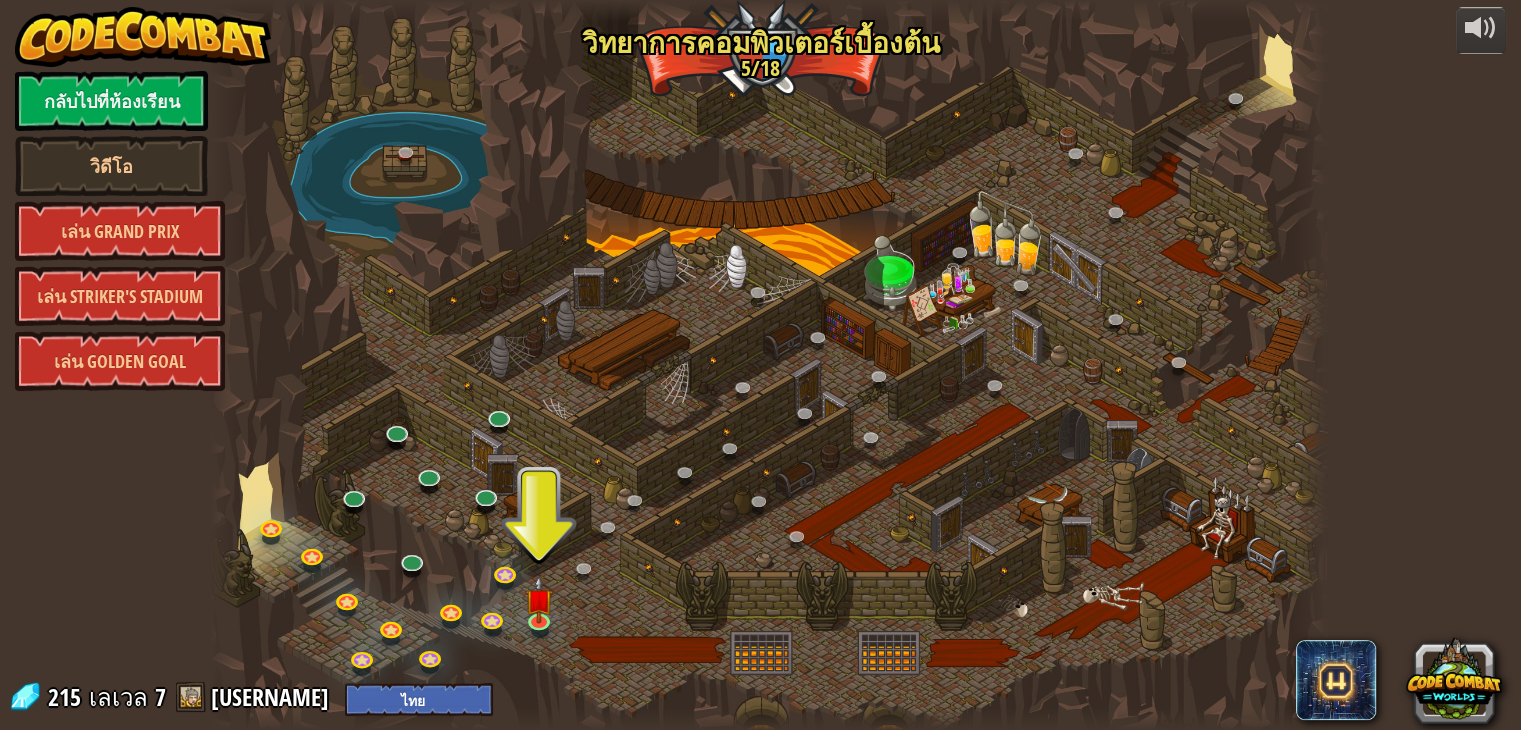 click at bounding box center (768, 365) 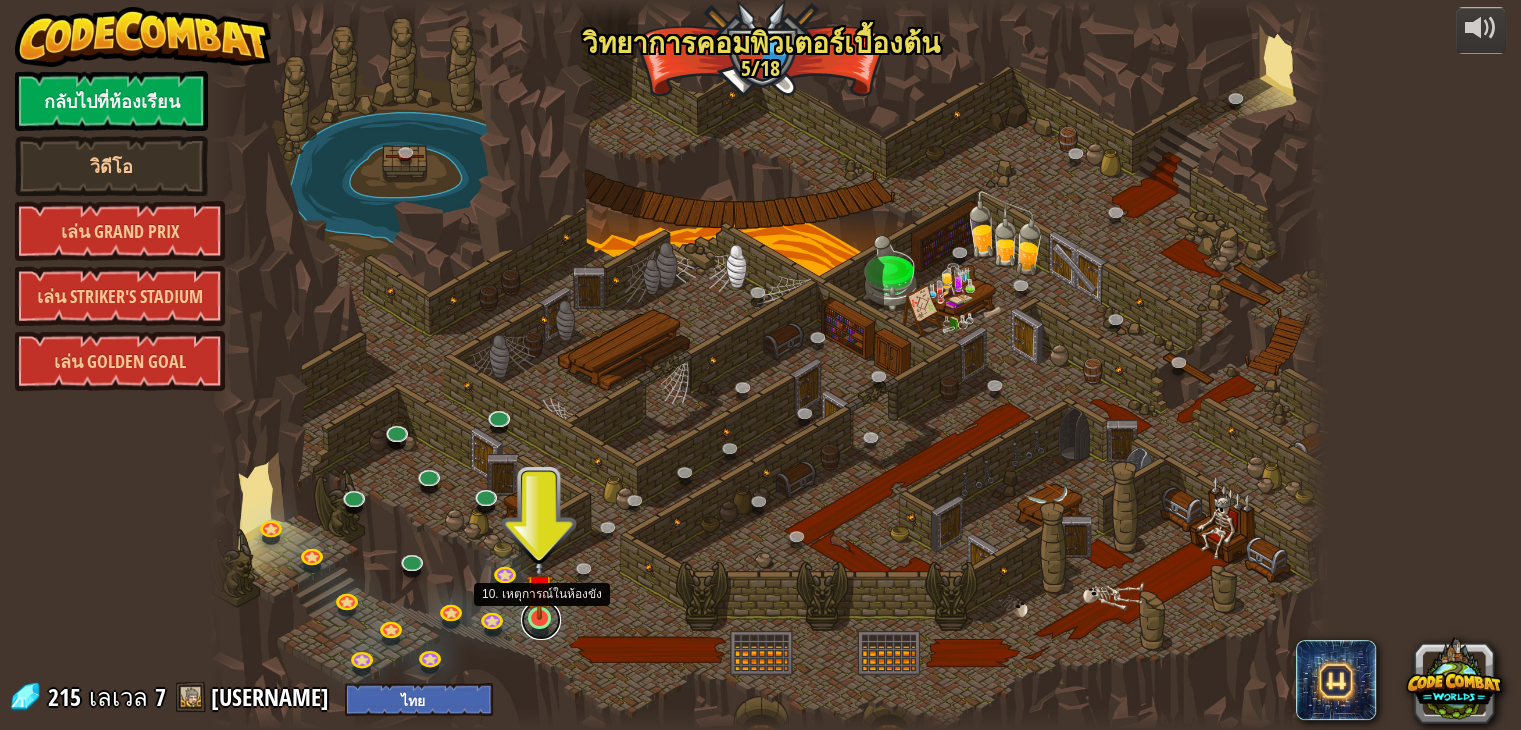 click at bounding box center (541, 620) 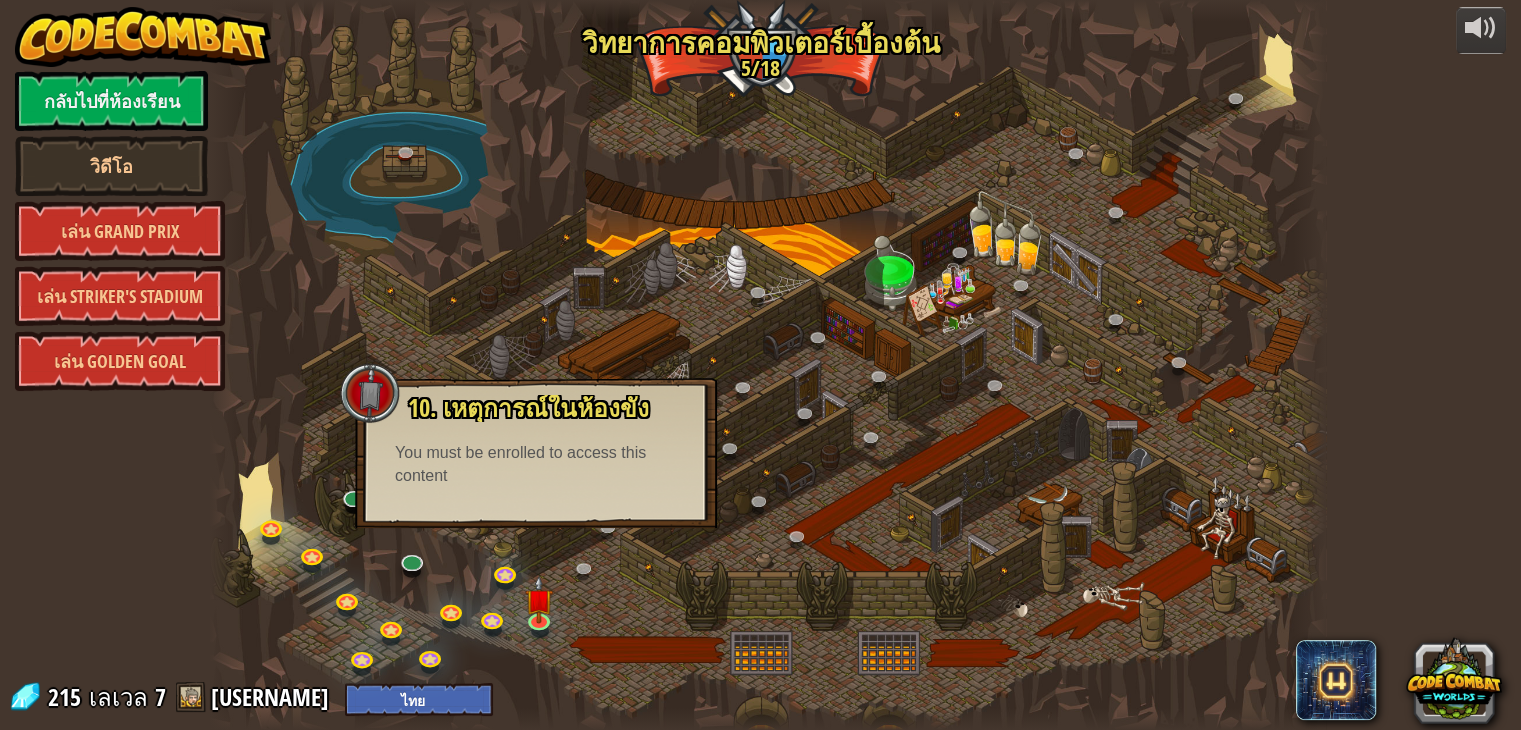 click on "10. เหตุการณ์ในห้องขัง ถูกขังอยู่ในคุกกับ [NAME]! พูดรหัสที่ถูกต้องเพื่อให้ [NAME]ช่วยเหลือ
You must be enrolled to access this content เล่น" at bounding box center (536, 453) 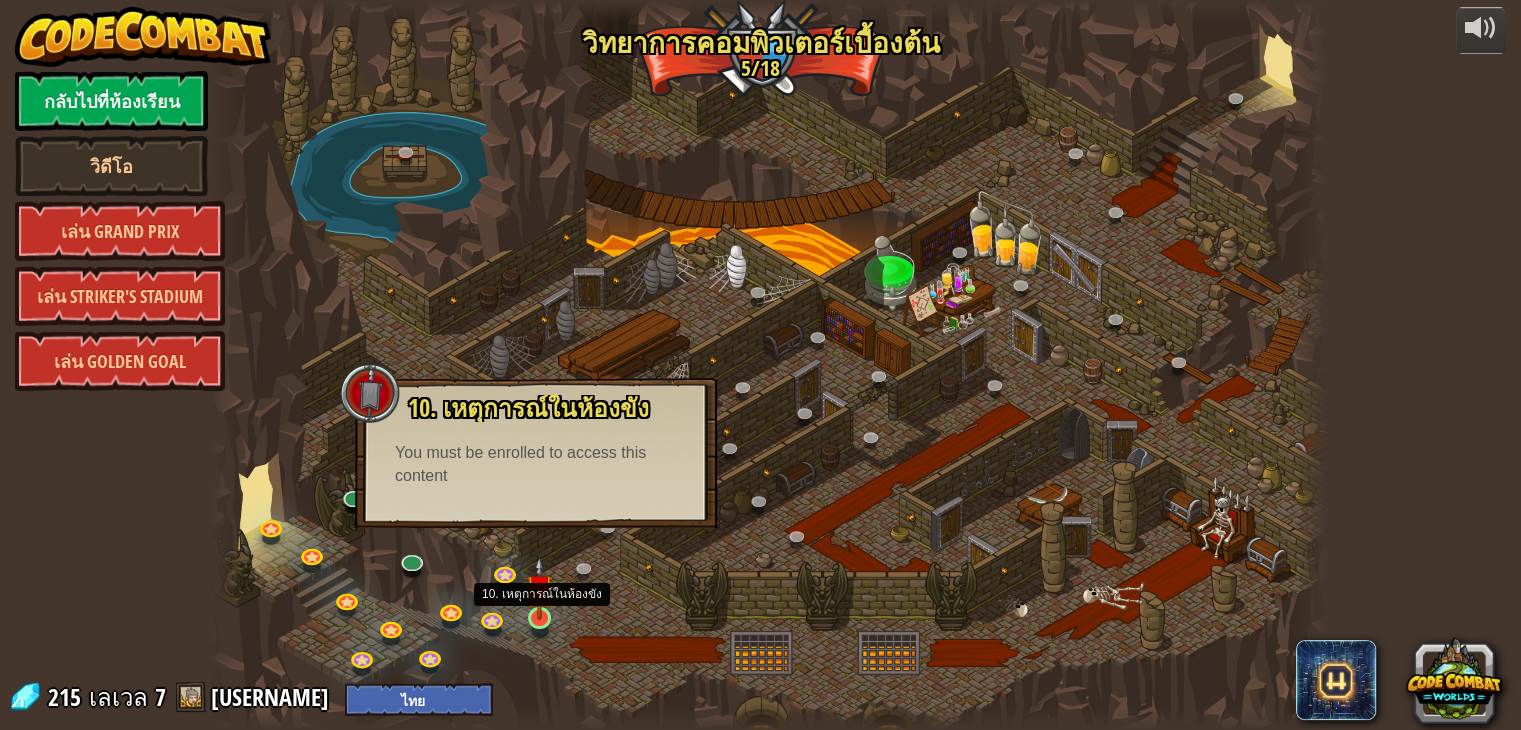 click at bounding box center (540, 588) 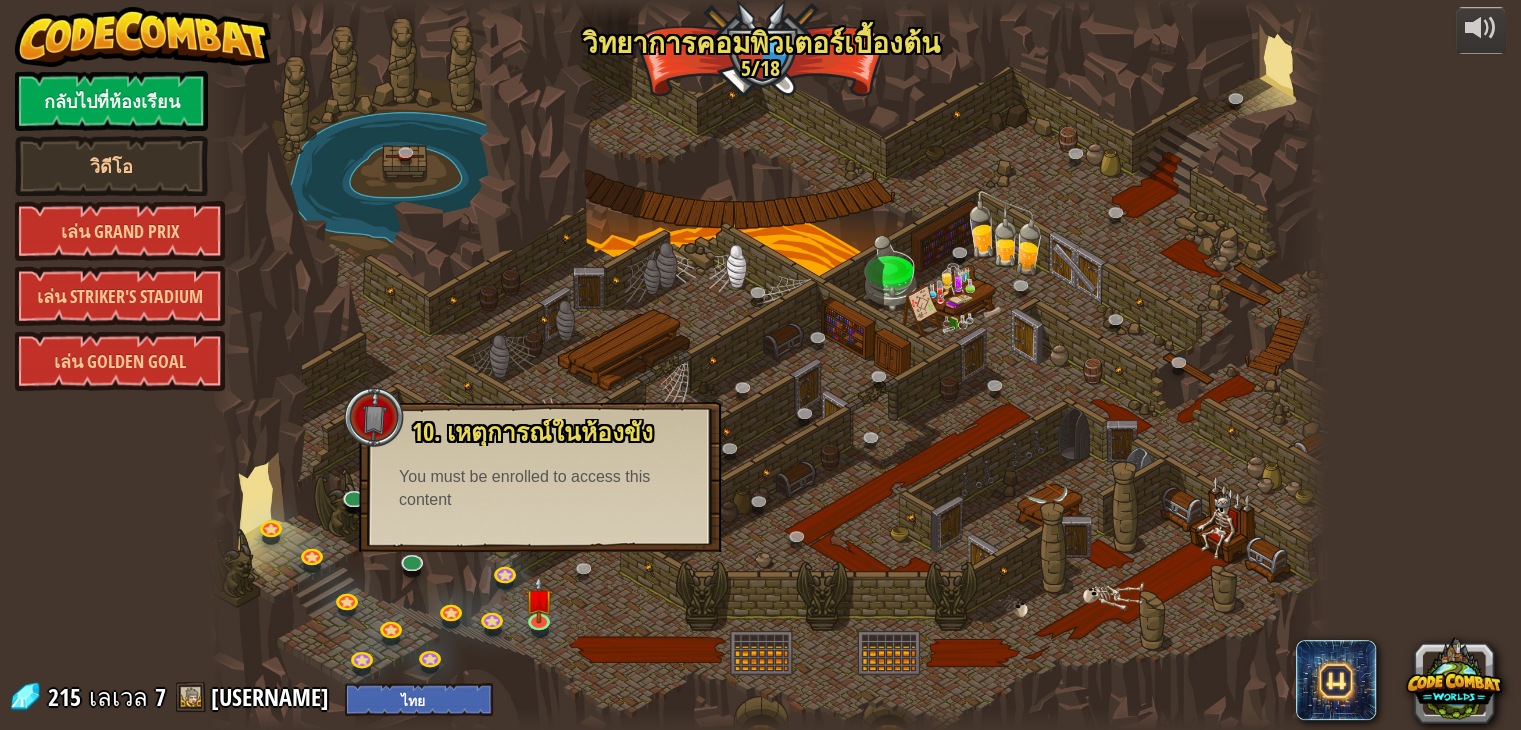 click at bounding box center [768, 365] 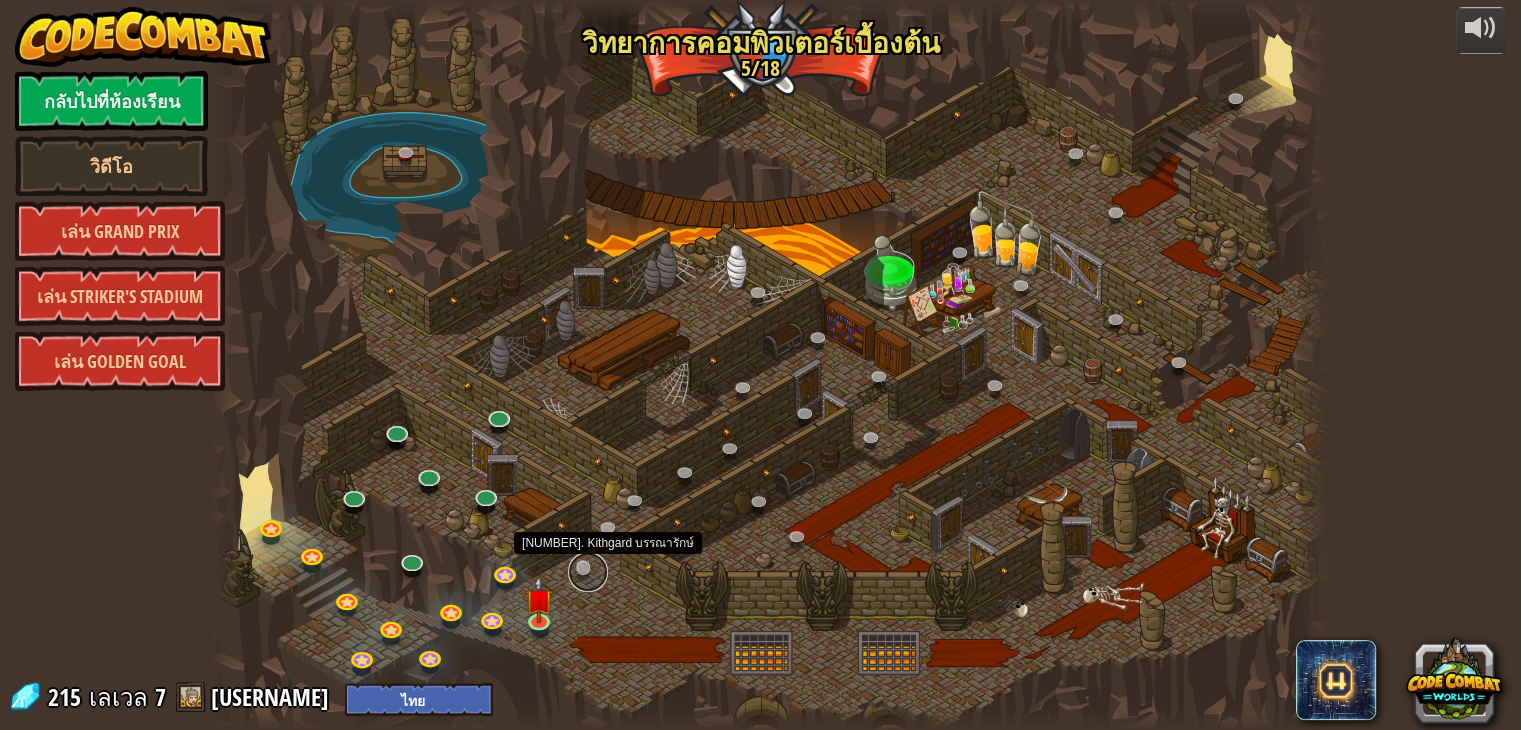 click at bounding box center (588, 572) 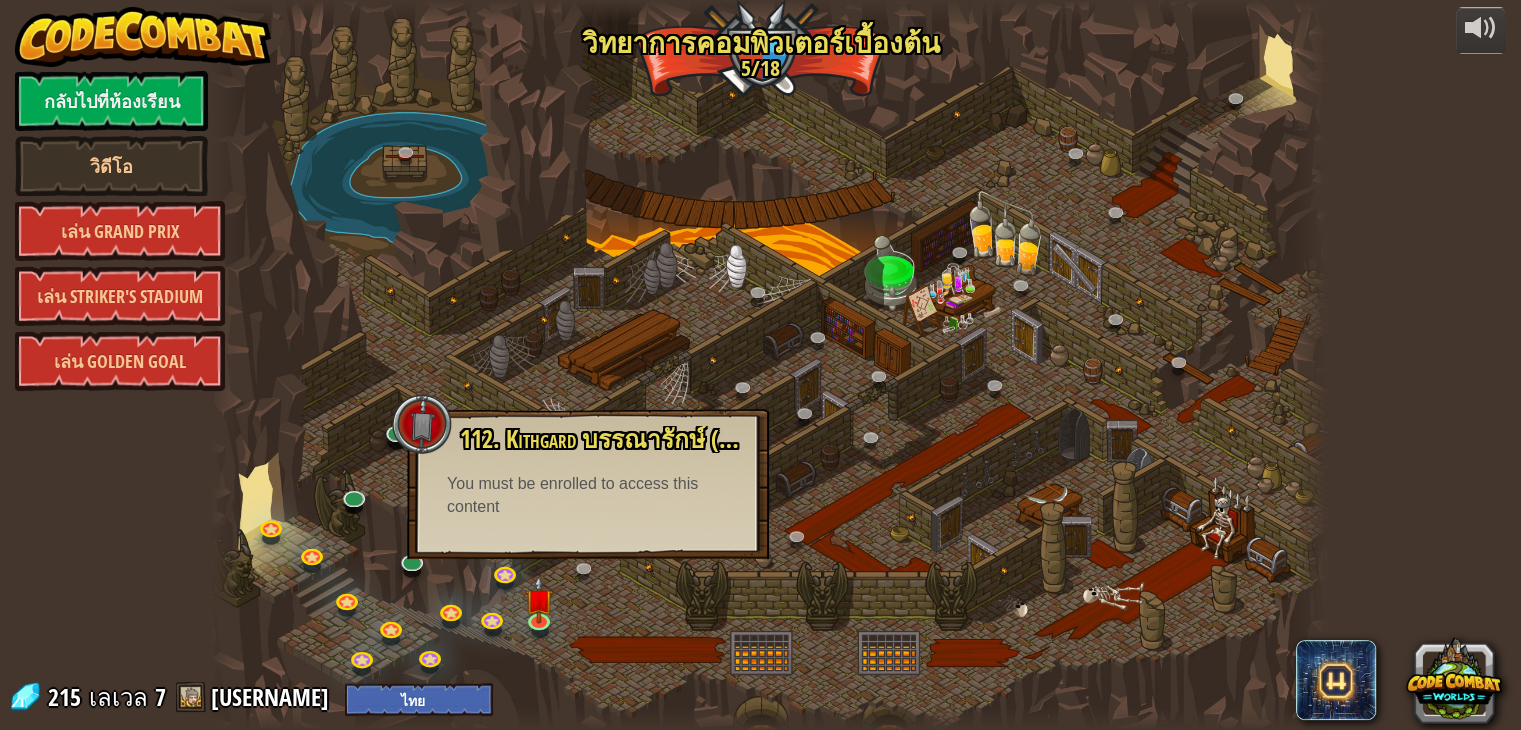 click at bounding box center (768, 365) 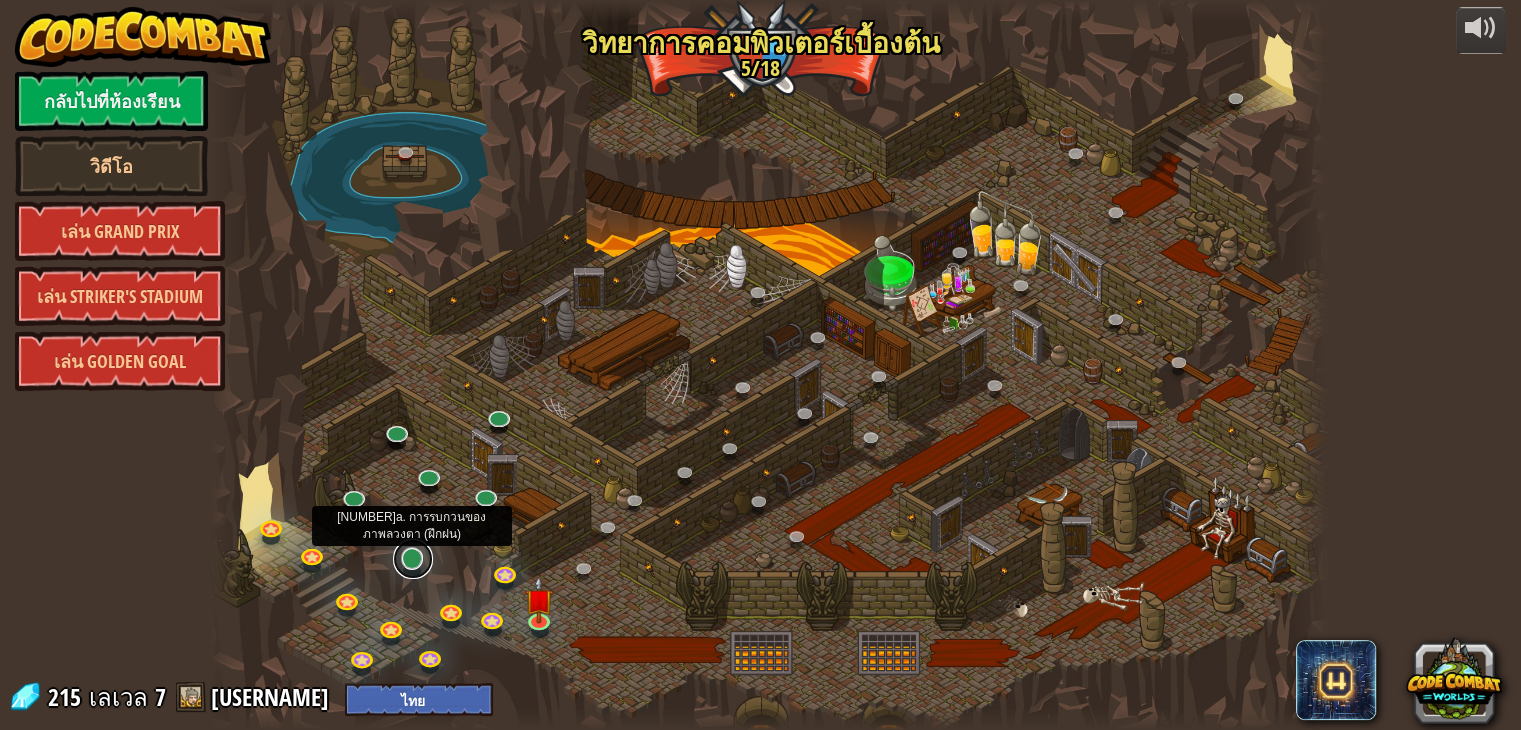 click at bounding box center [413, 559] 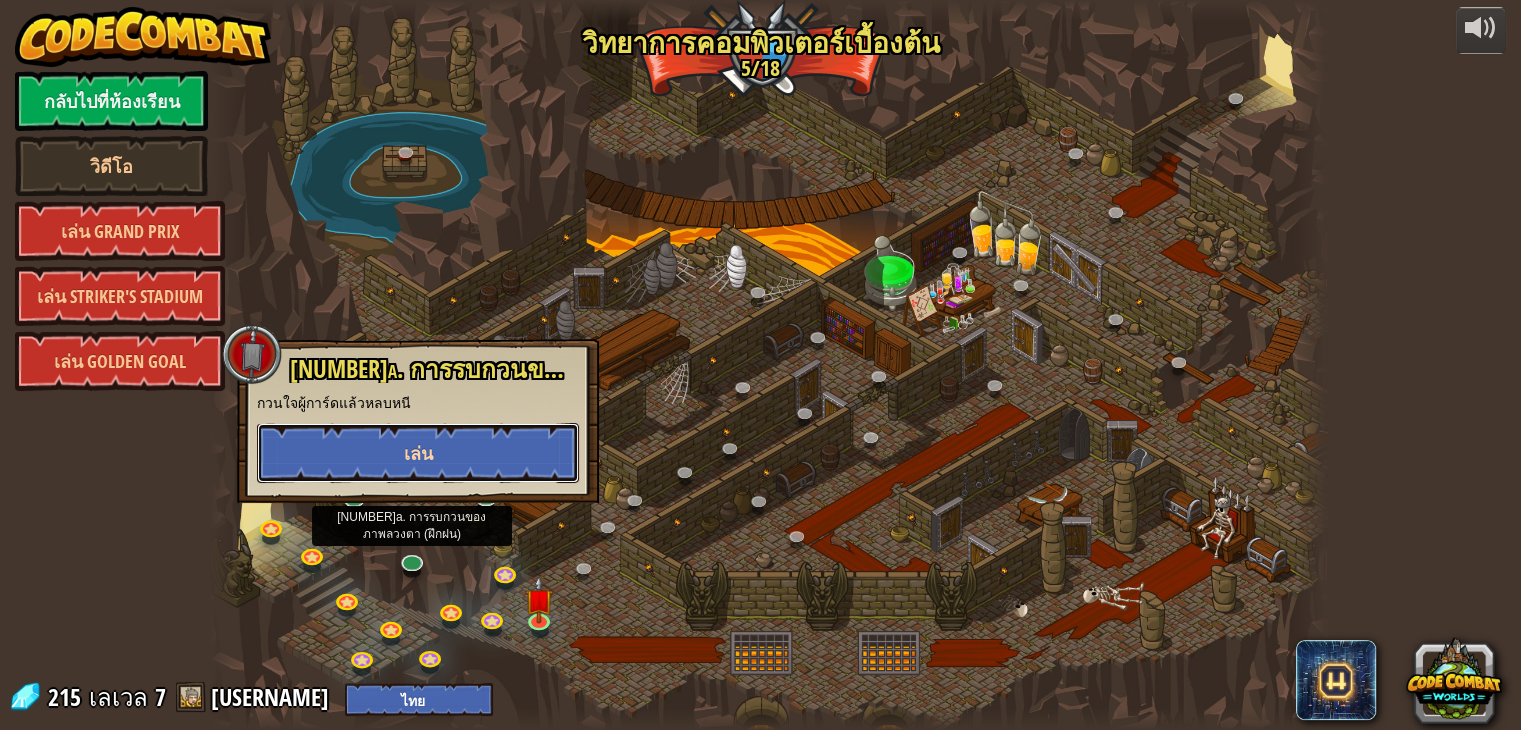 click on "เล่น" at bounding box center (418, 453) 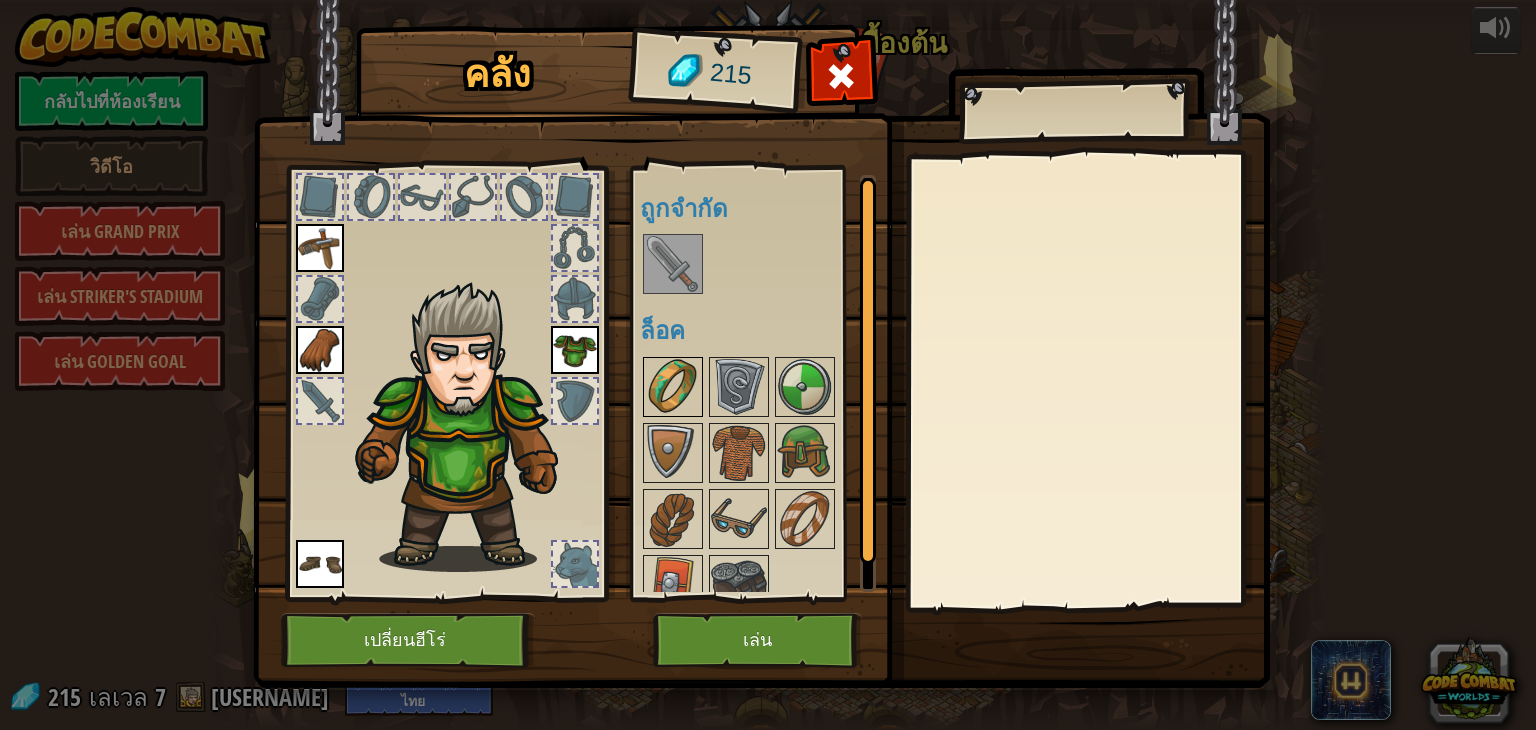 click at bounding box center (673, 387) 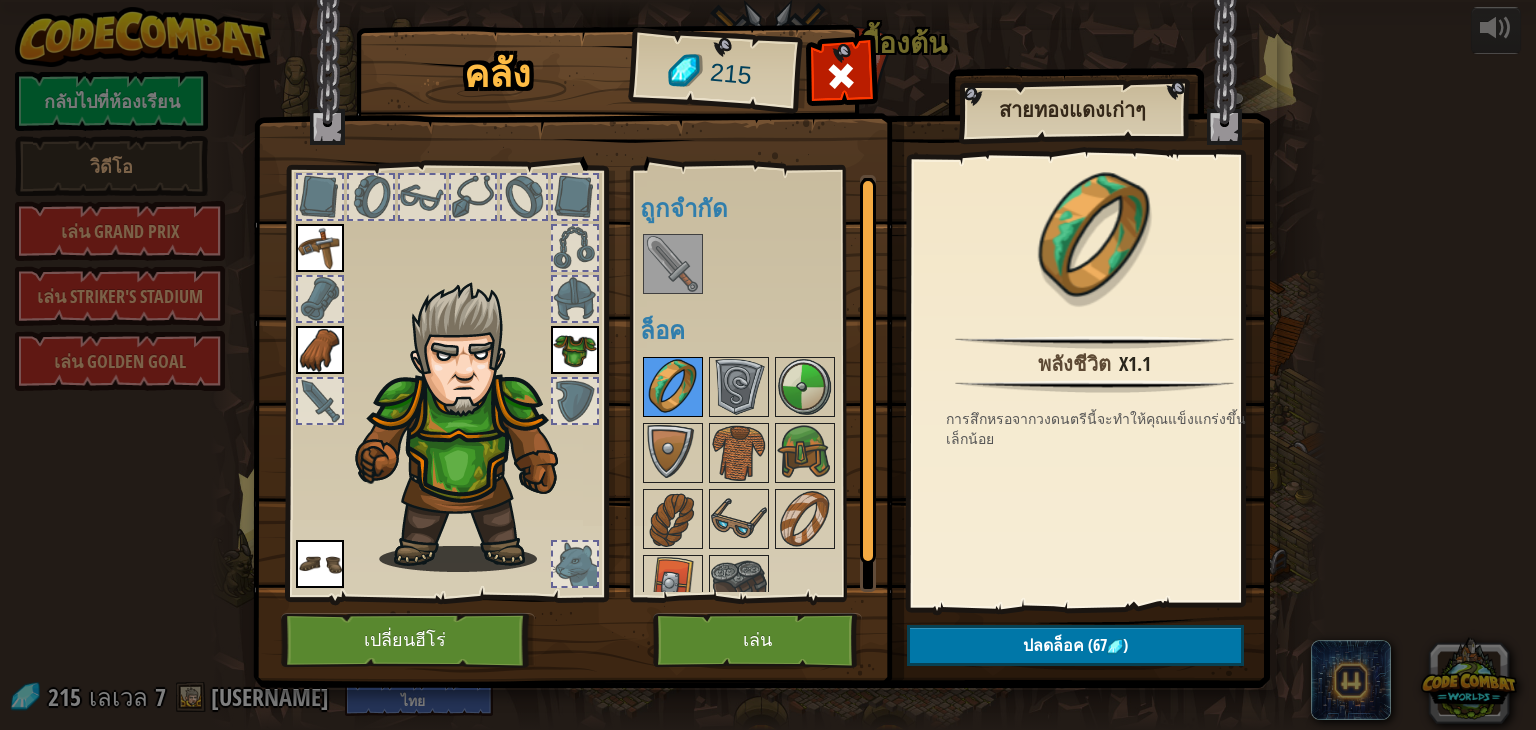 click at bounding box center [673, 387] 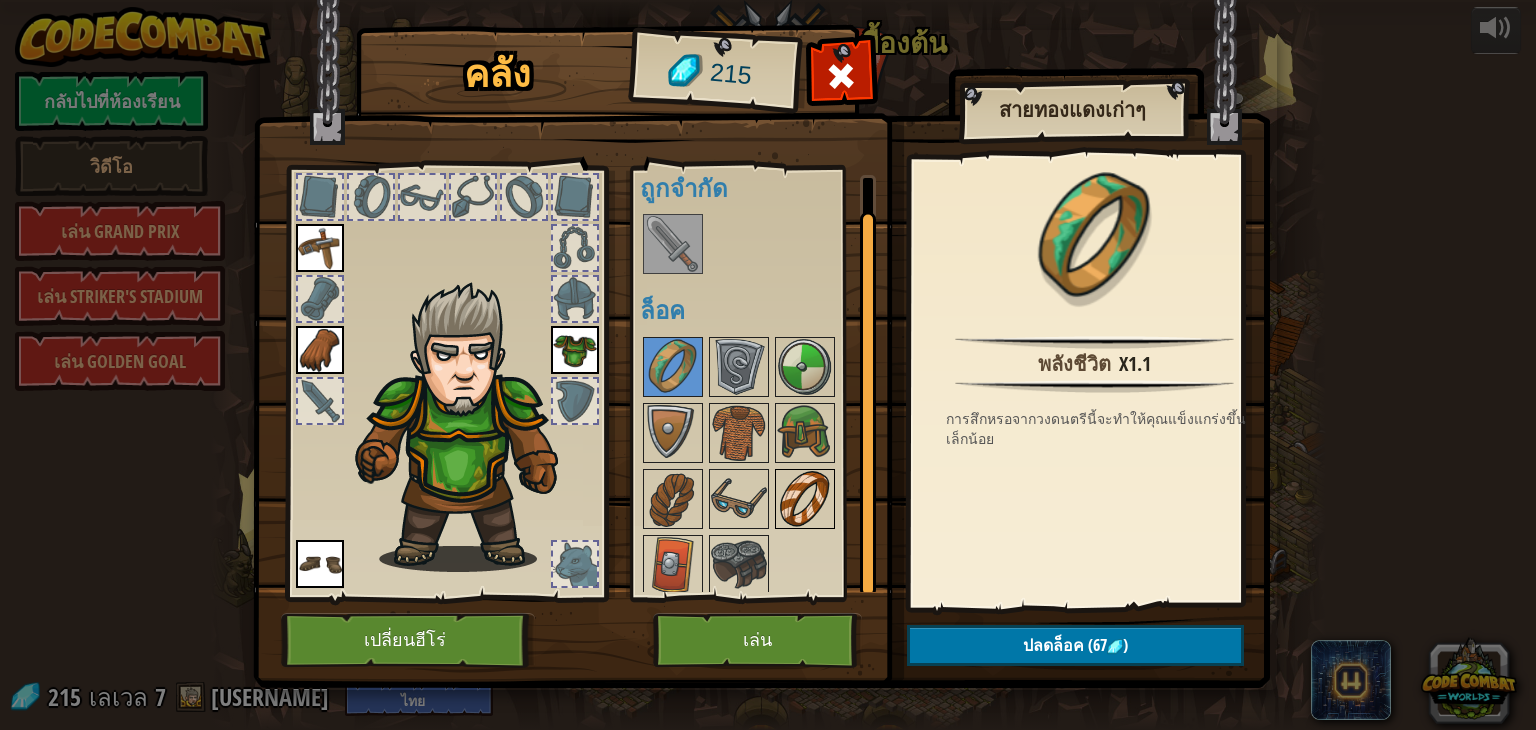 scroll, scrollTop: 24, scrollLeft: 0, axis: vertical 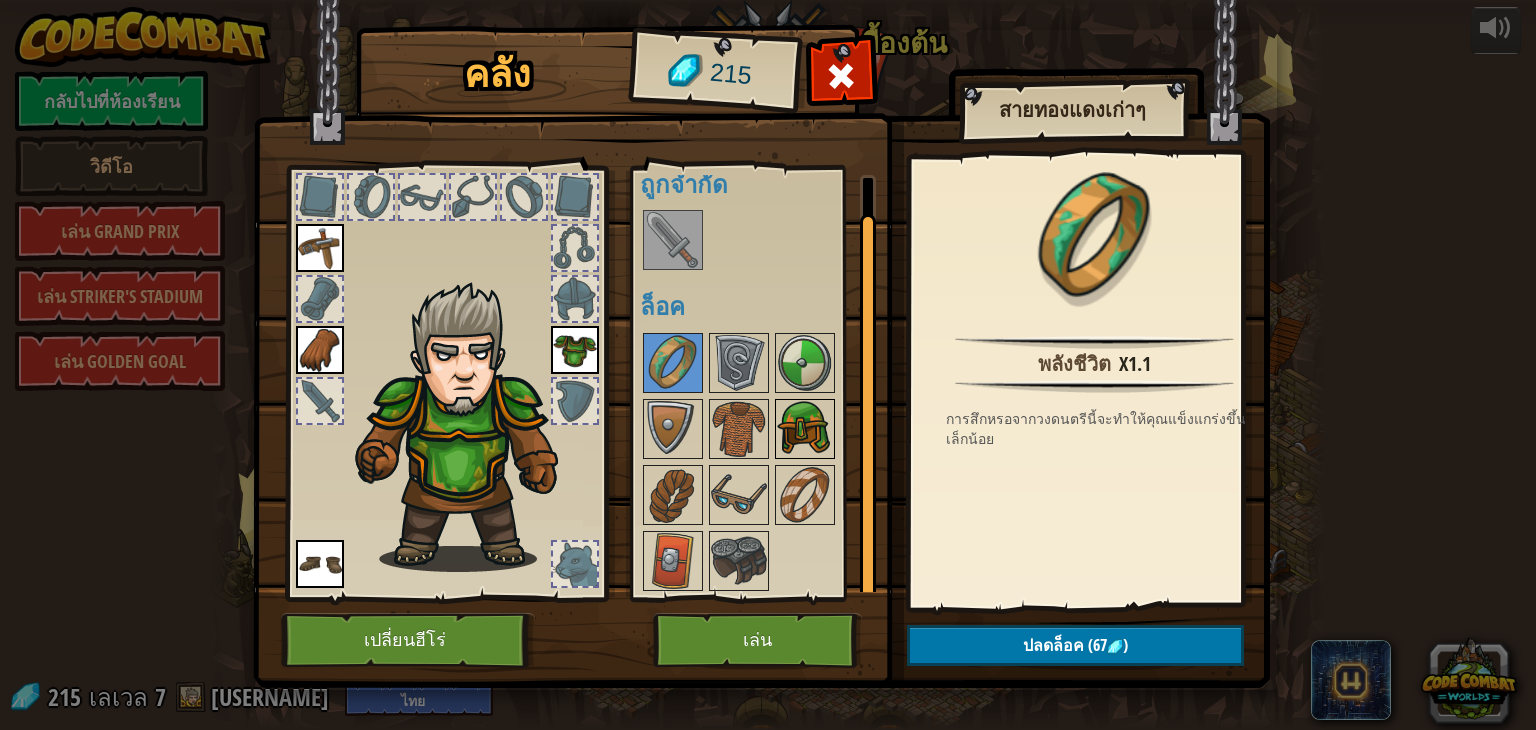 click at bounding box center (805, 429) 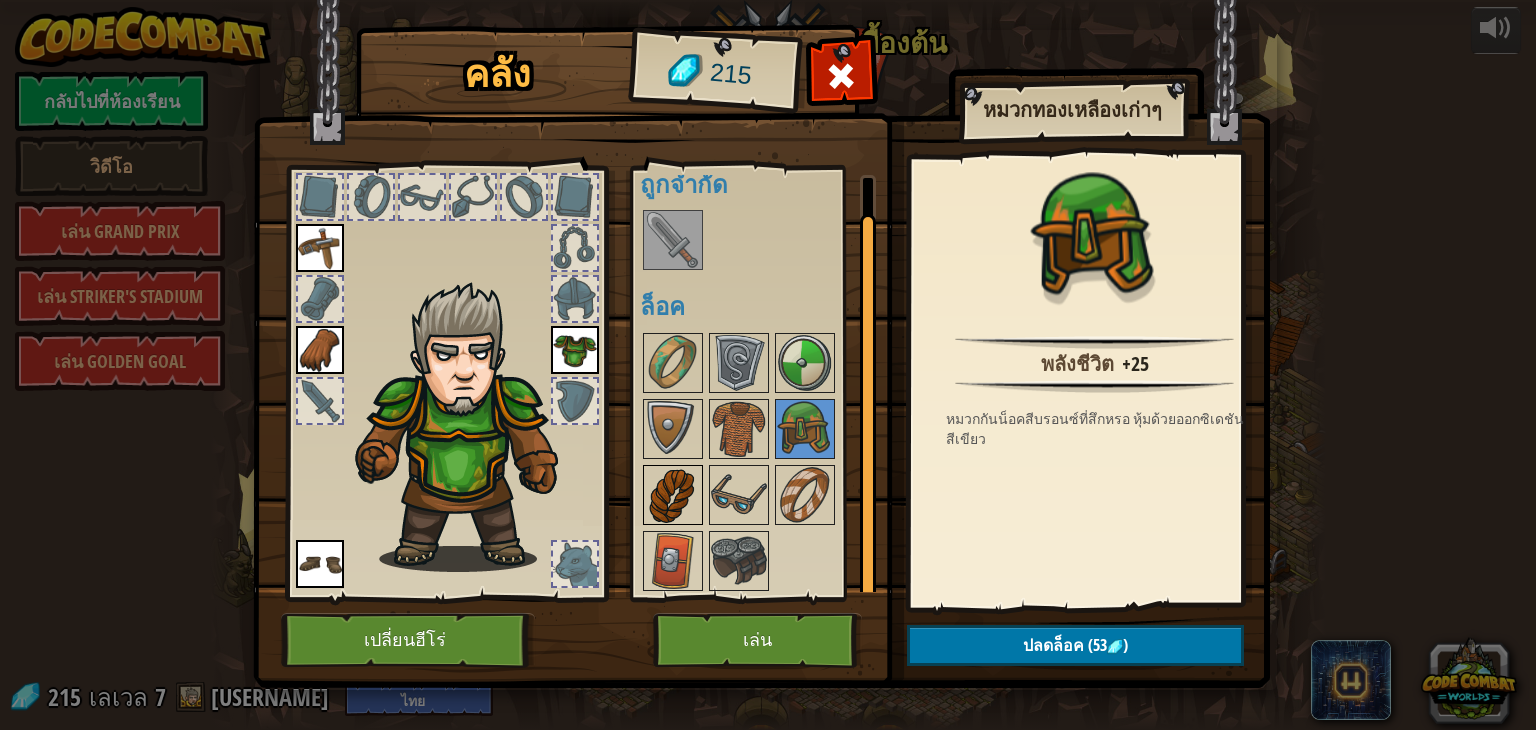 click at bounding box center [673, 495] 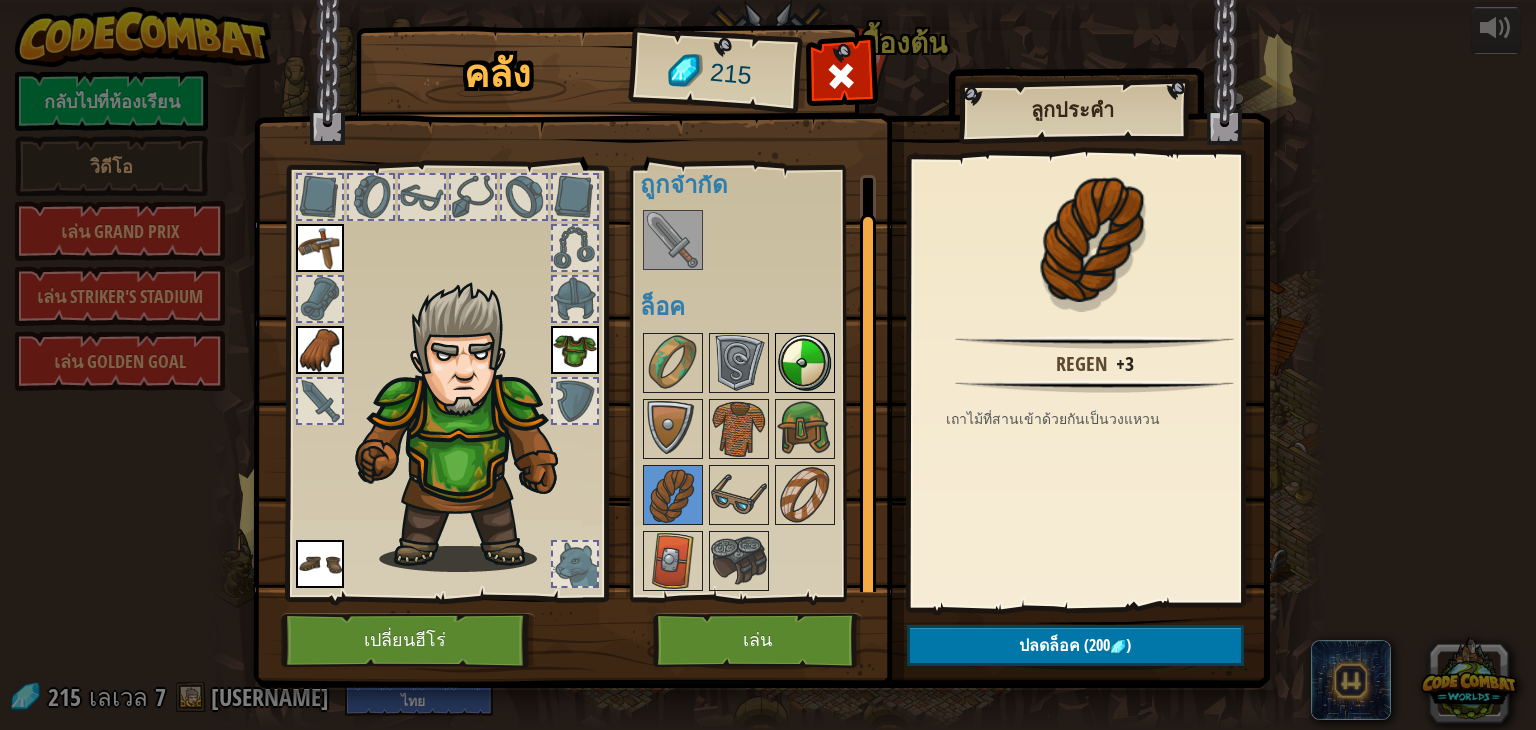click at bounding box center [805, 363] 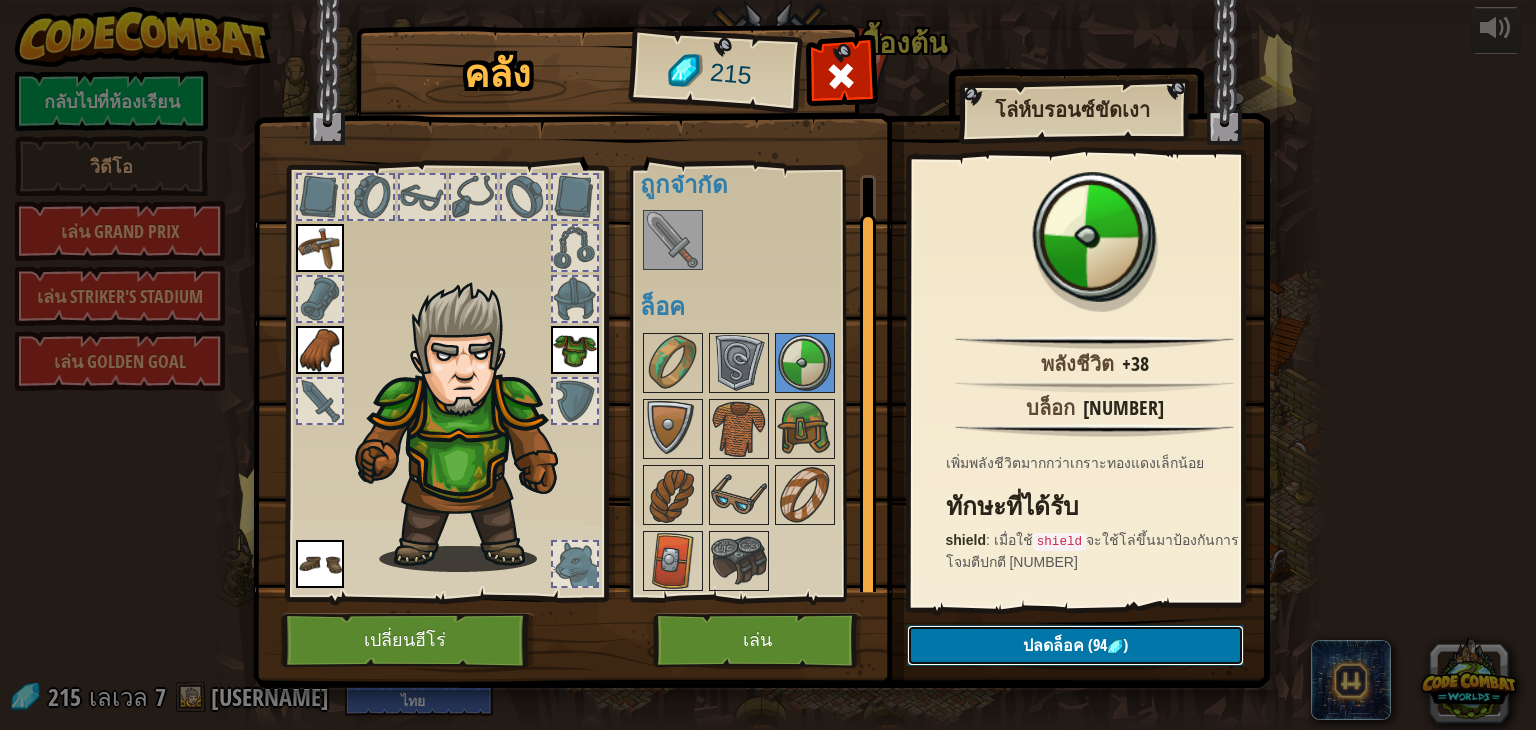 click on ")" at bounding box center (1125, 645) 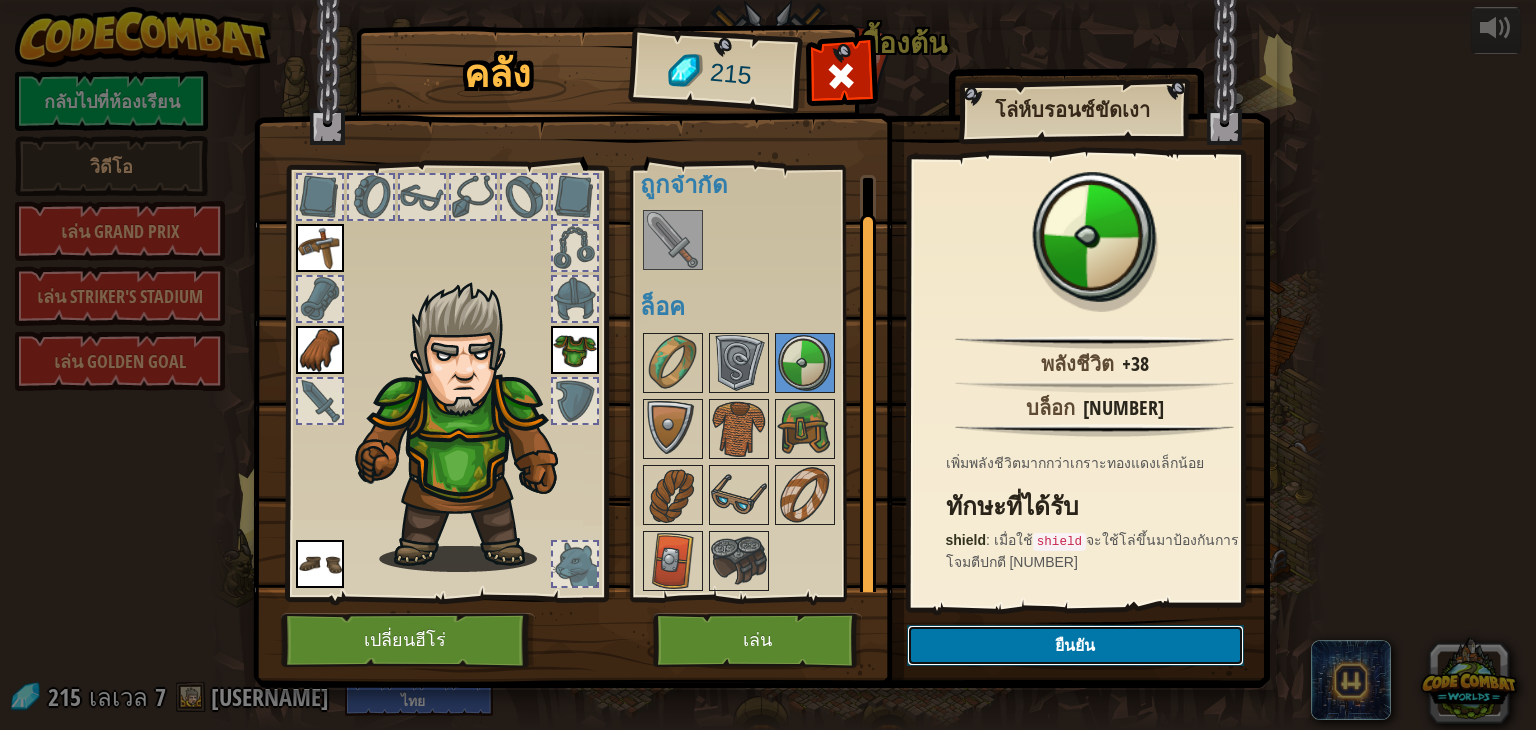 click on "ยืนยัน" at bounding box center (1075, 645) 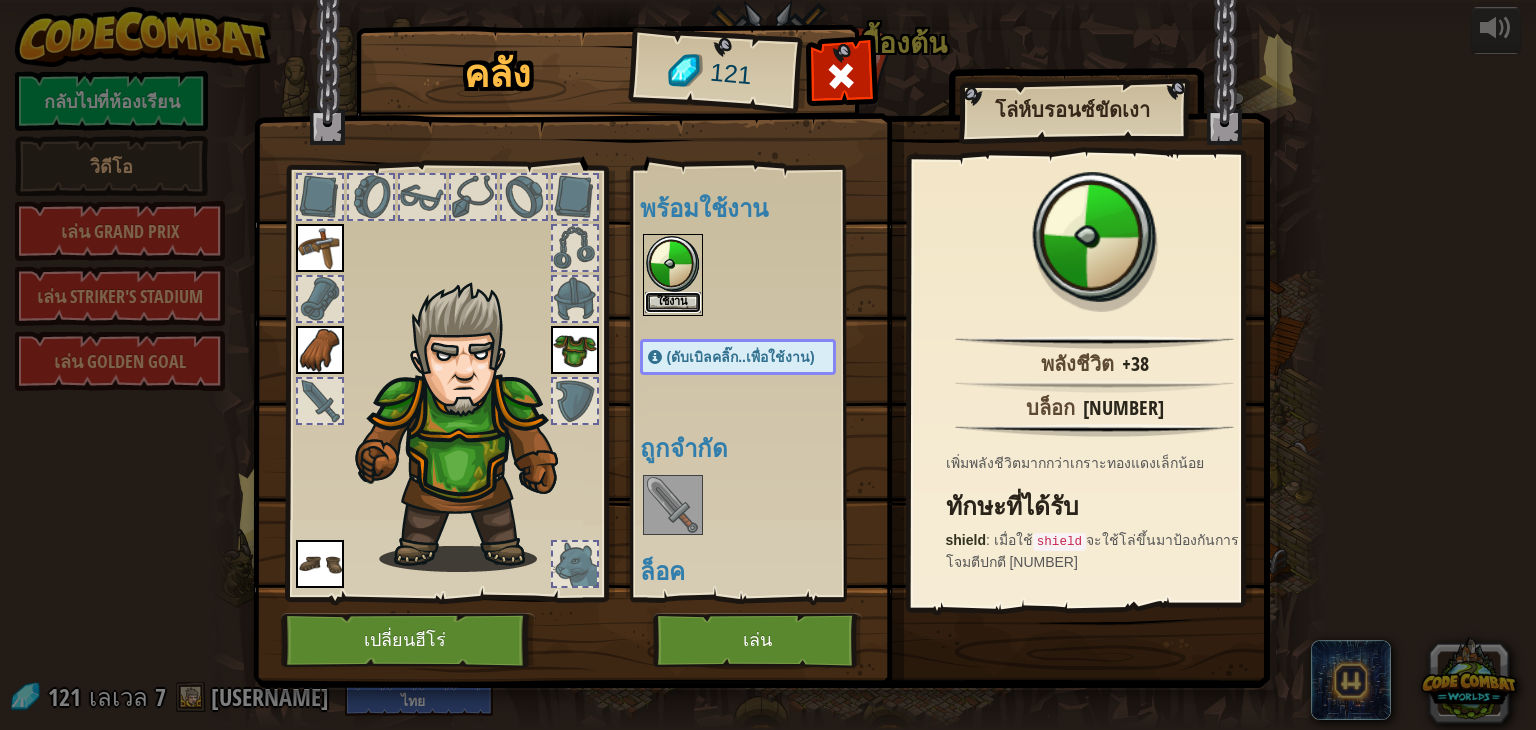 click on "ใช้งาน" at bounding box center [673, 302] 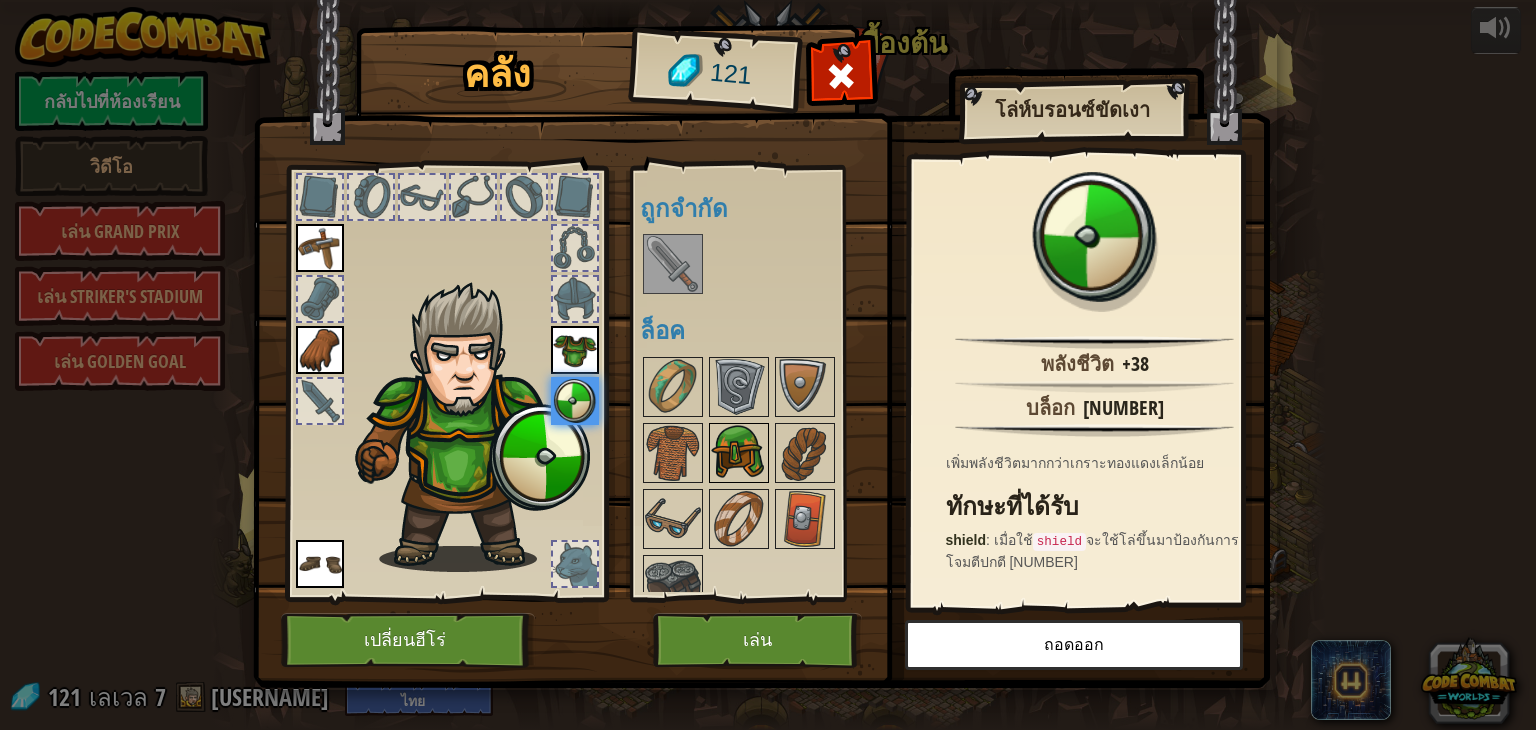 click at bounding box center (739, 453) 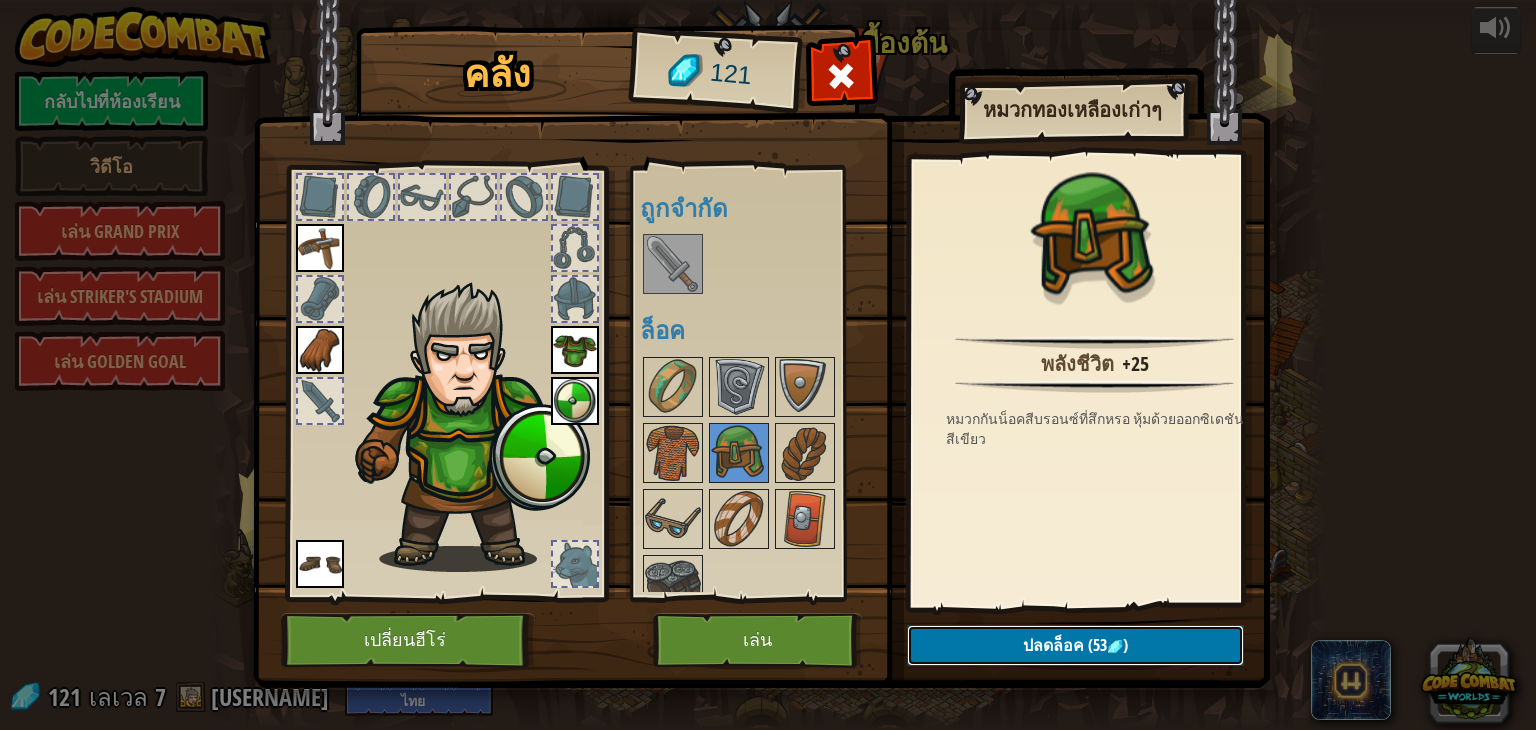 click on "ปลดล็อค" at bounding box center (1053, 645) 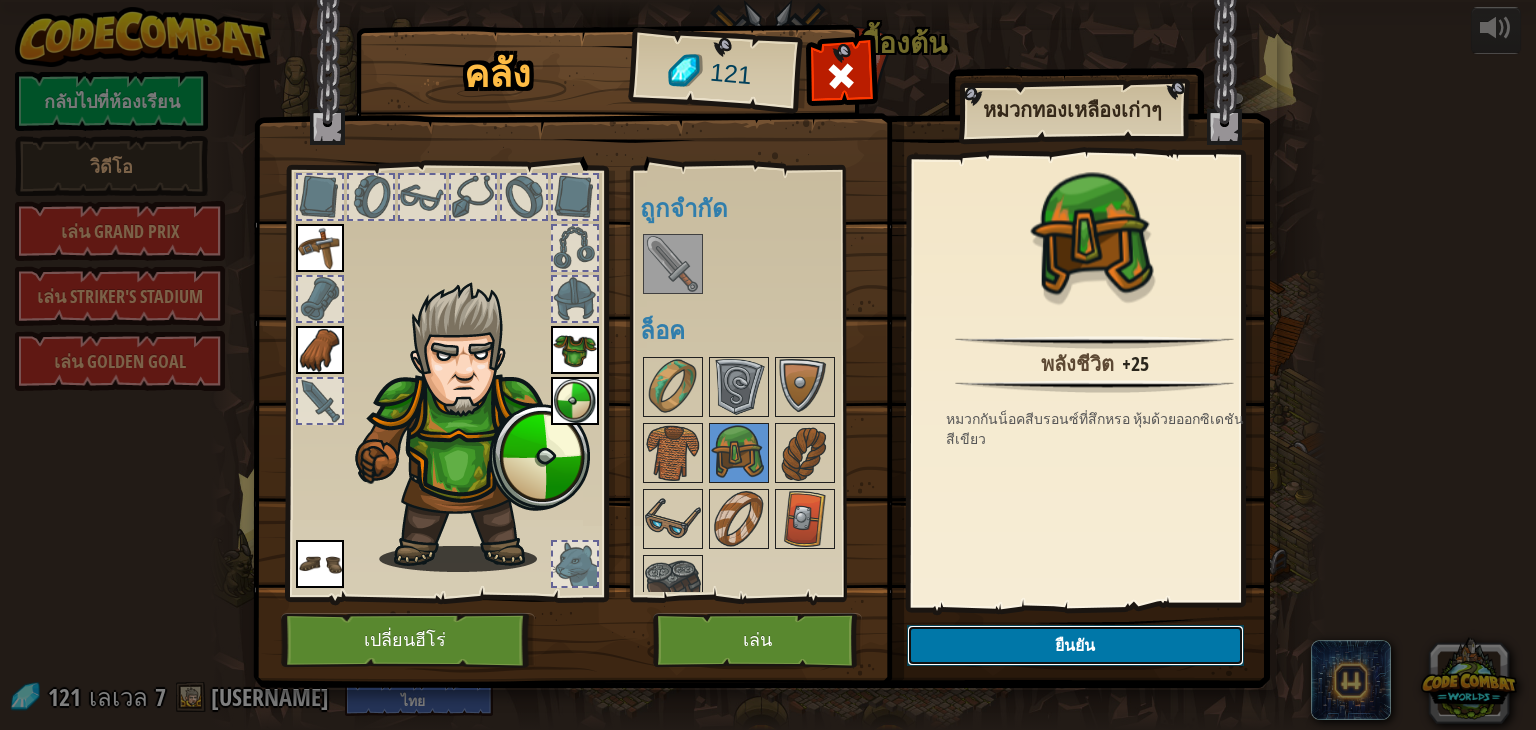 click on "ยืนยัน" at bounding box center (1075, 645) 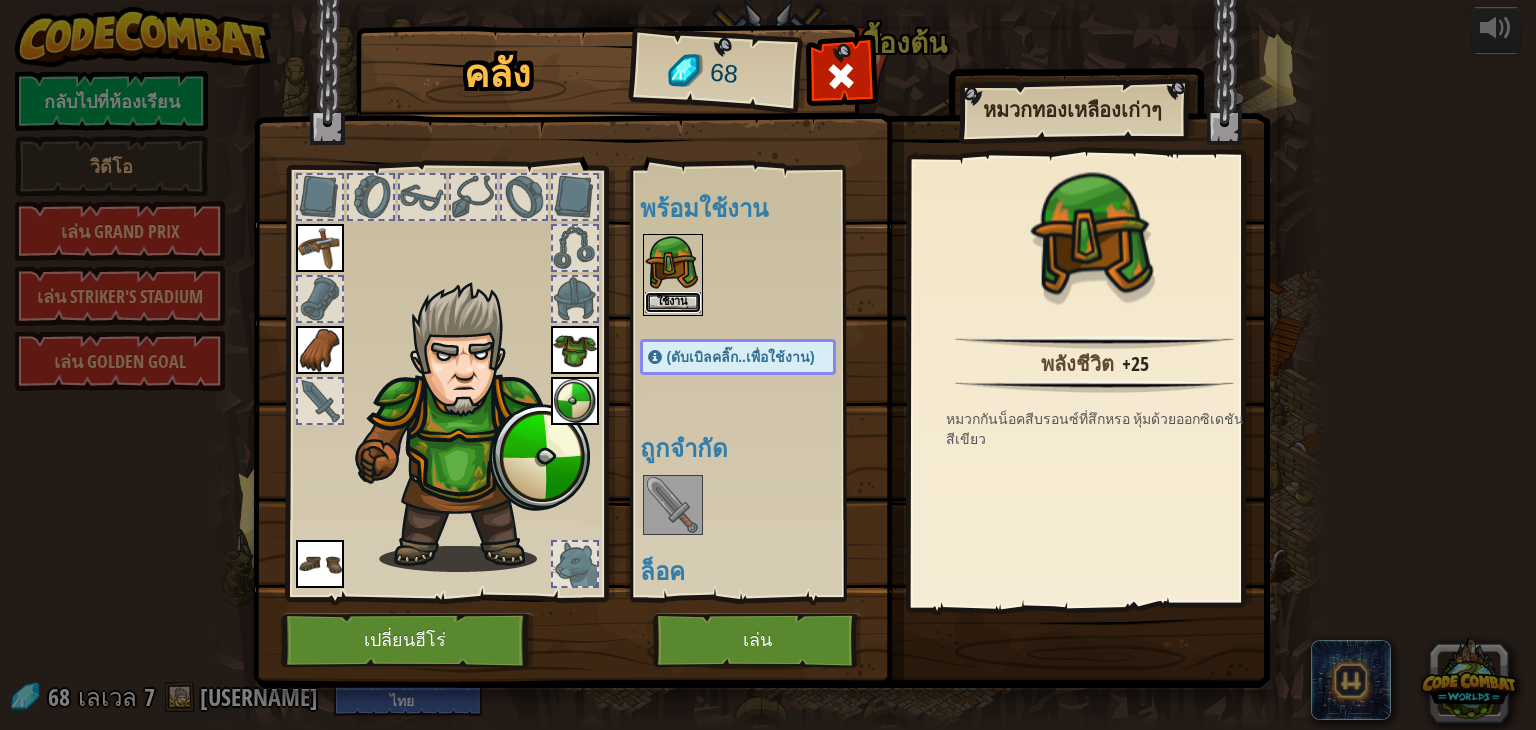 click on "ใช้งาน" at bounding box center (673, 302) 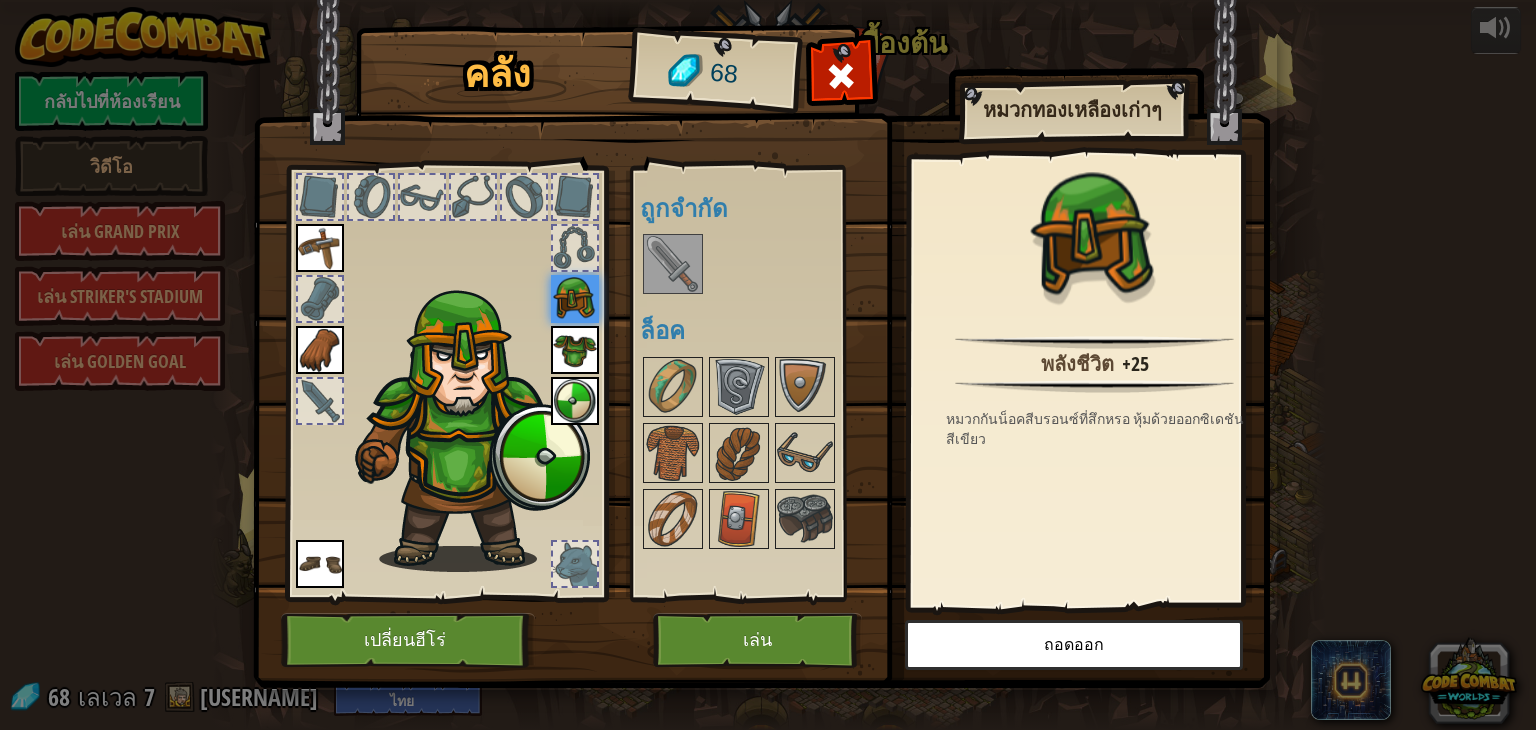 click at bounding box center [673, 264] 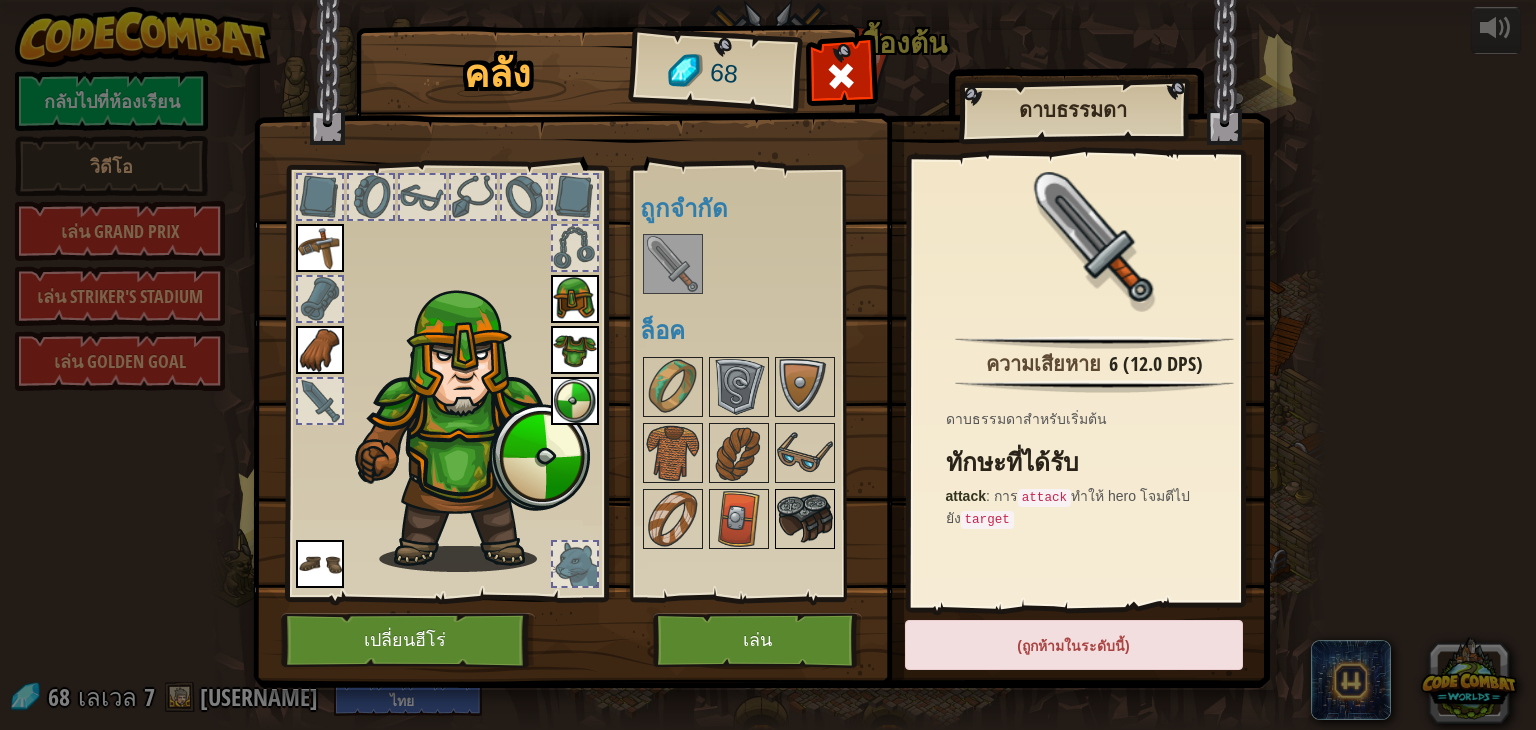 click at bounding box center [805, 519] 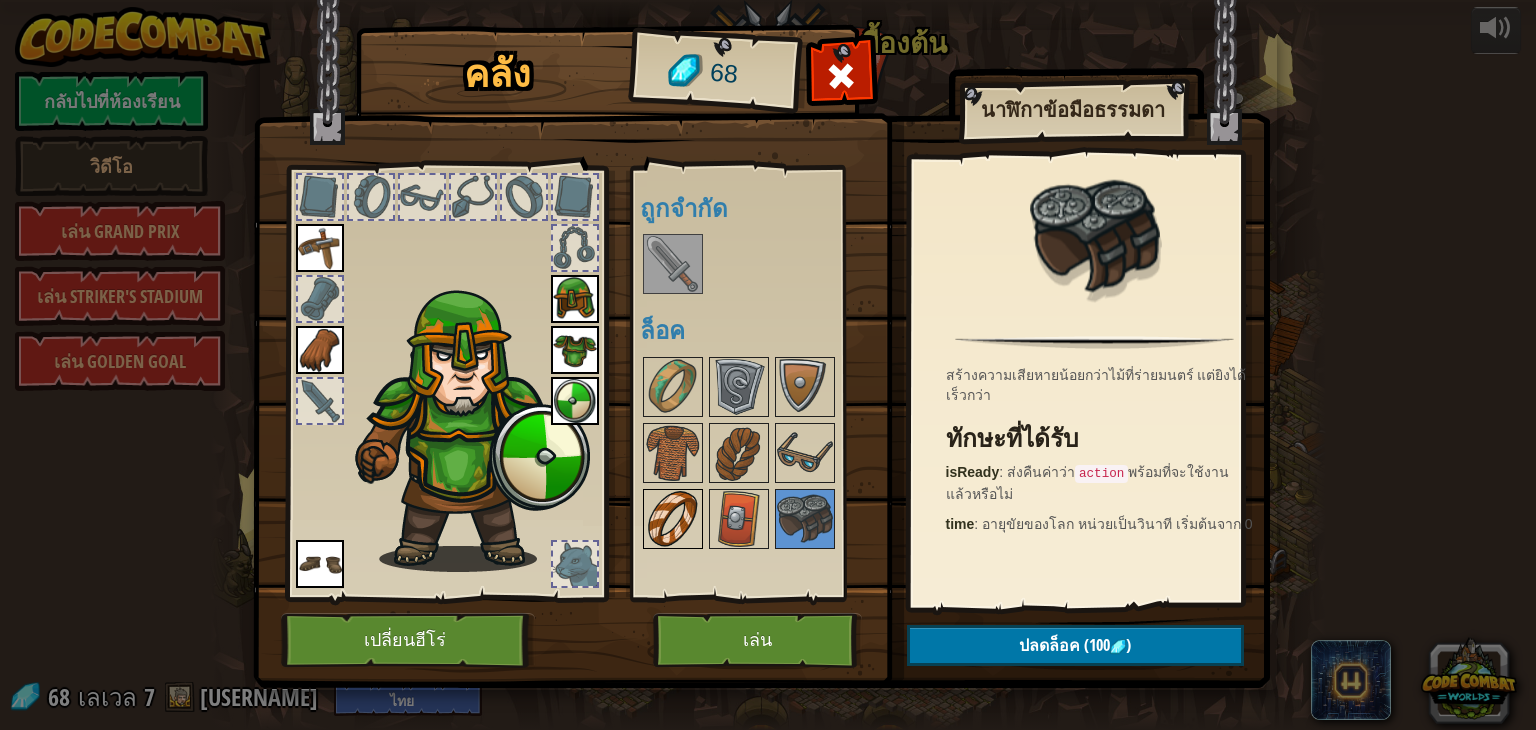 click at bounding box center (673, 519) 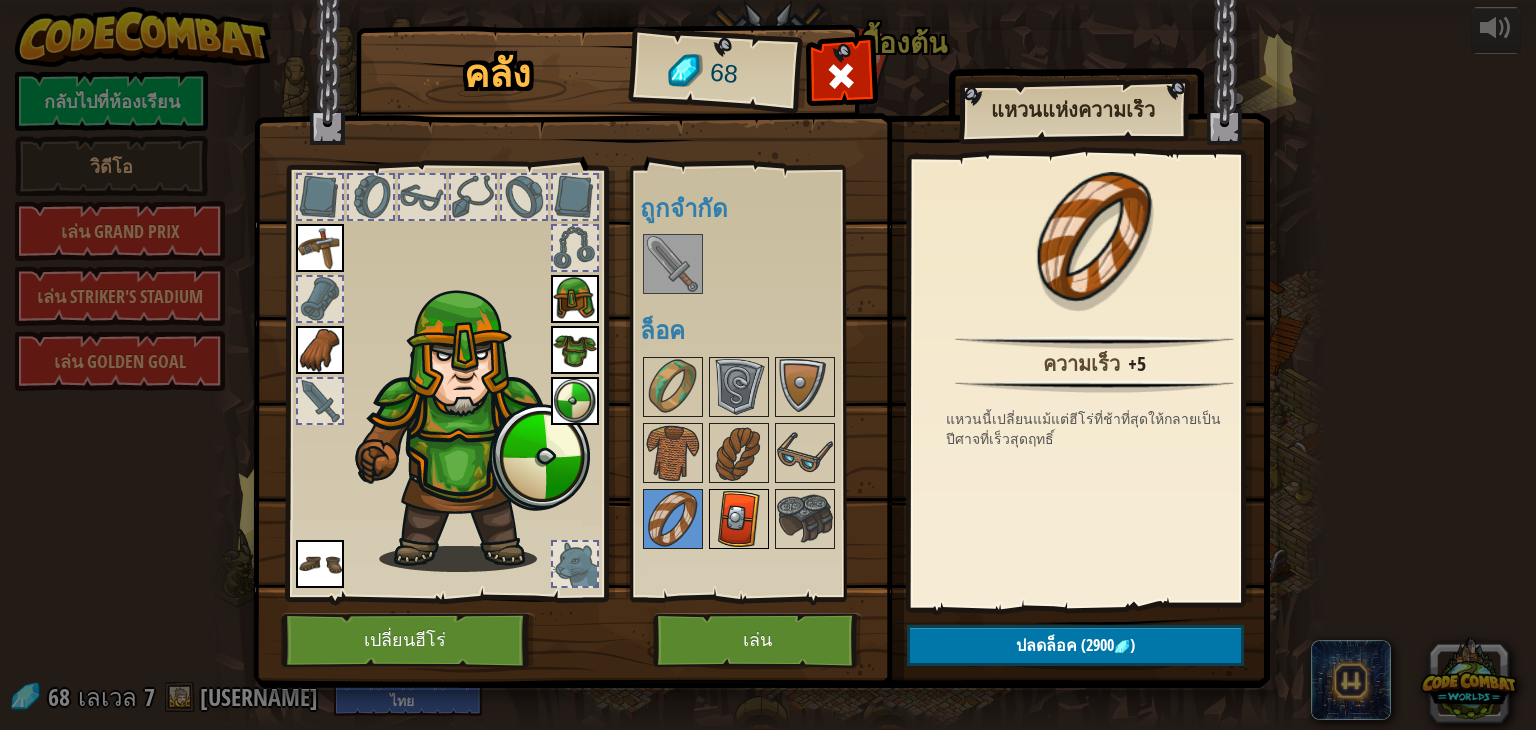click at bounding box center (739, 519) 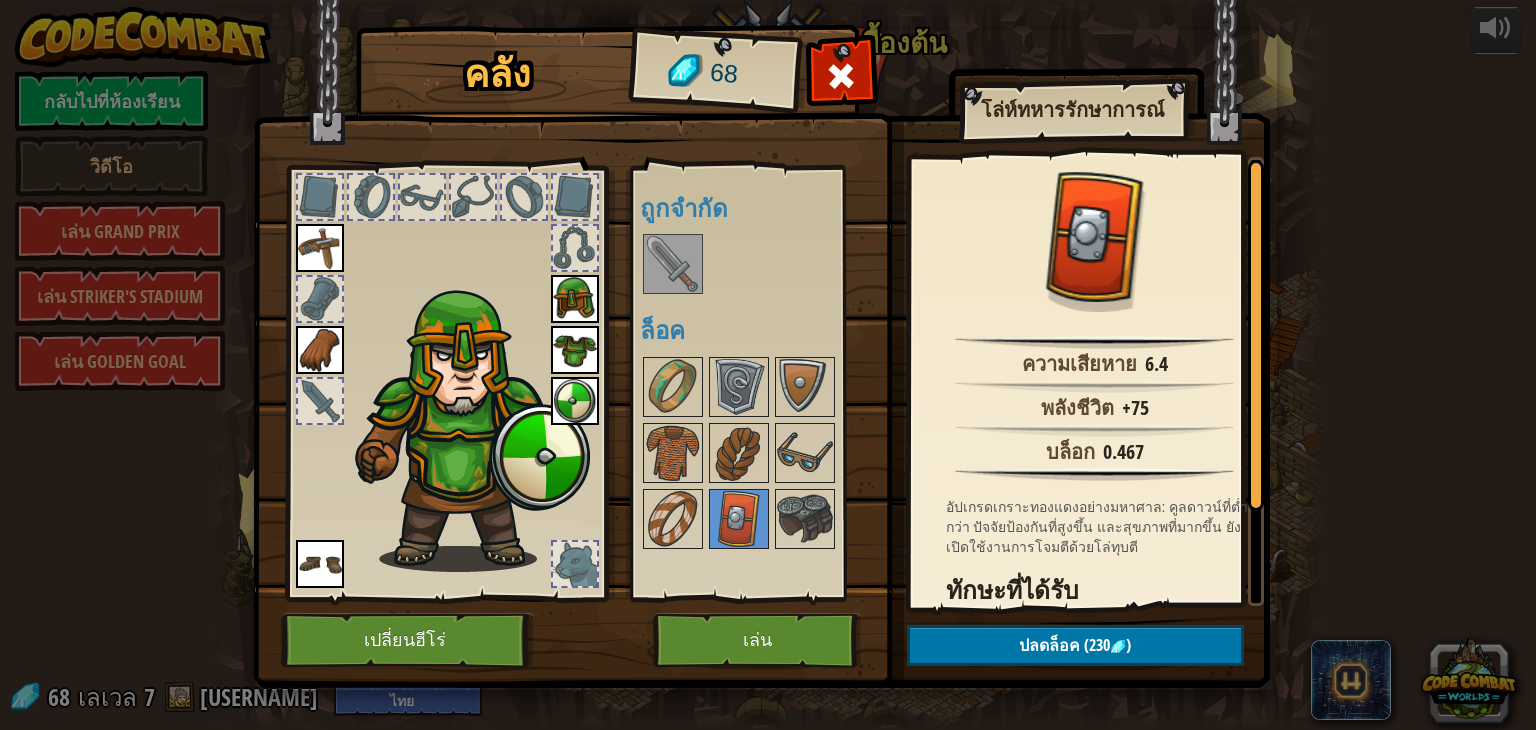 click at bounding box center [468, 426] 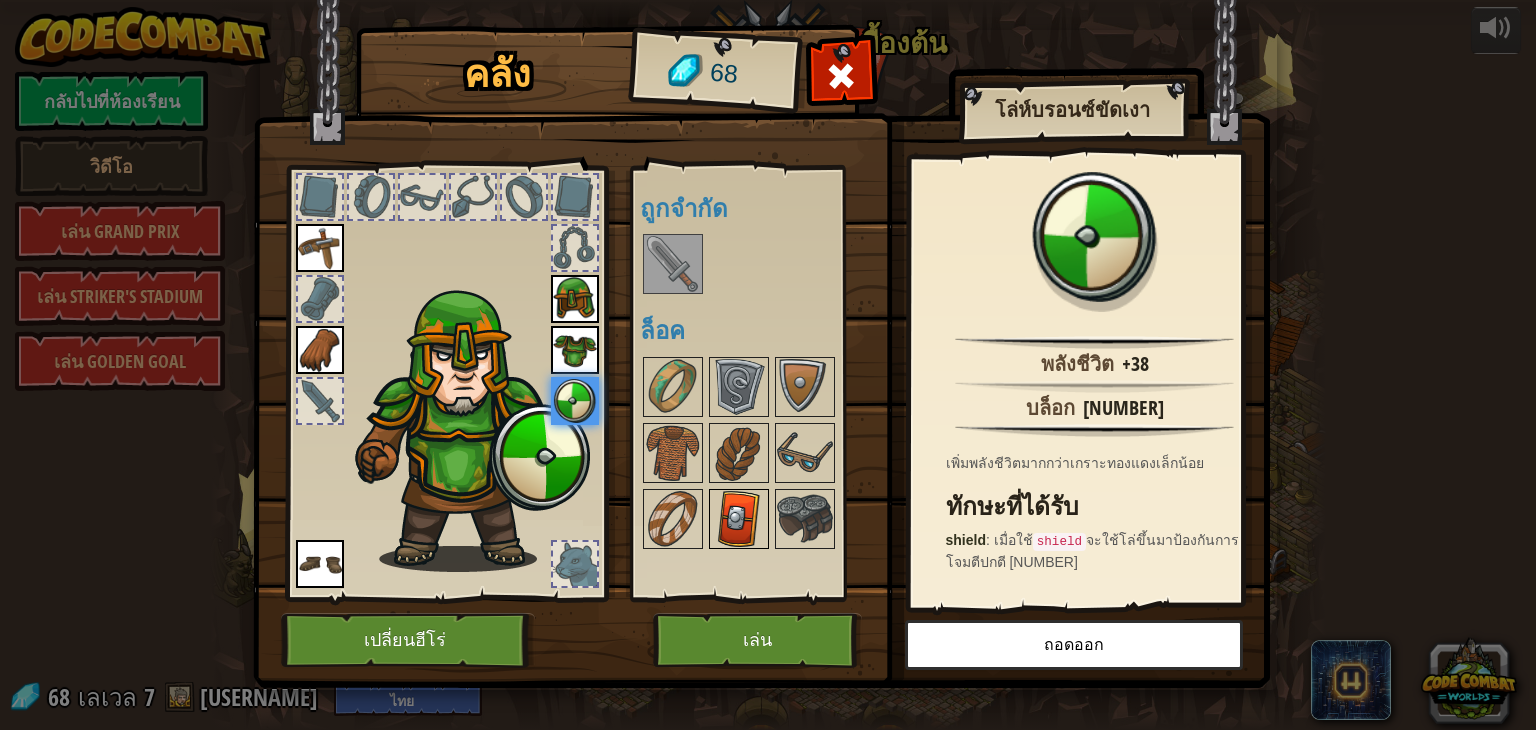 click at bounding box center [739, 519] 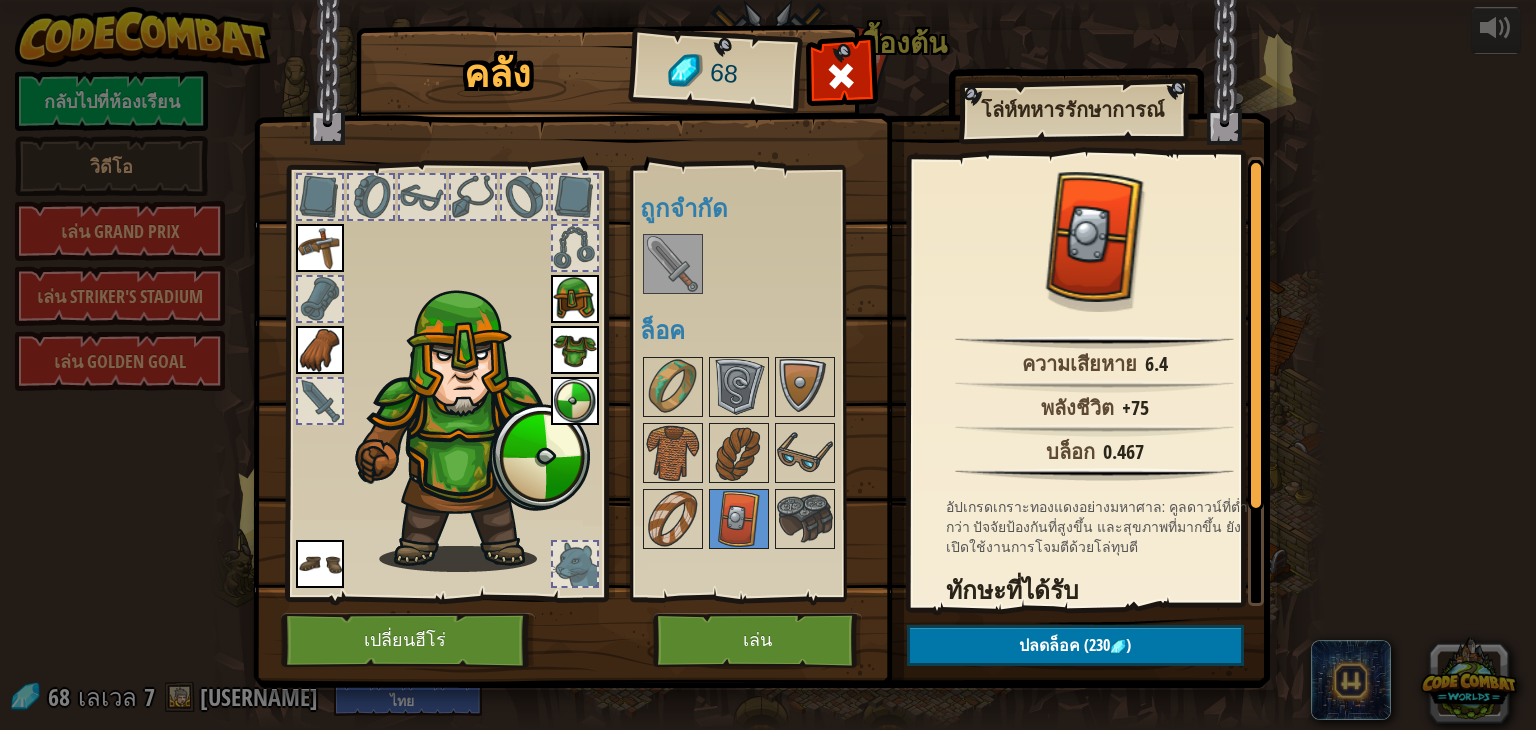 click at bounding box center (575, 350) 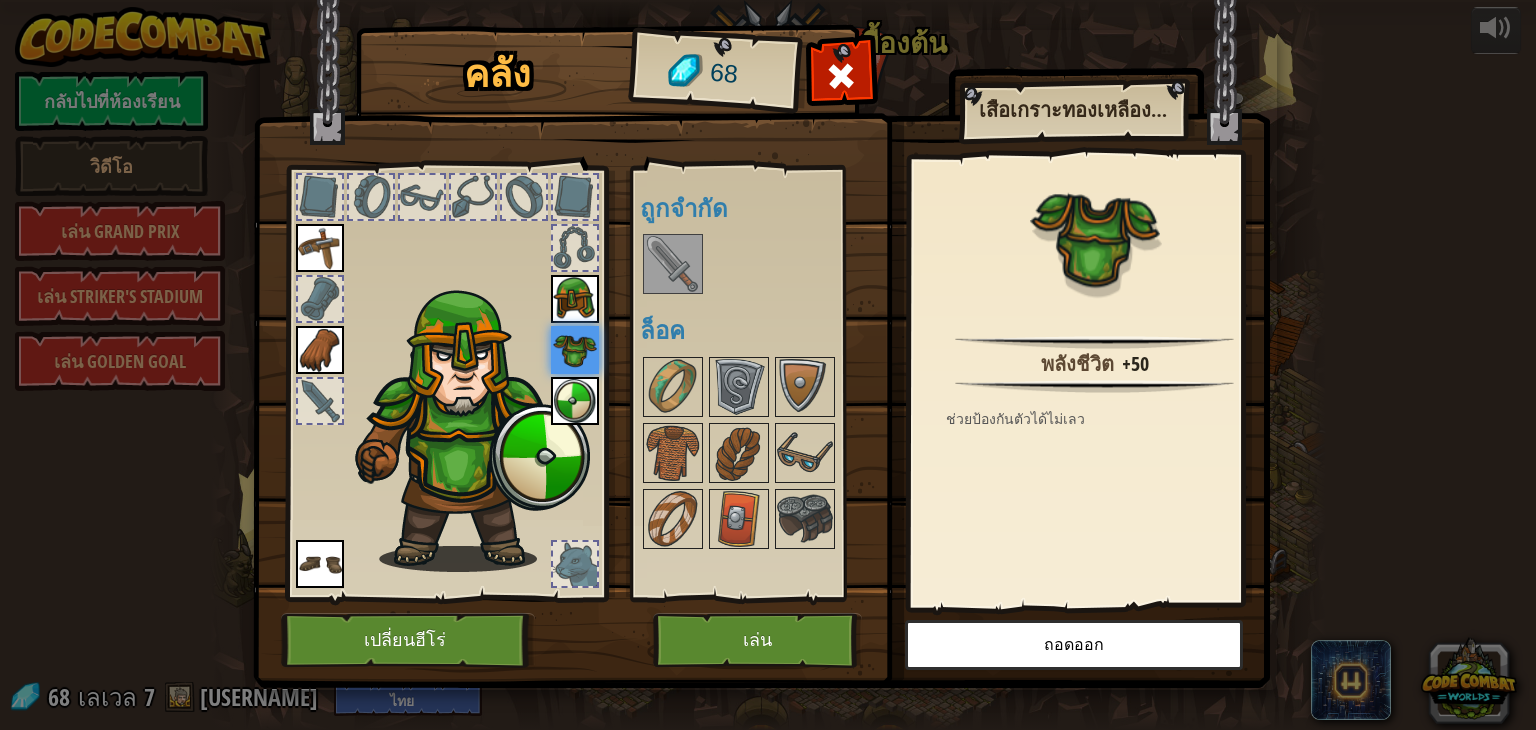 click at bounding box center (575, 299) 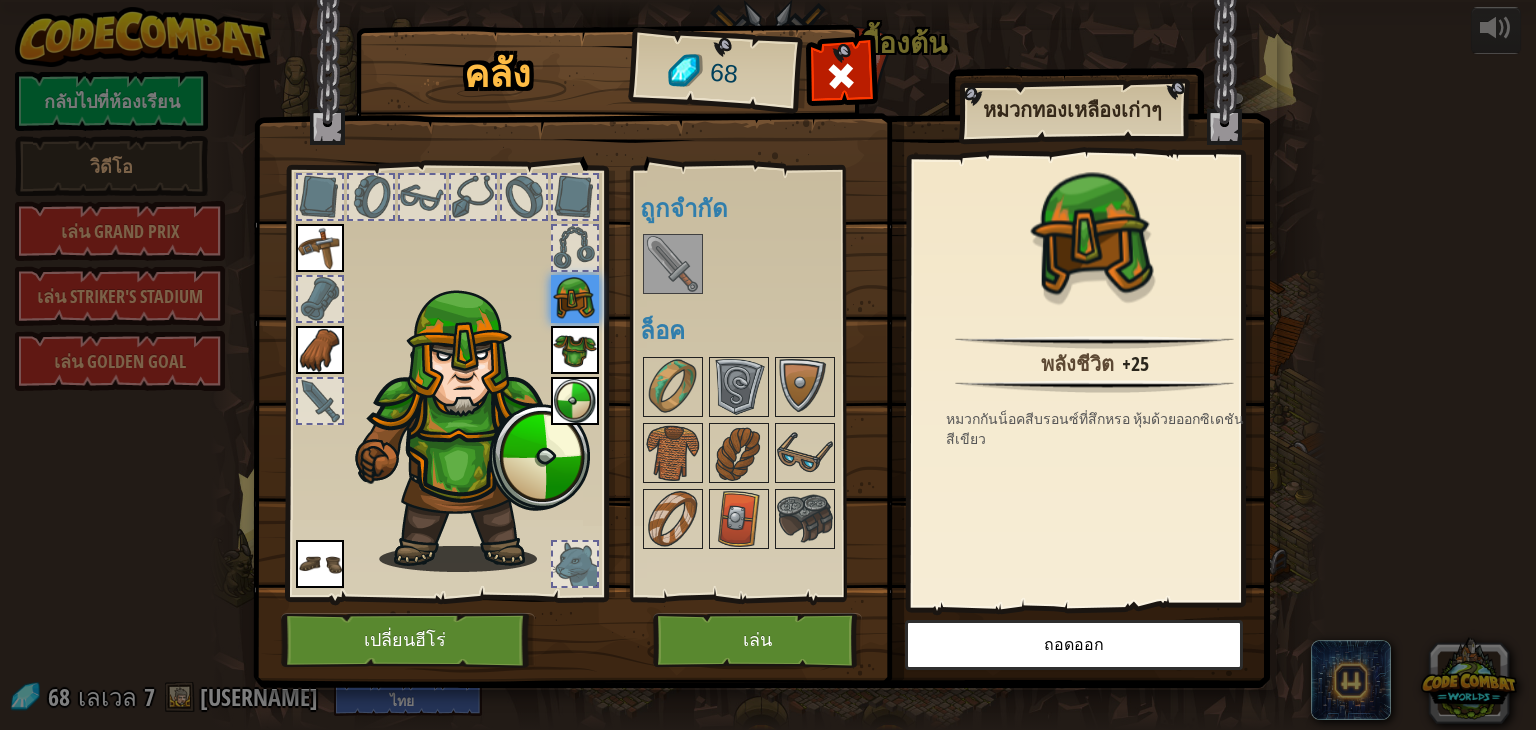 click at bounding box center [575, 248] 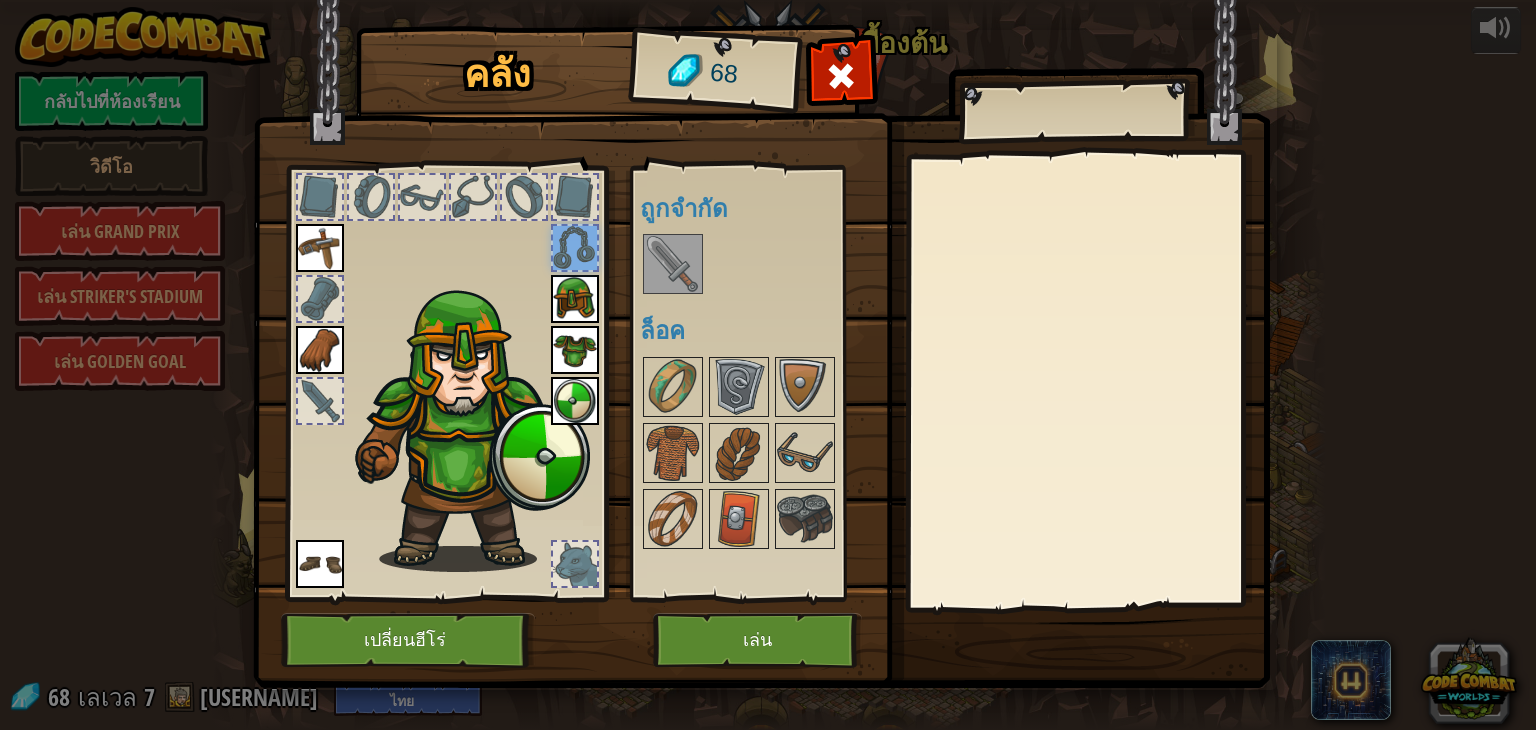 click at bounding box center [320, 299] 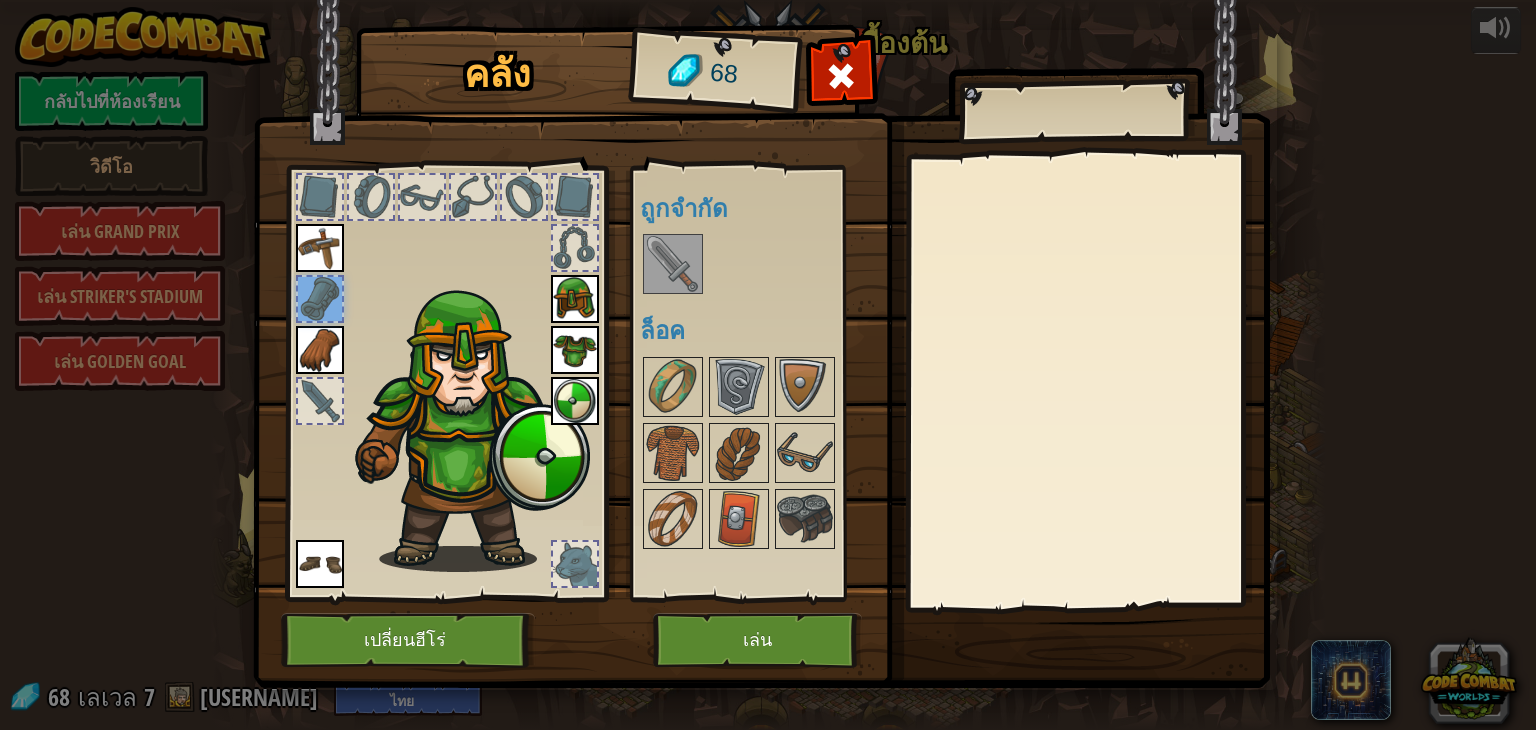 click at bounding box center [320, 350] 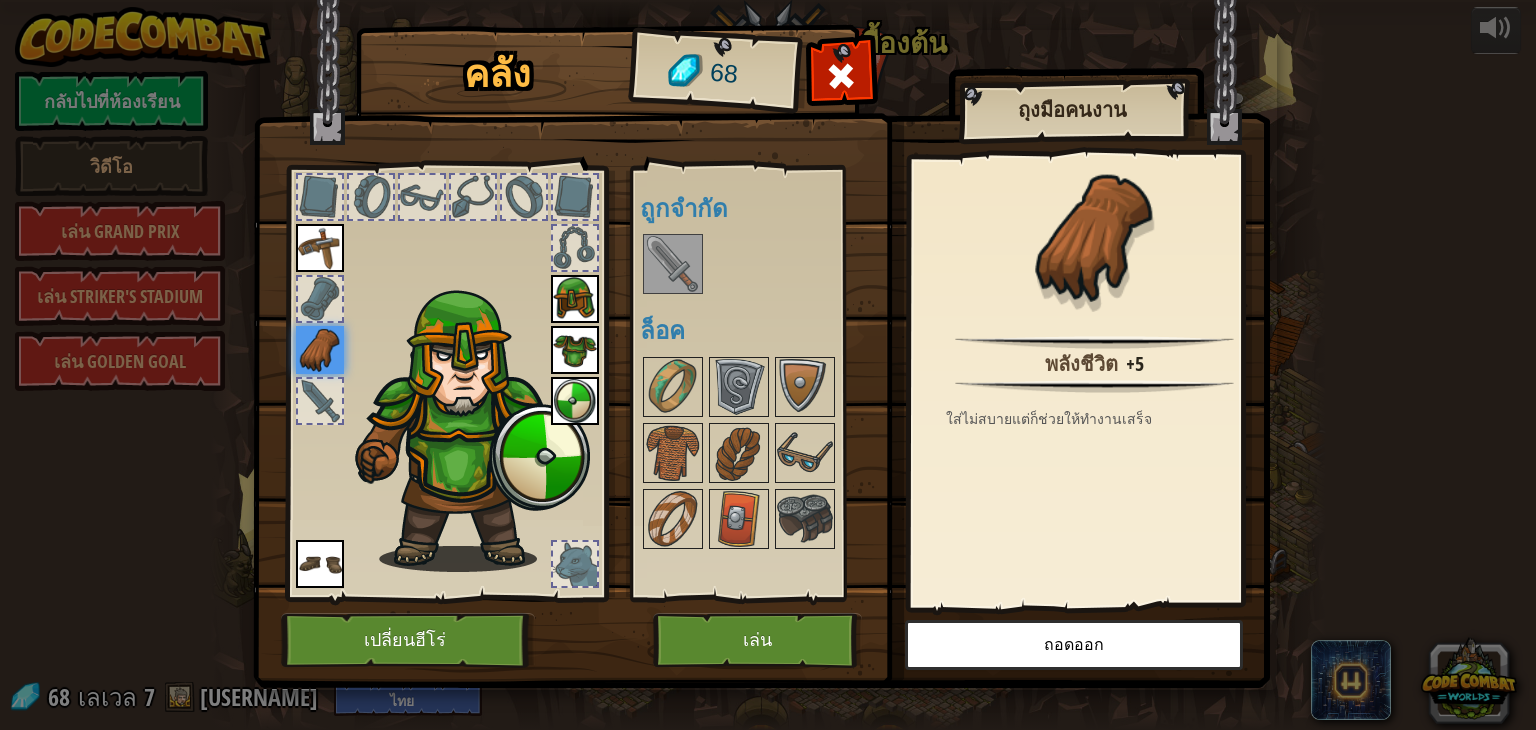 click at bounding box center [320, 401] 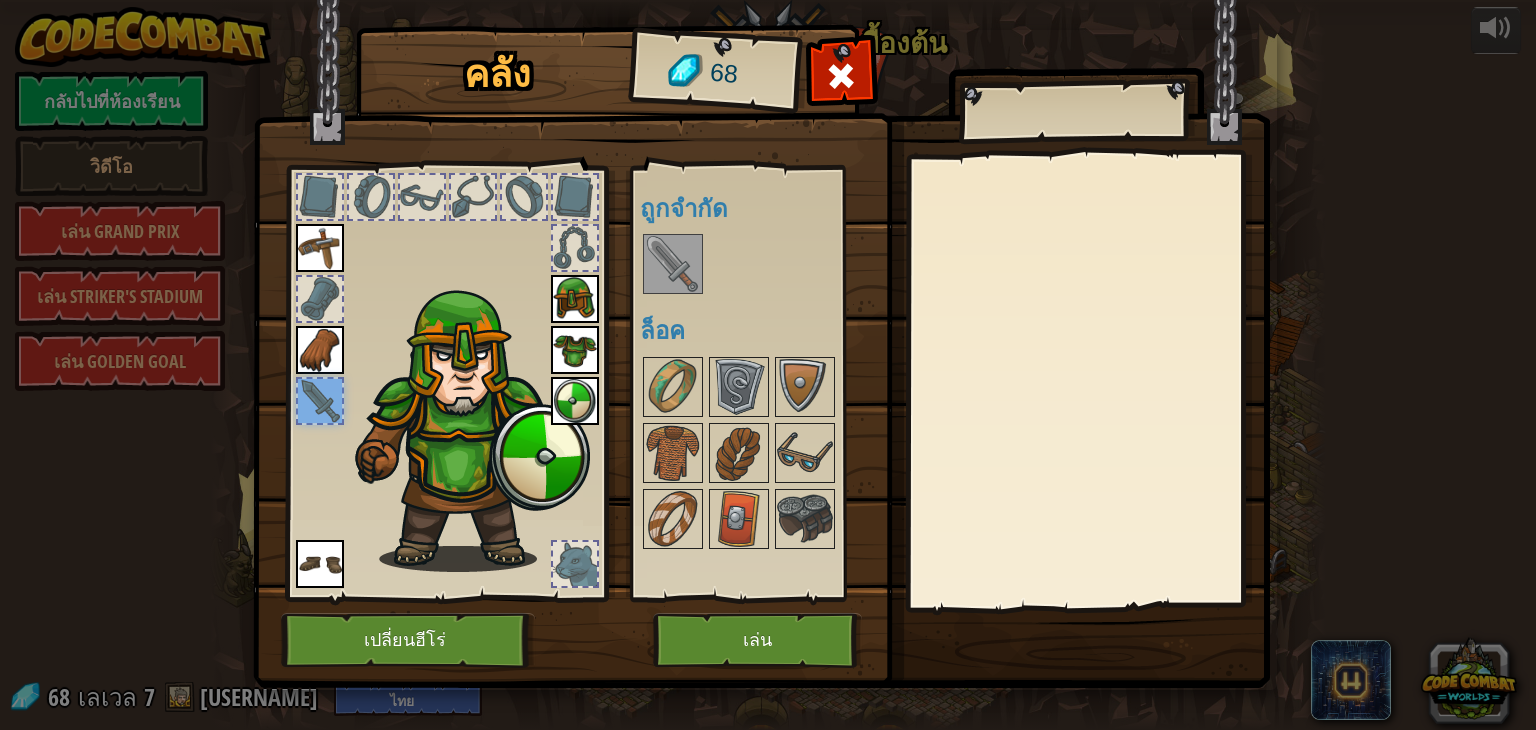 click at bounding box center [575, 564] 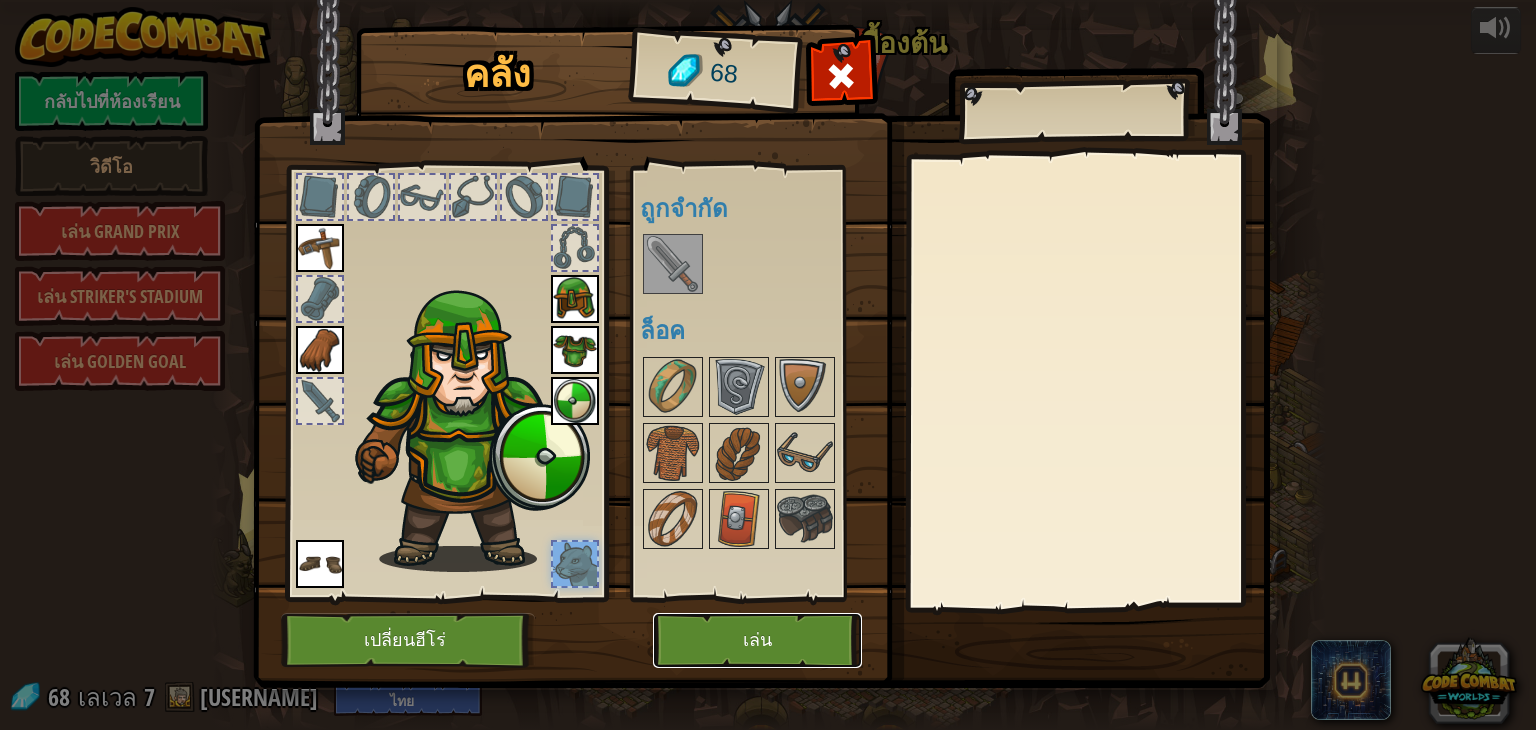 click on "เล่น" at bounding box center (757, 640) 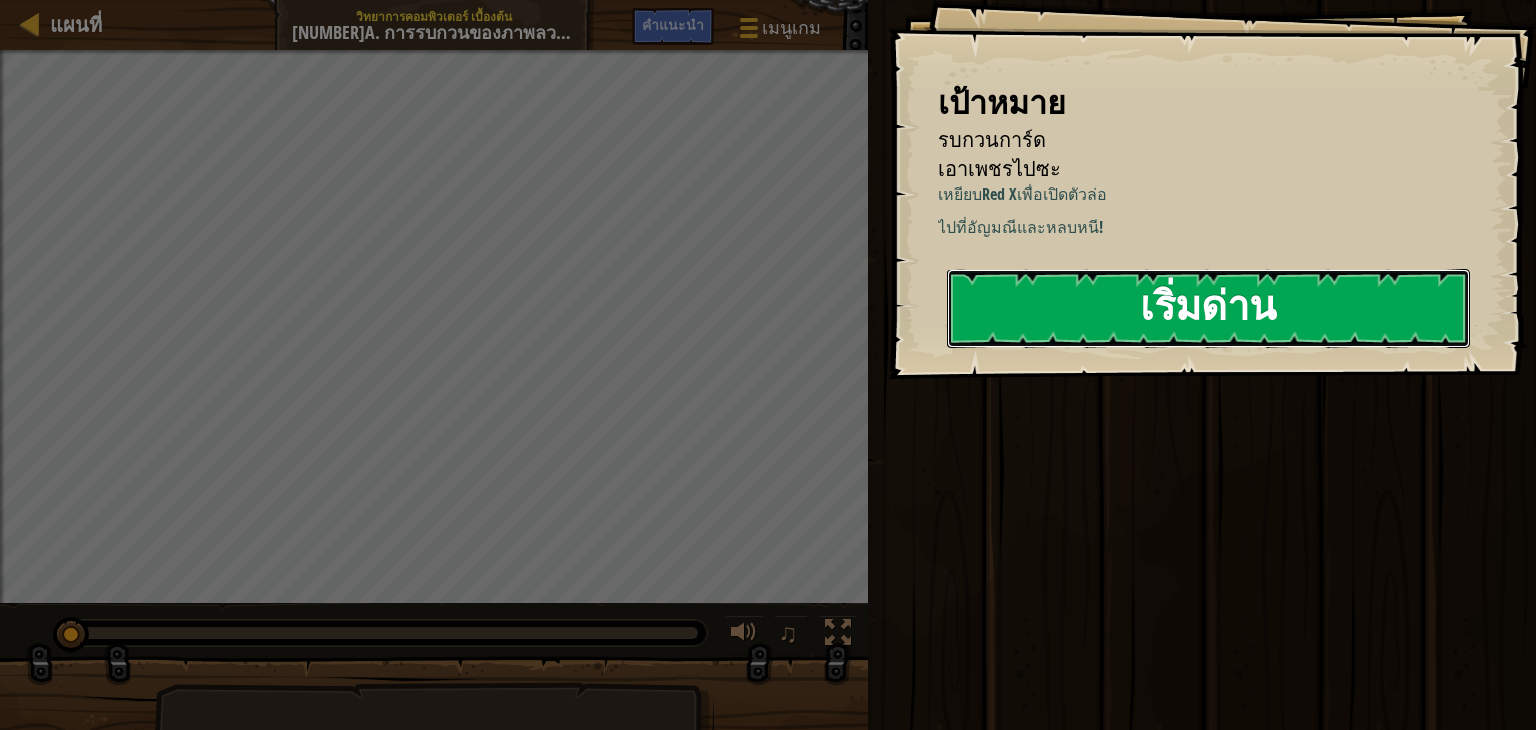 click on "เริ่มด่าน" at bounding box center [1208, 308] 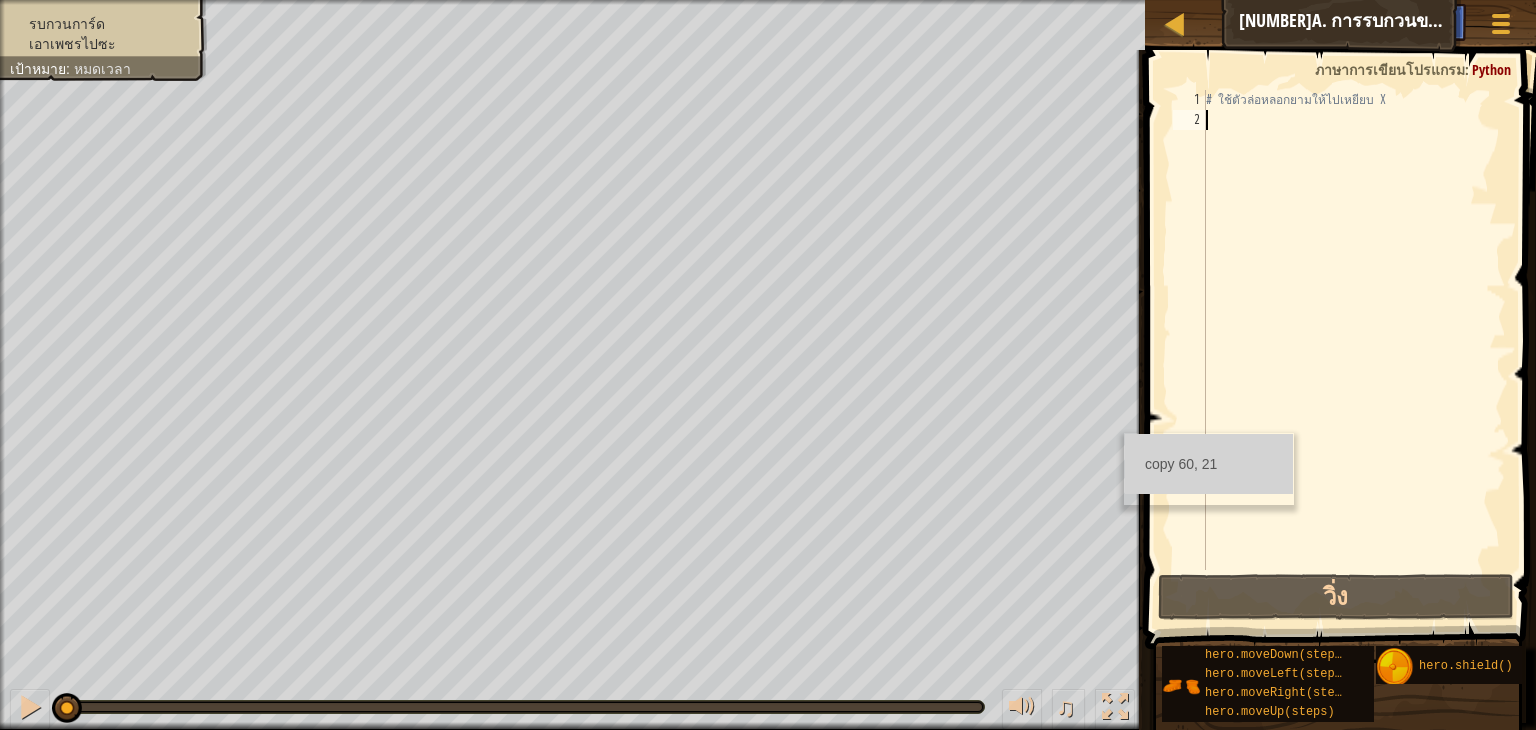 type on "h" 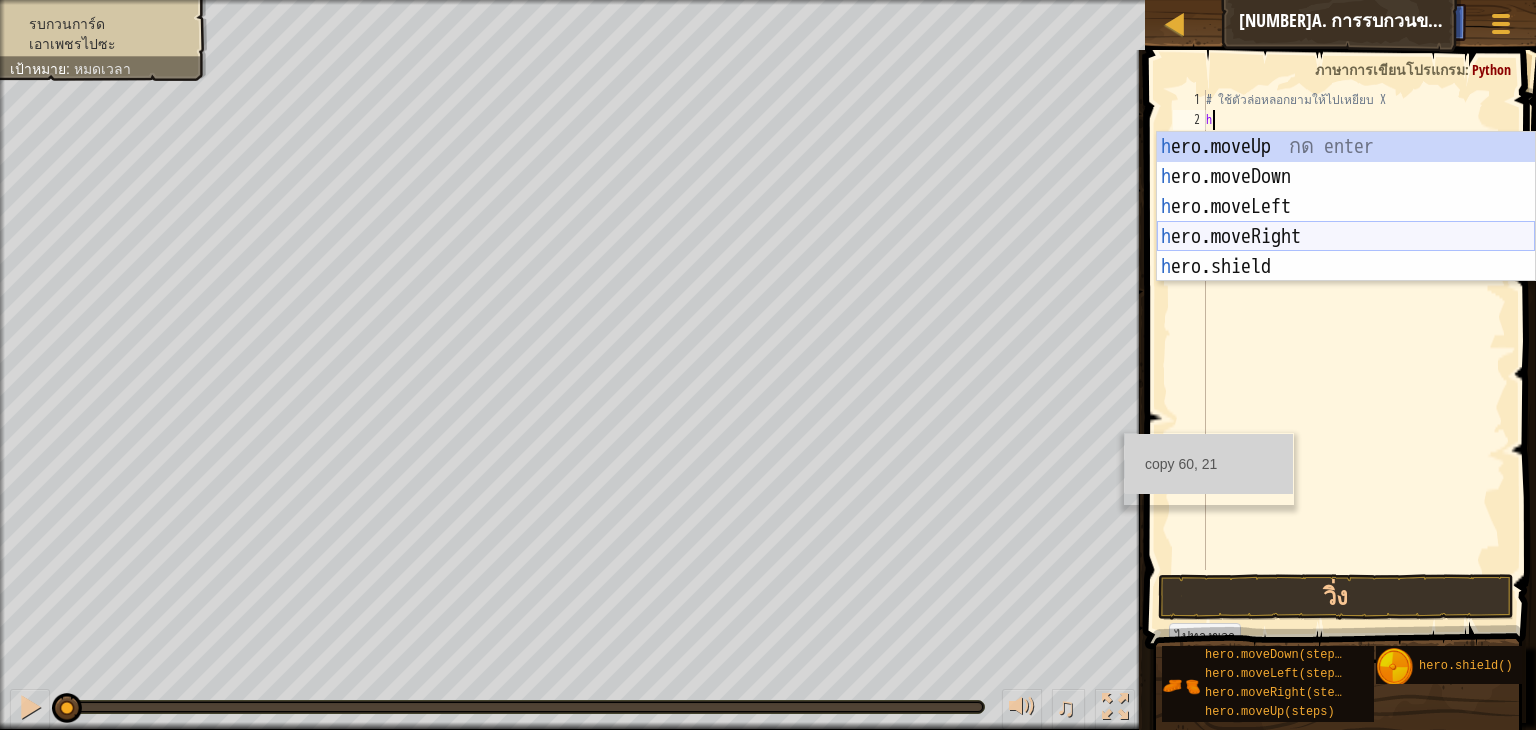 click on "h ero.moveUp กด enter h ero.moveDown กด enter h ero.moveLeft กด enter h ero.moveRight กด enter h ero.shield กด enter" at bounding box center (1346, 237) 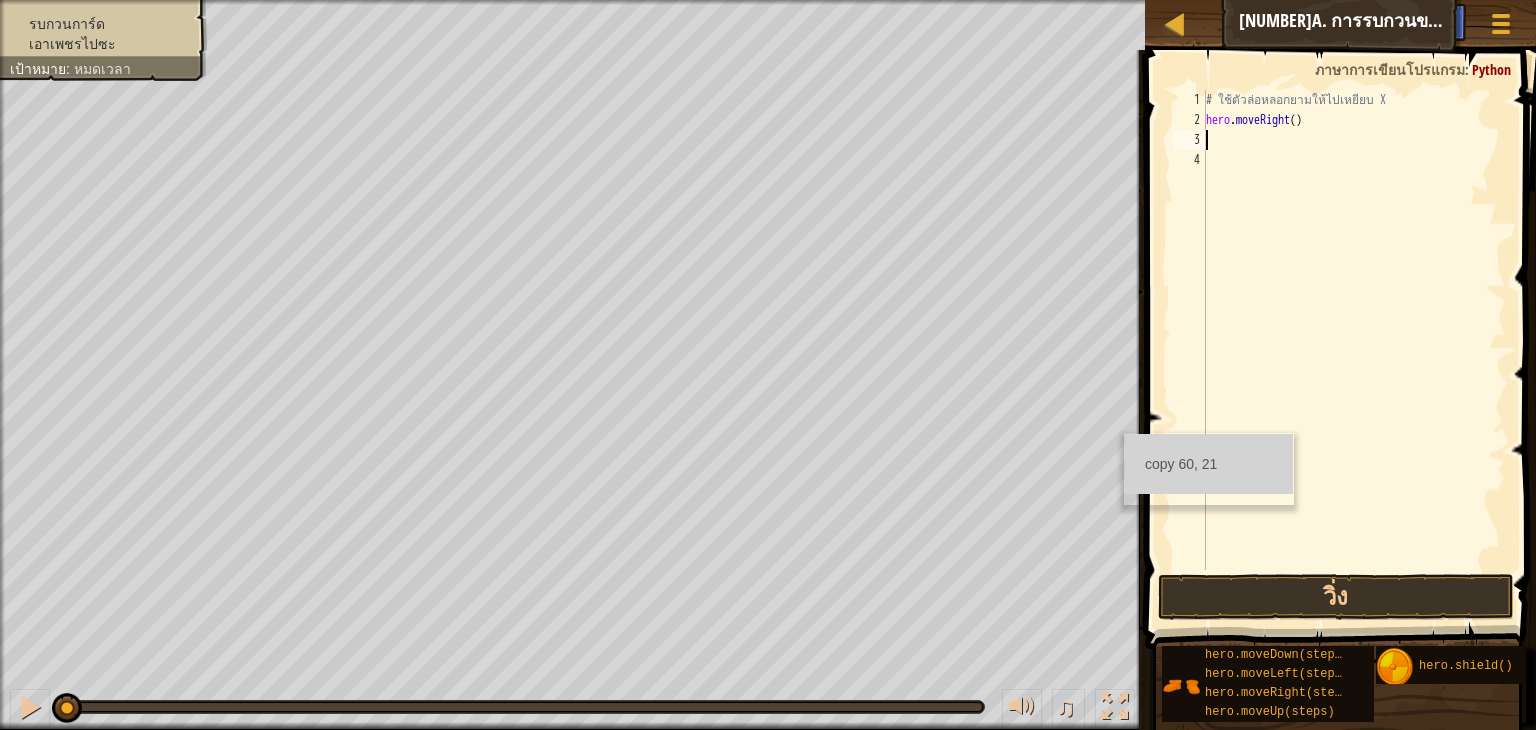 type on "h" 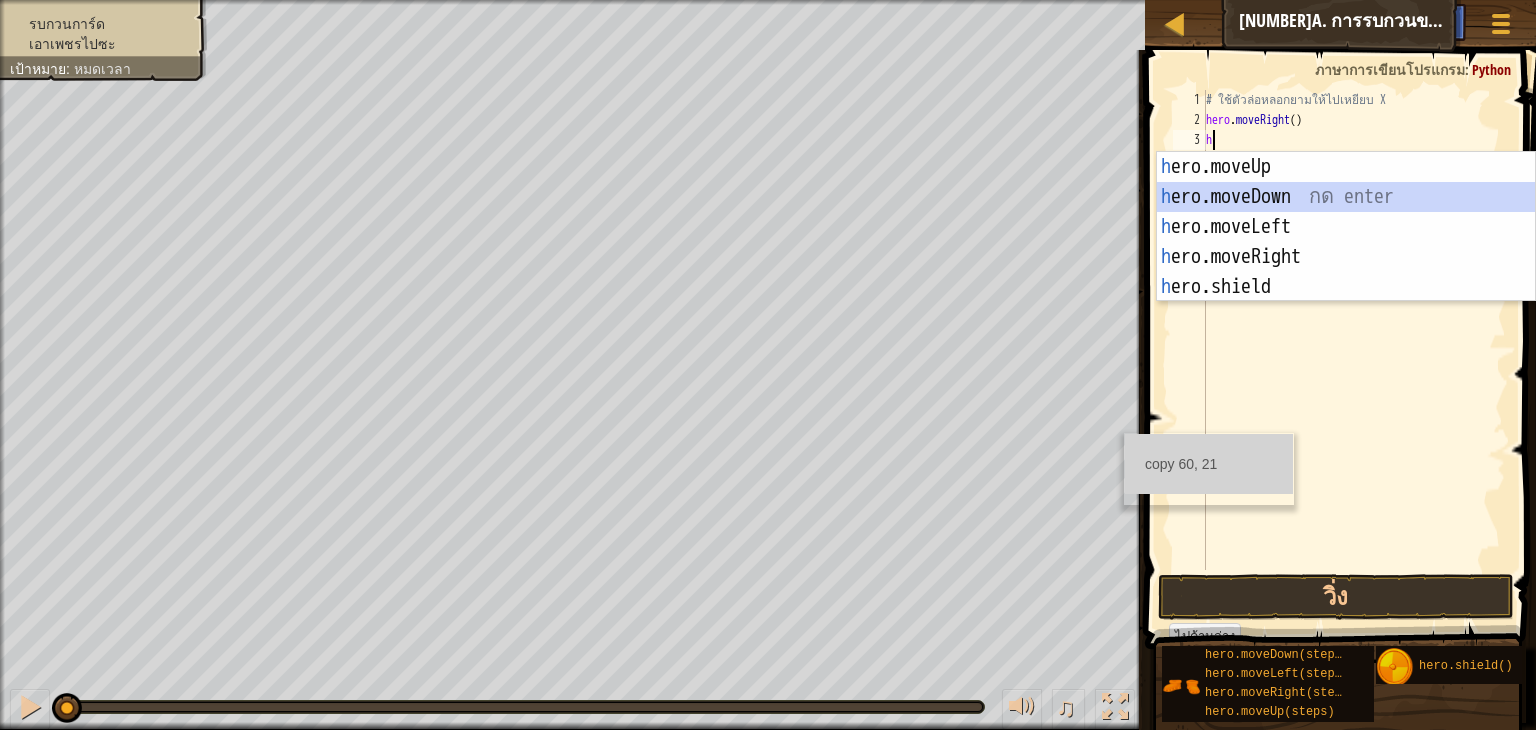 click on "h ero.moveUp กด enter h ero.moveDown กด enter h ero.moveLeft กด enter h ero.moveRight กด enter h ero.shield กด enter" at bounding box center [1346, 257] 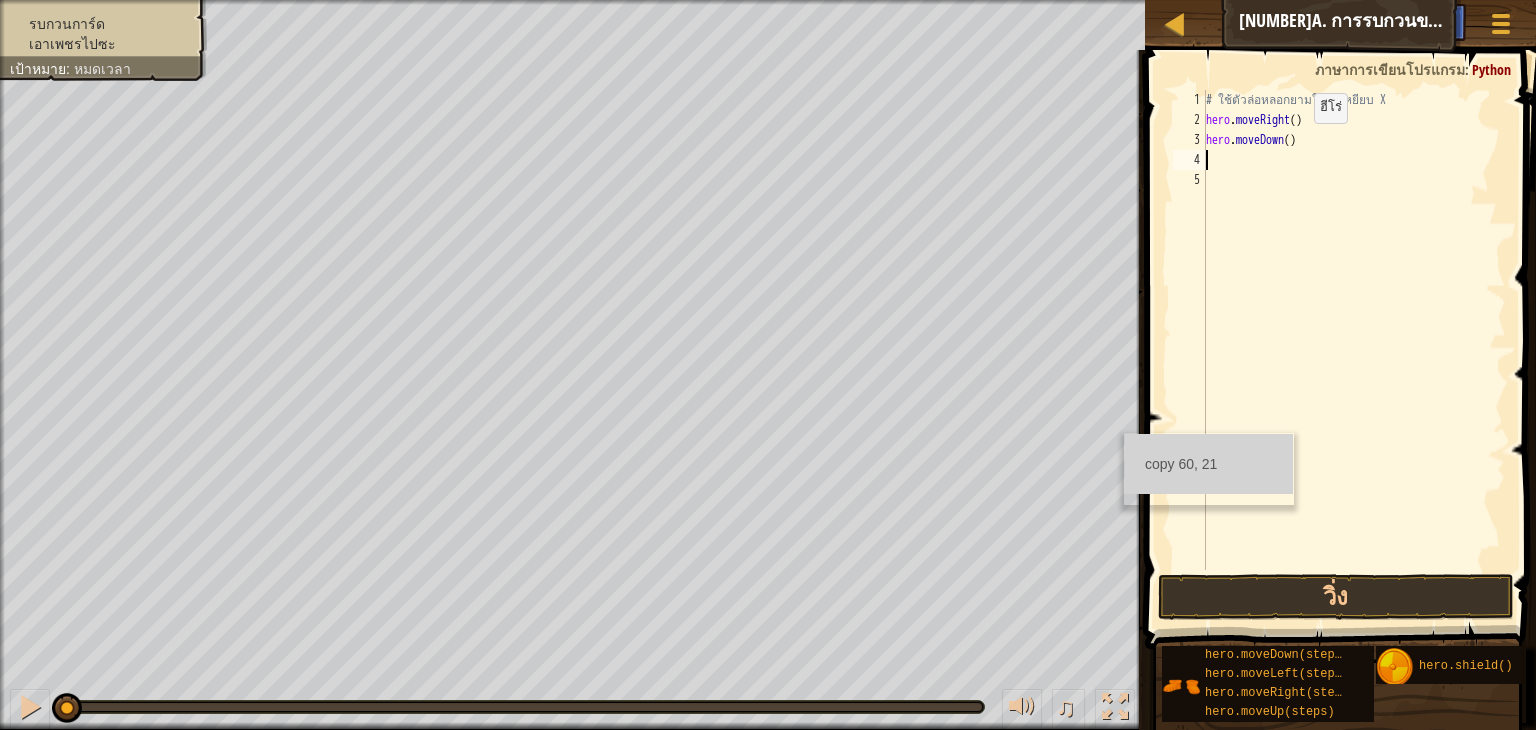 click on "# ใช้ตัวล่อหลอกยามให้ไปเหยียบ X hero . moveRight ( ) hero . moveDown ( )" at bounding box center (1354, 350) 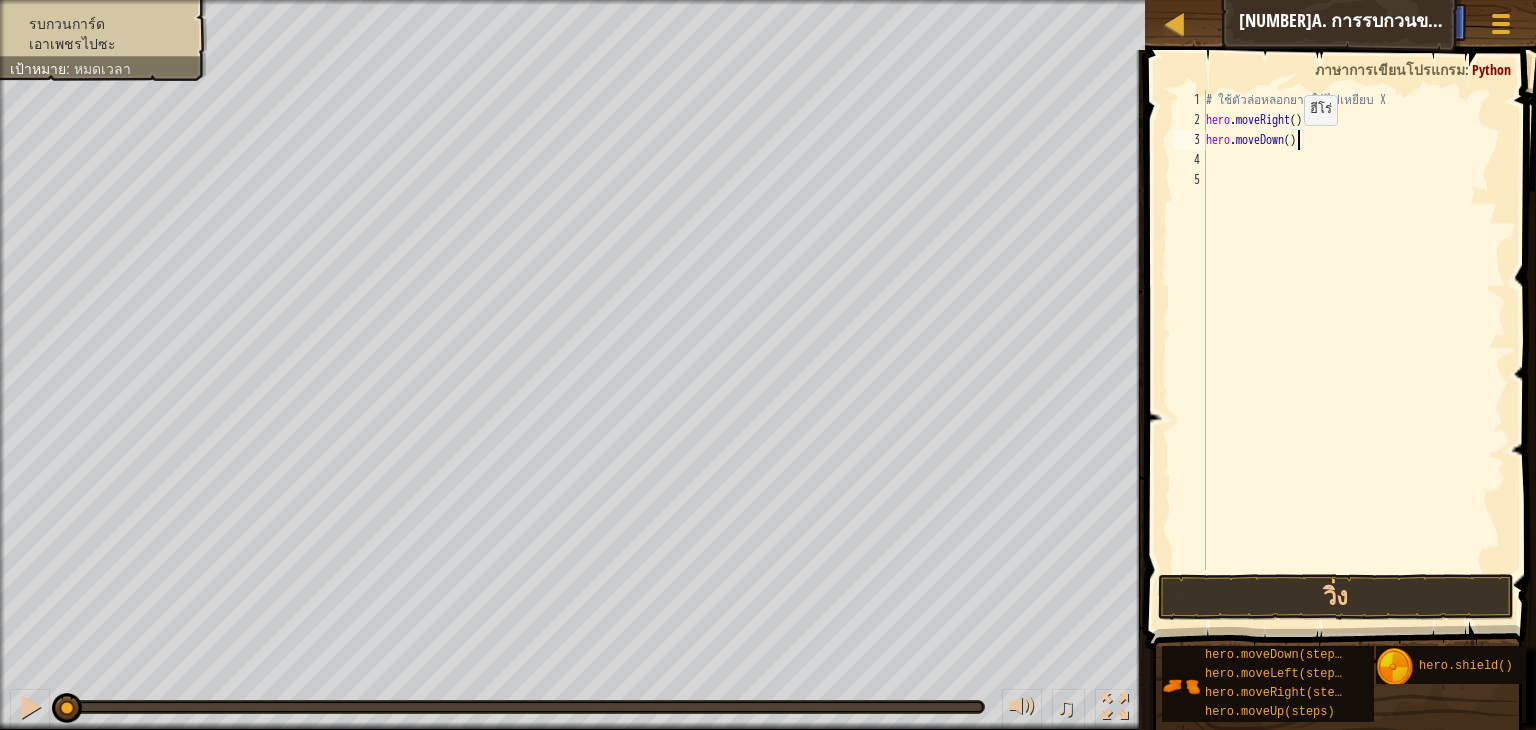 type on "hero.moveDown(2)" 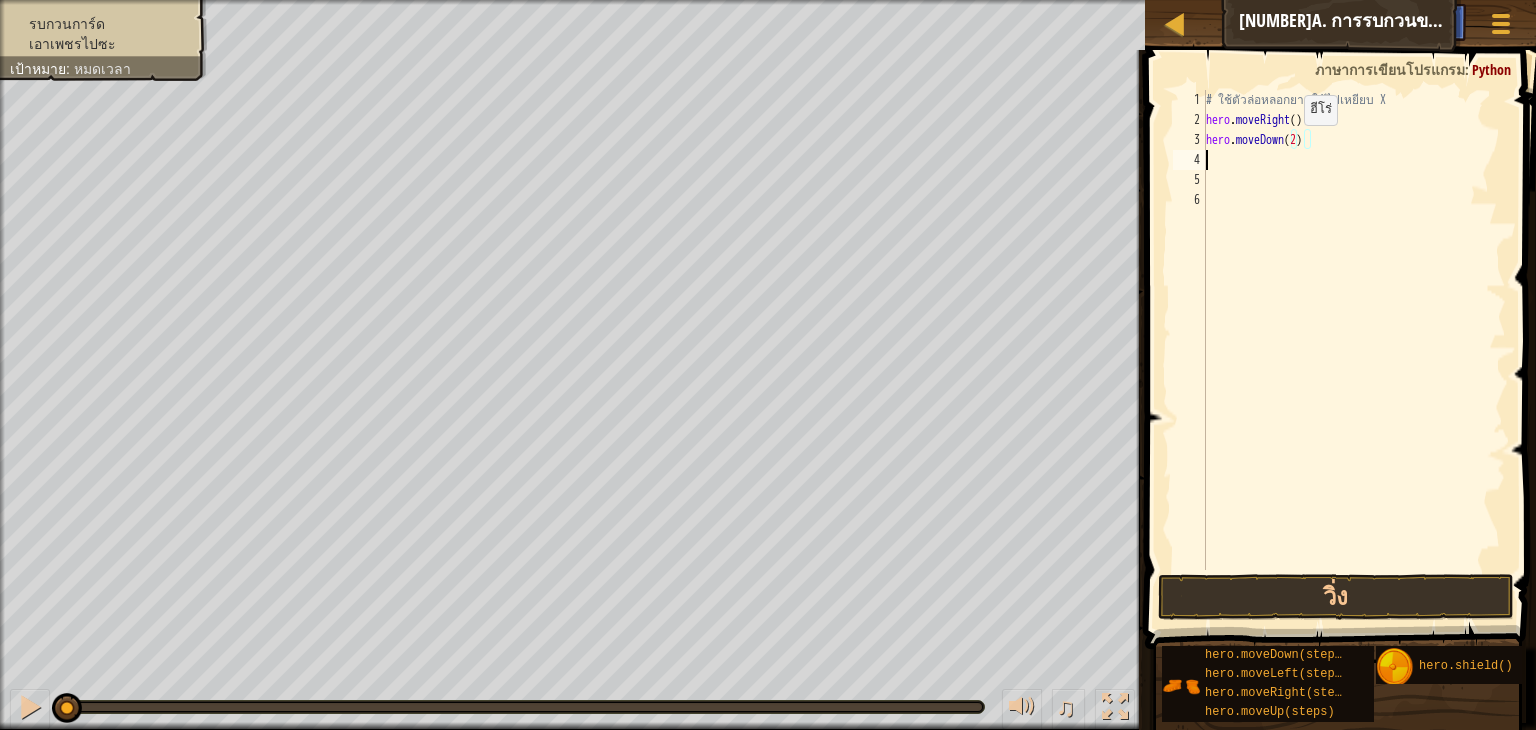 scroll, scrollTop: 9, scrollLeft: 0, axis: vertical 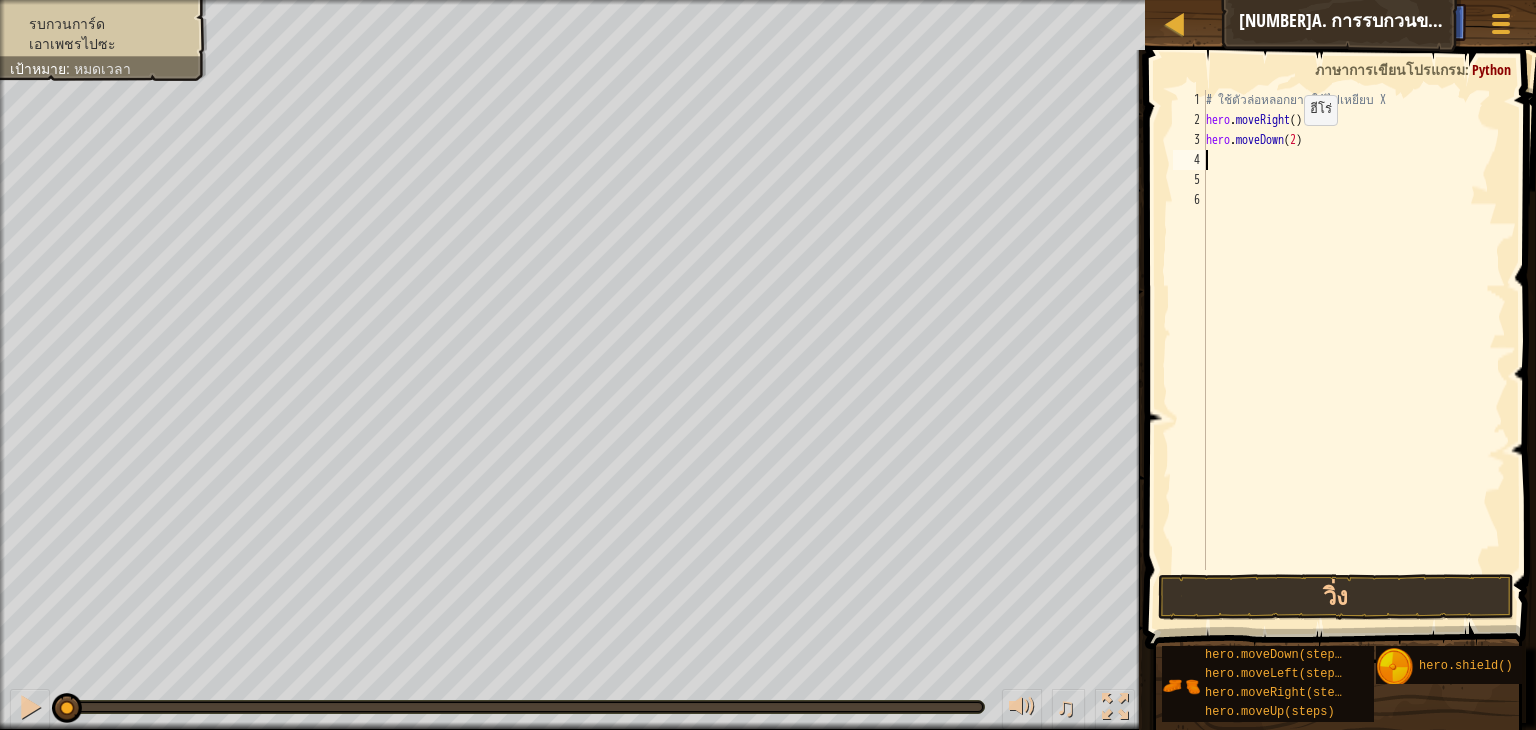 type on "h" 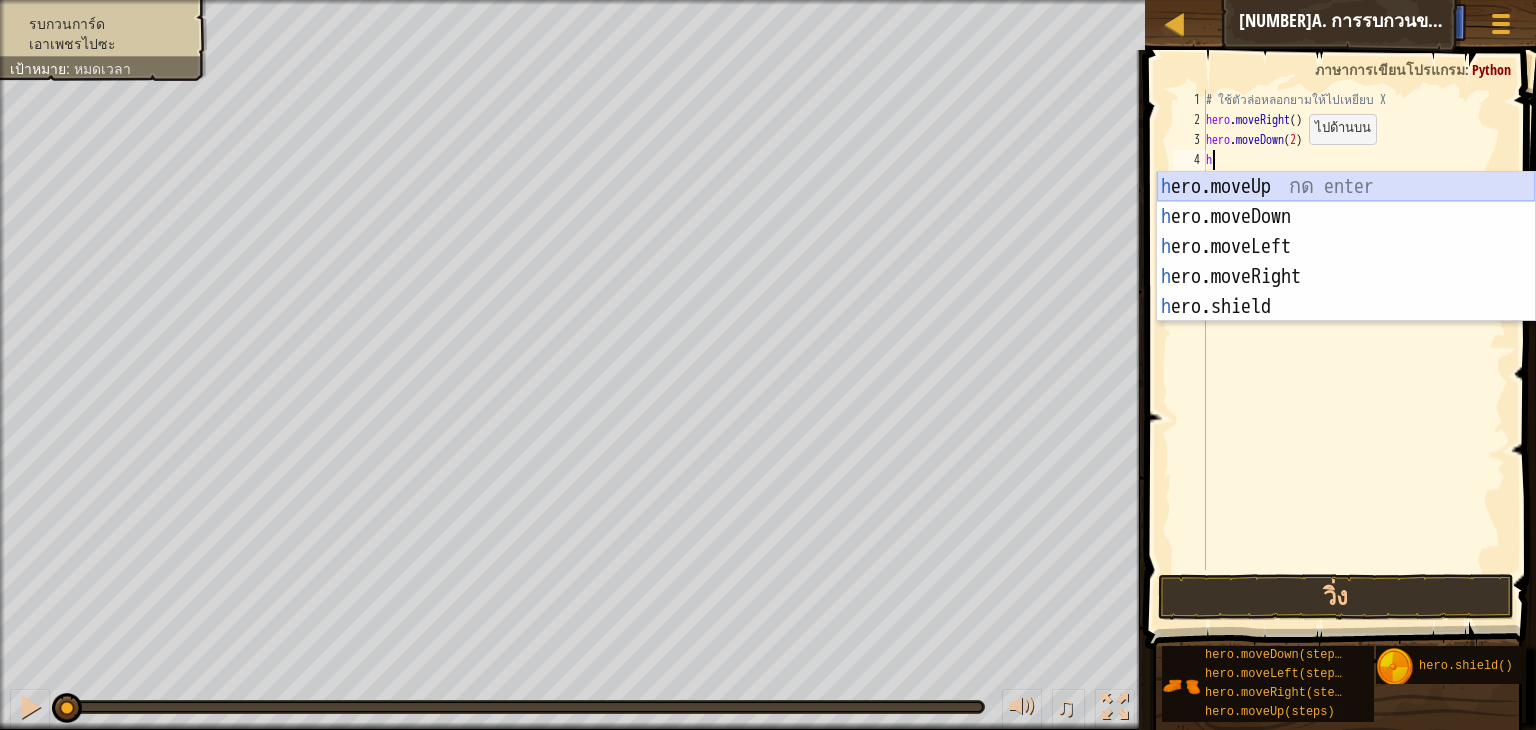 click on "h ero.moveUp กด enter h ero.moveDown กด enter h ero.moveLeft กด enter h ero.moveRight กด enter h ero.shield กด enter" at bounding box center [1346, 277] 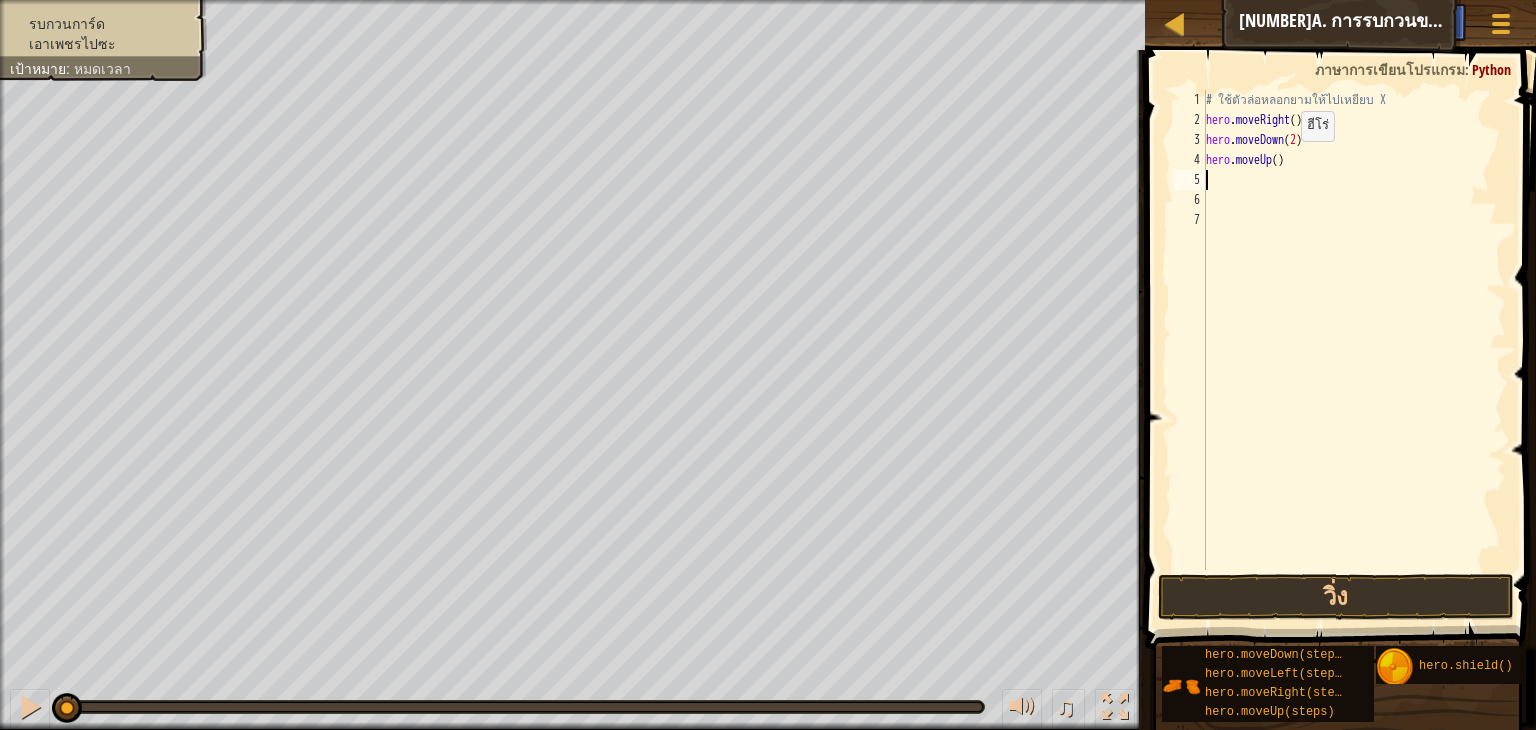 click on "# ใช้ตัวล่อหลอกยามให้ไปเหยียบ X hero . moveRight ( ) hero . moveDown ( [NUMBER] ) hero . moveUp ( )" at bounding box center (1354, 350) 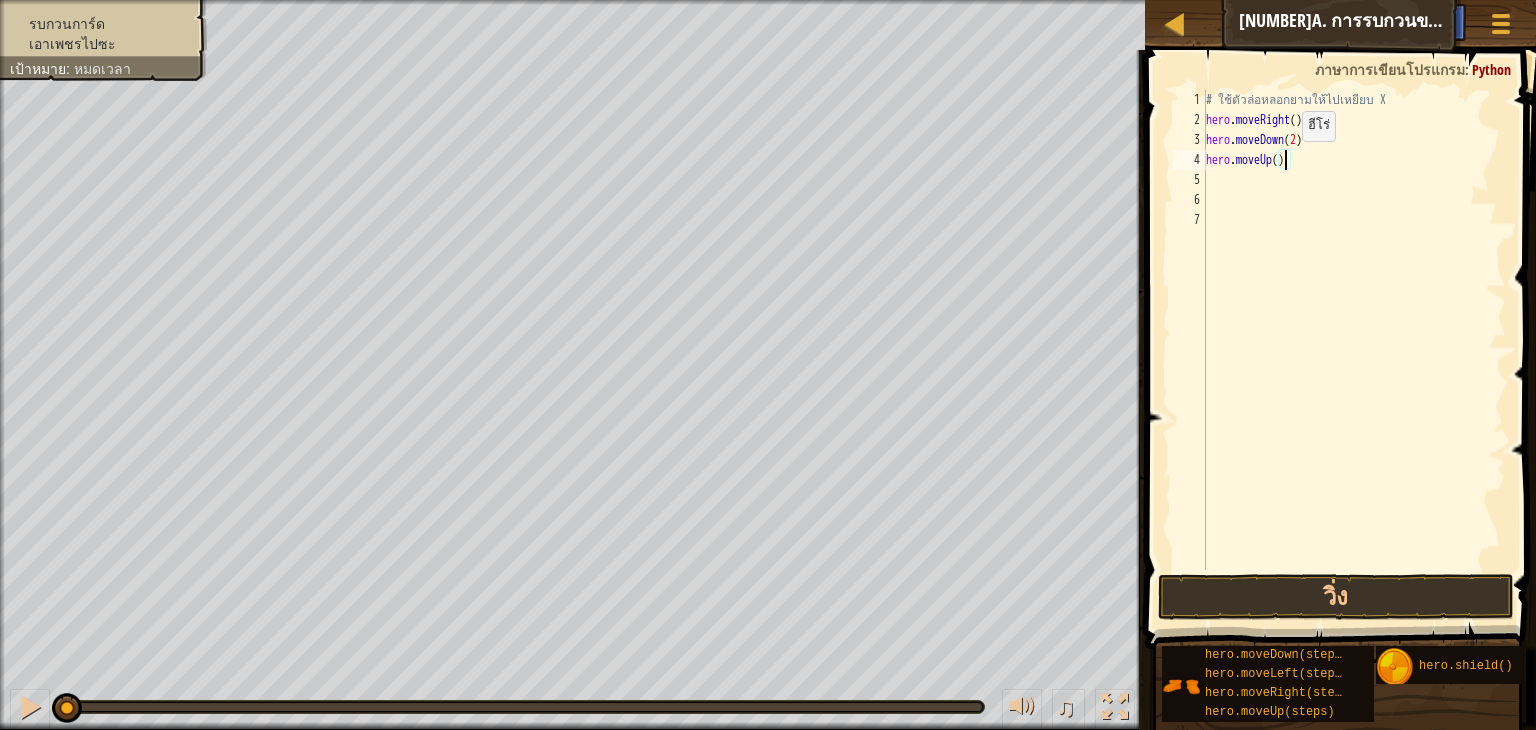 type on "hero.moveUp(2)" 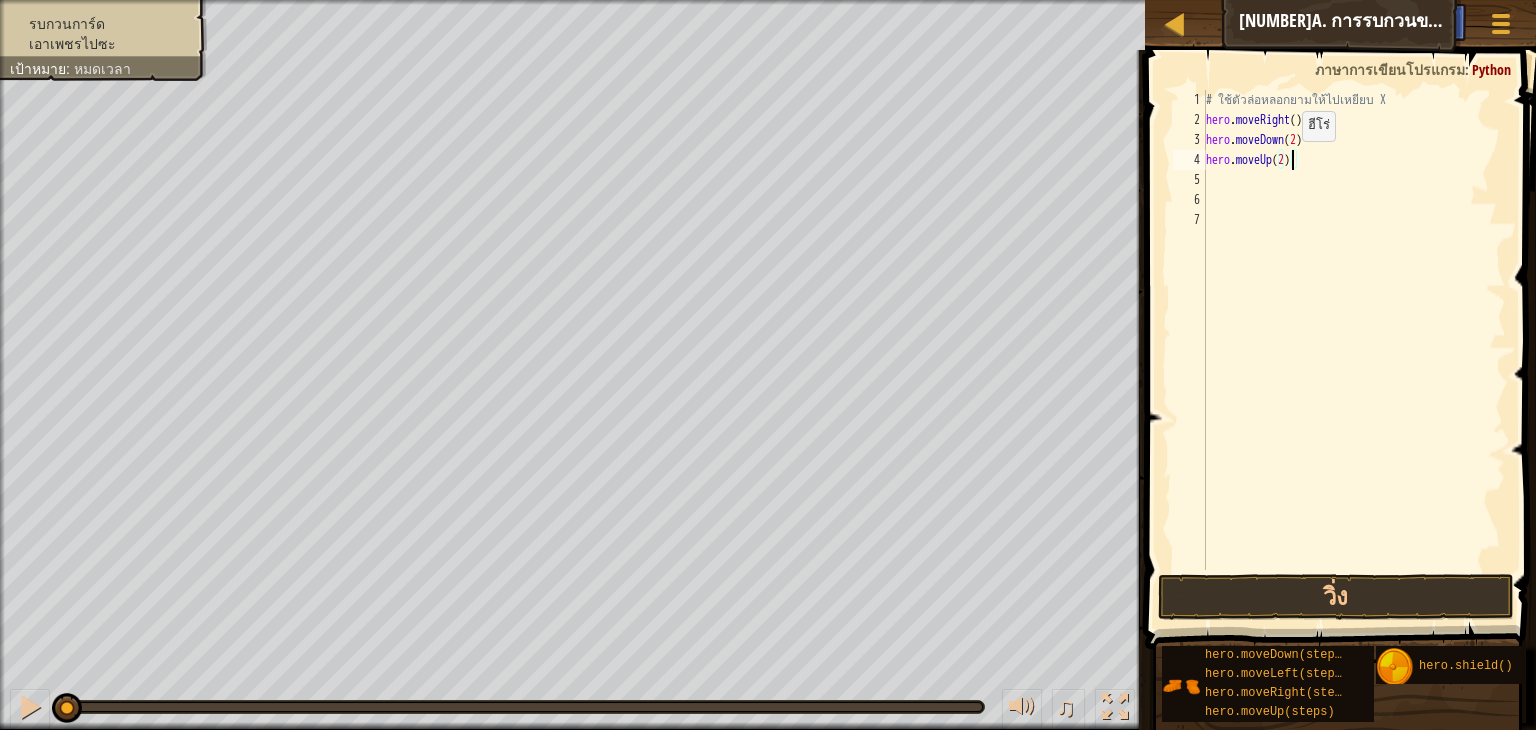 scroll, scrollTop: 9, scrollLeft: 0, axis: vertical 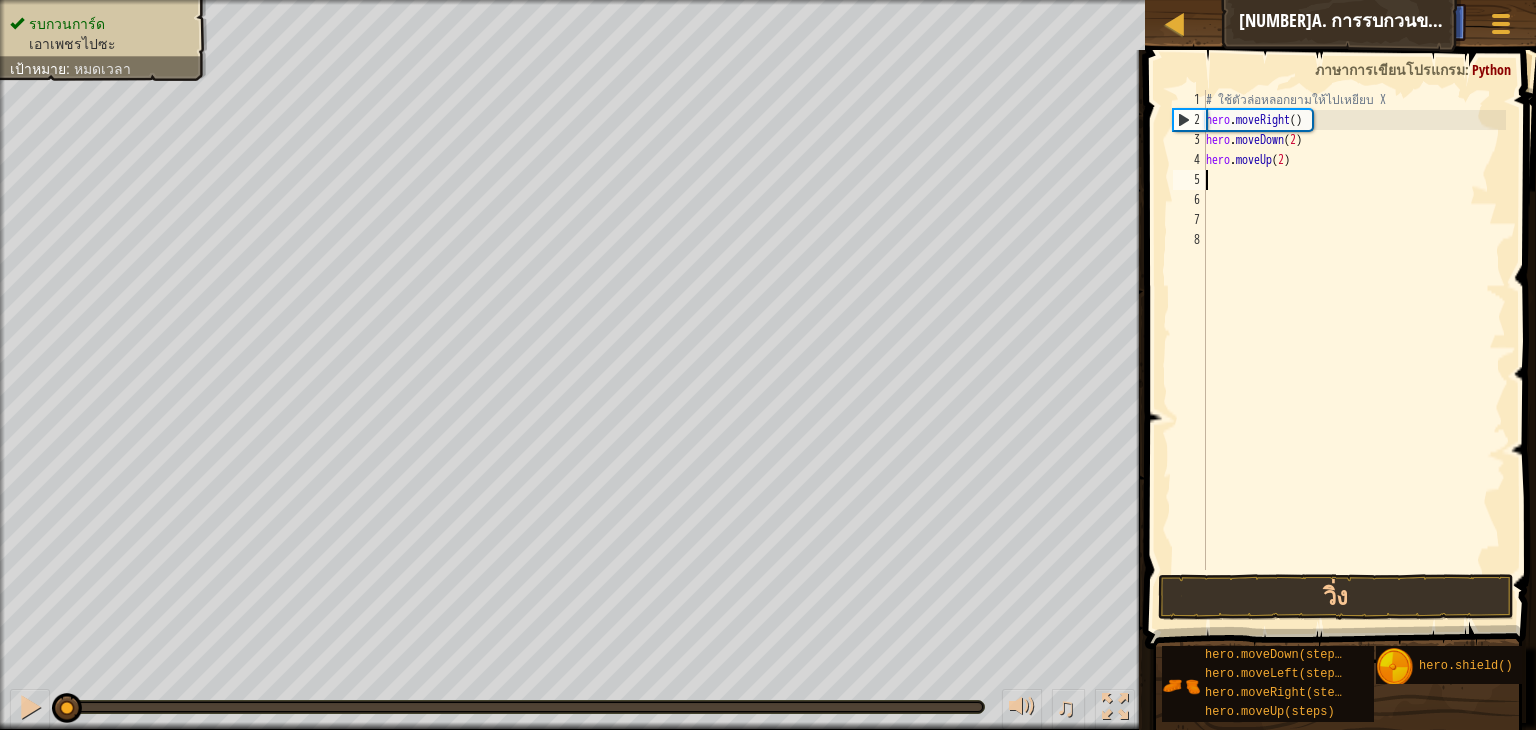 type on "h" 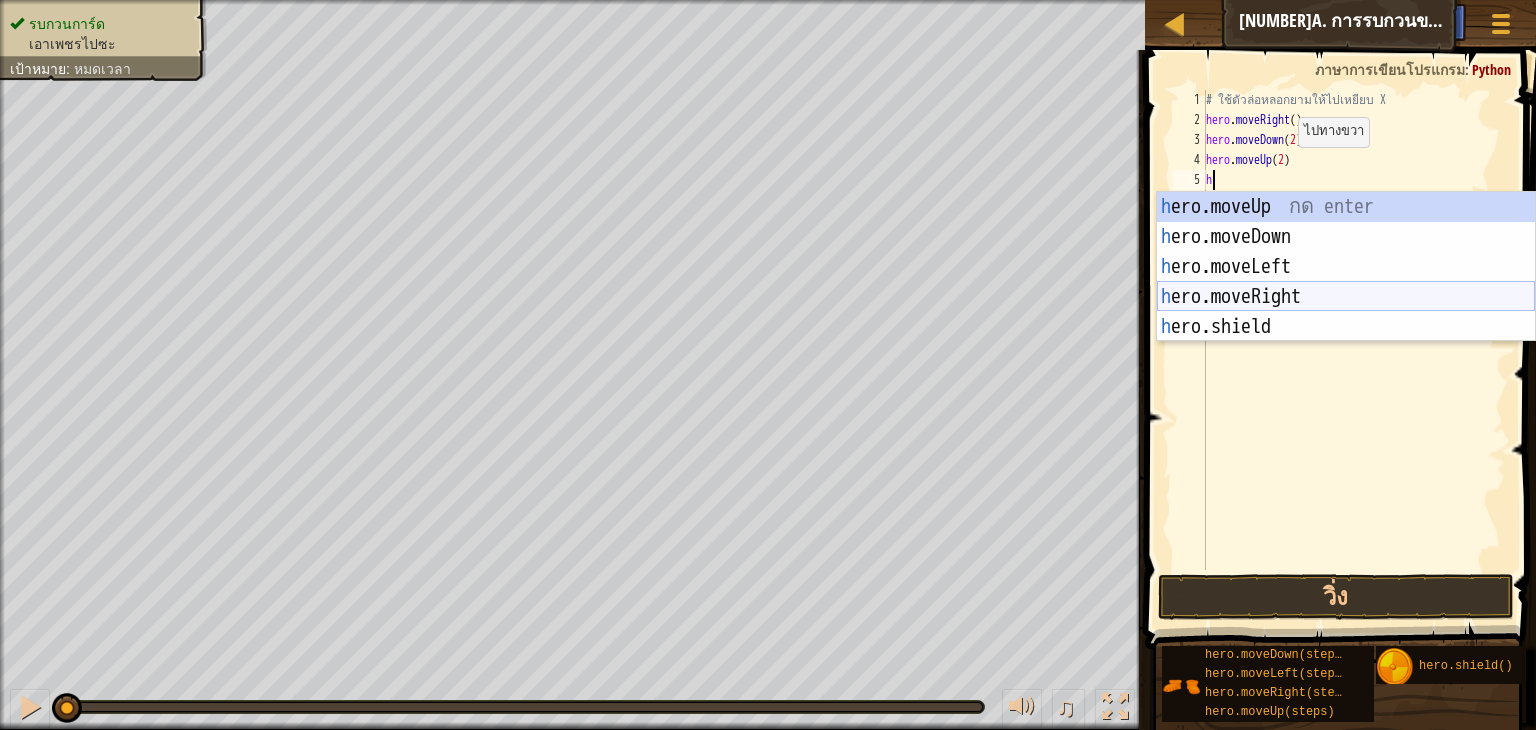 click on "h ero.moveUp กด enter h ero.moveDown กด enter h ero.moveLeft กด enter h ero.moveRight กด enter h ero.shield กด enter" at bounding box center [1346, 297] 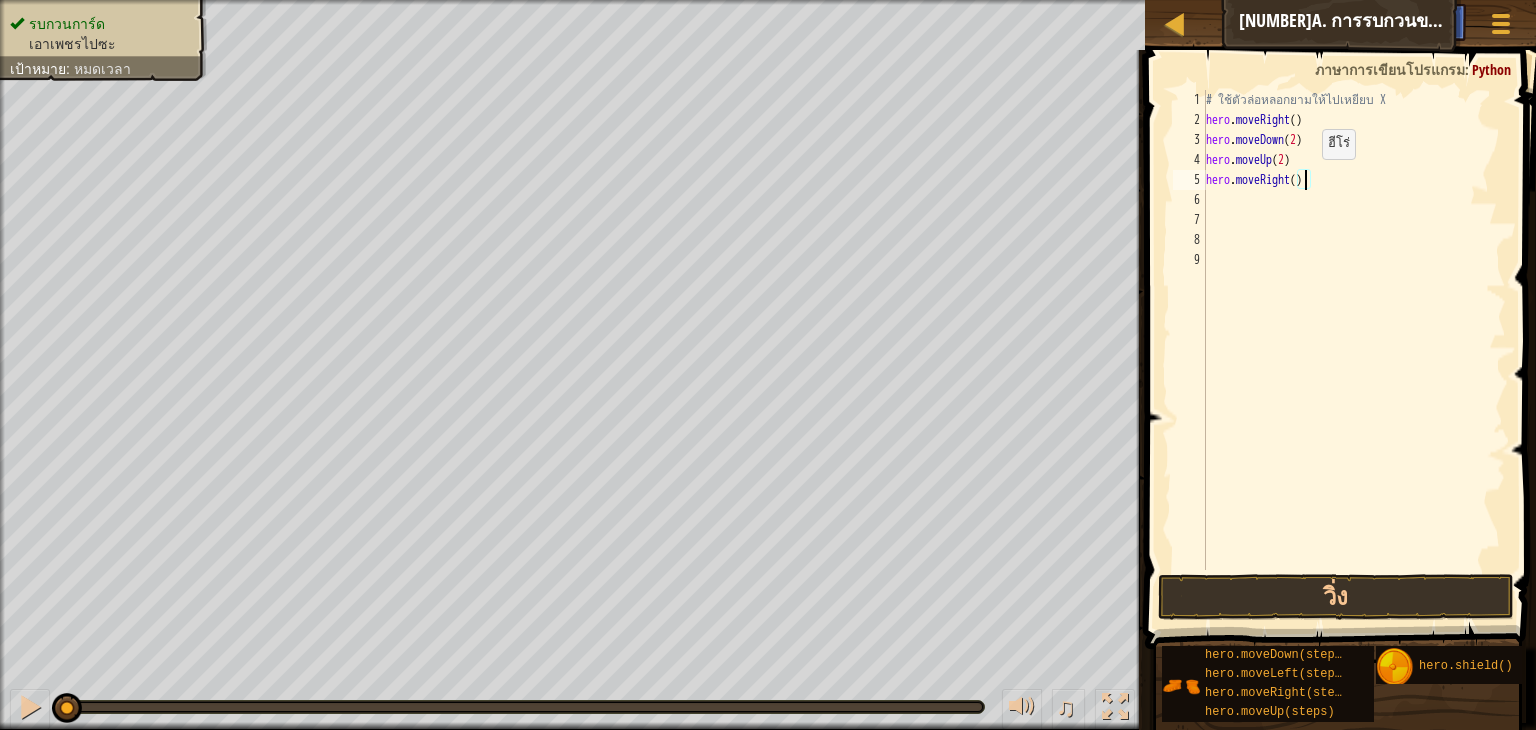click on "# ใช้ตัวล่อหลอกยามให้ไปเหยียบ X hero . moveRight ( ) hero . moveDown ( [NUMBER] ) hero . moveUp ( [NUMBER] ) hero . moveRight ( )" at bounding box center [1354, 350] 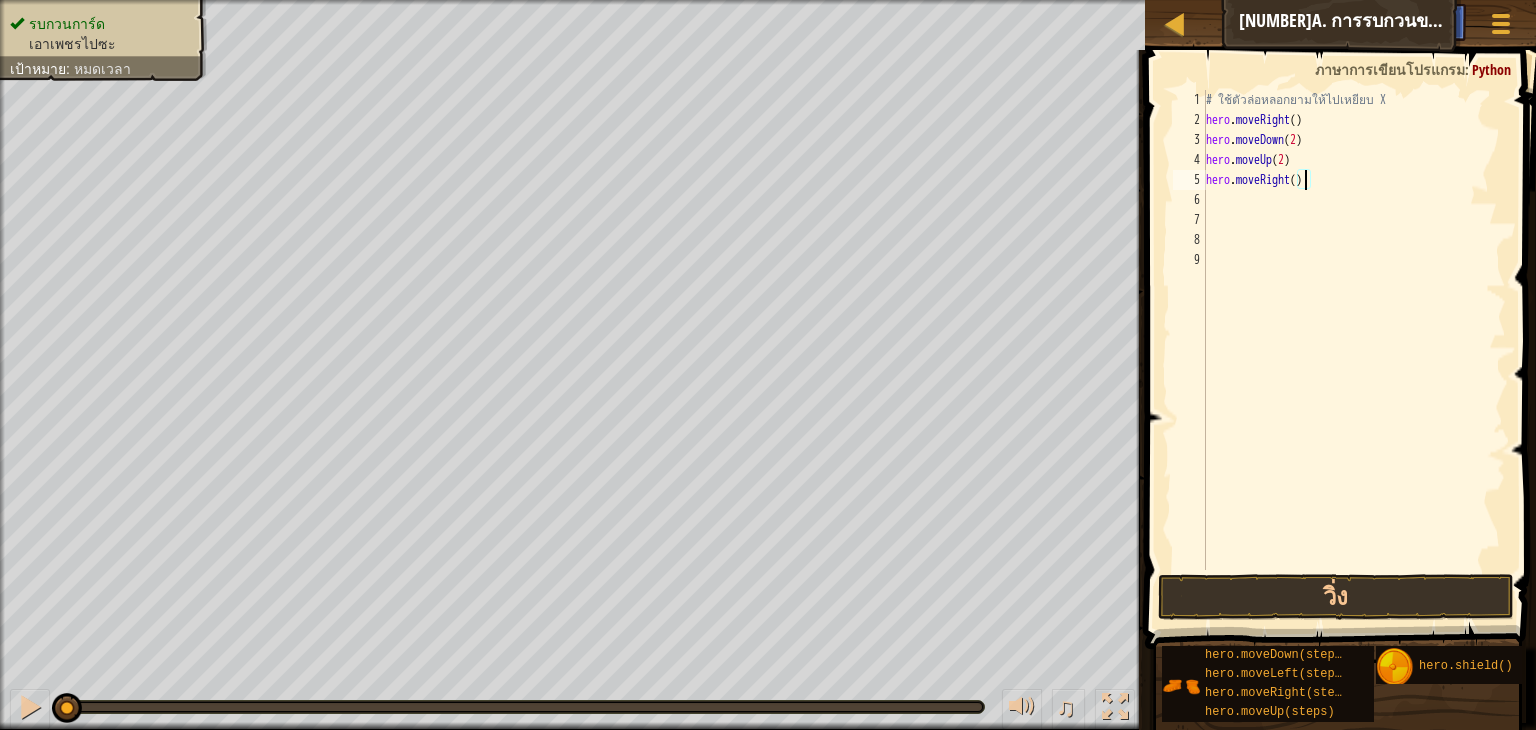 type on "hero.moveRight(3)" 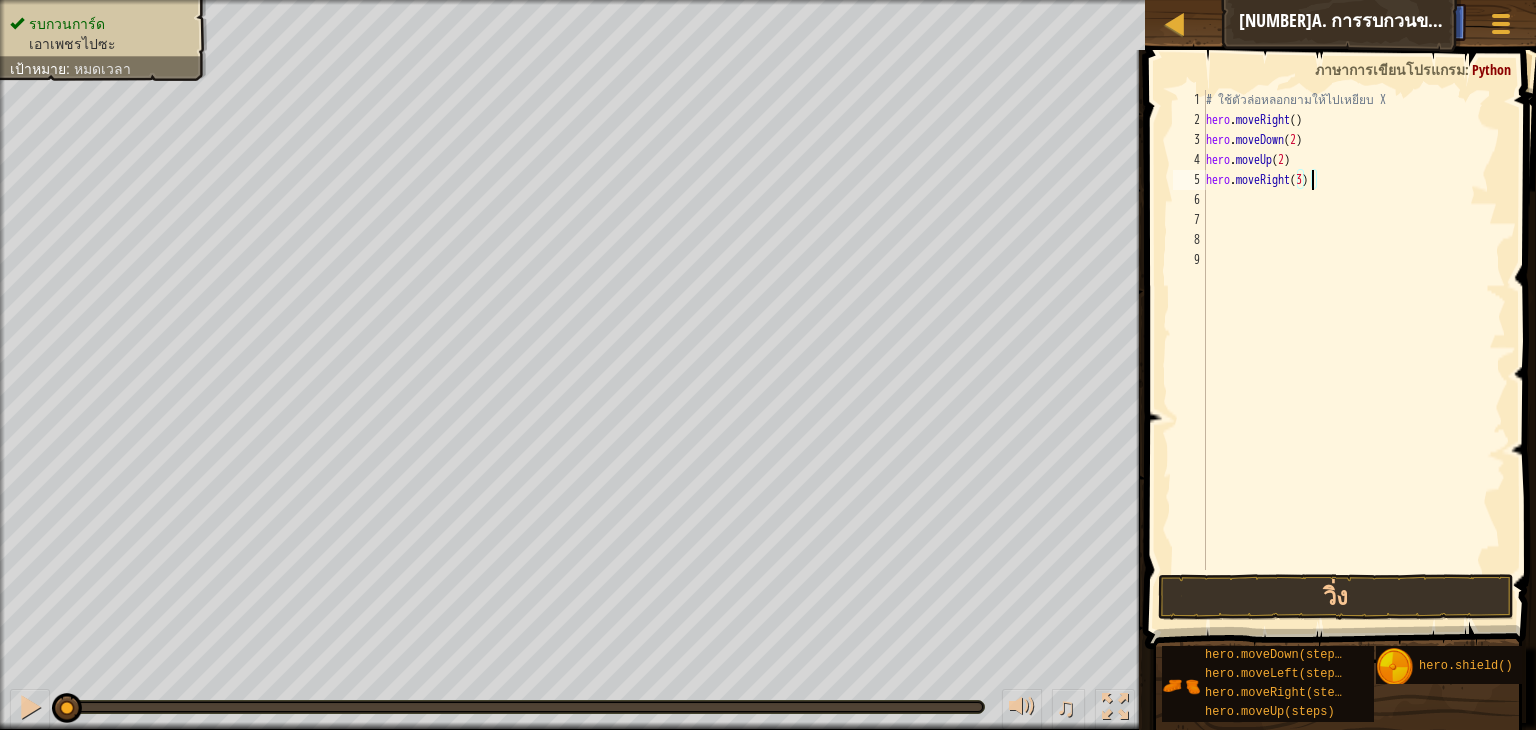 type 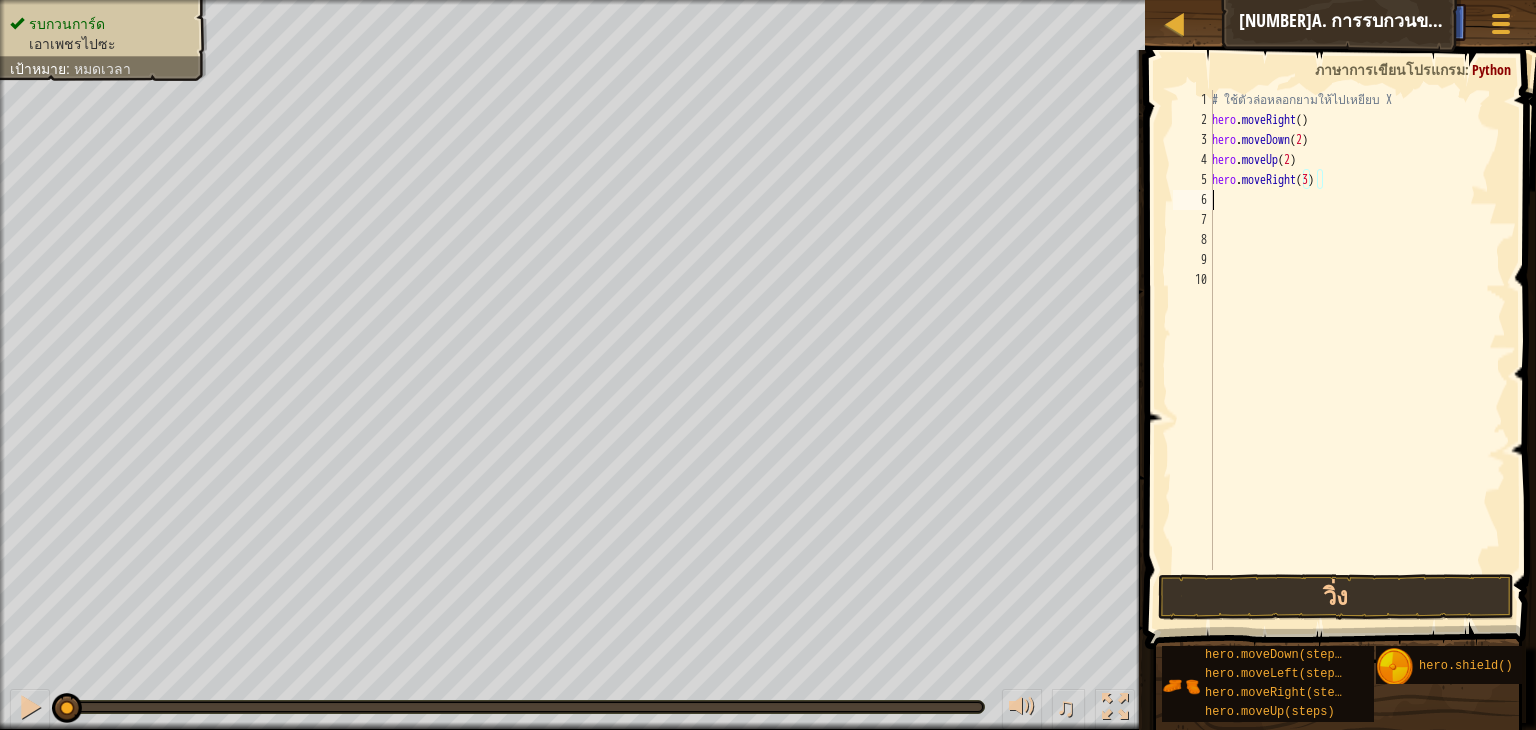 scroll, scrollTop: 9, scrollLeft: 0, axis: vertical 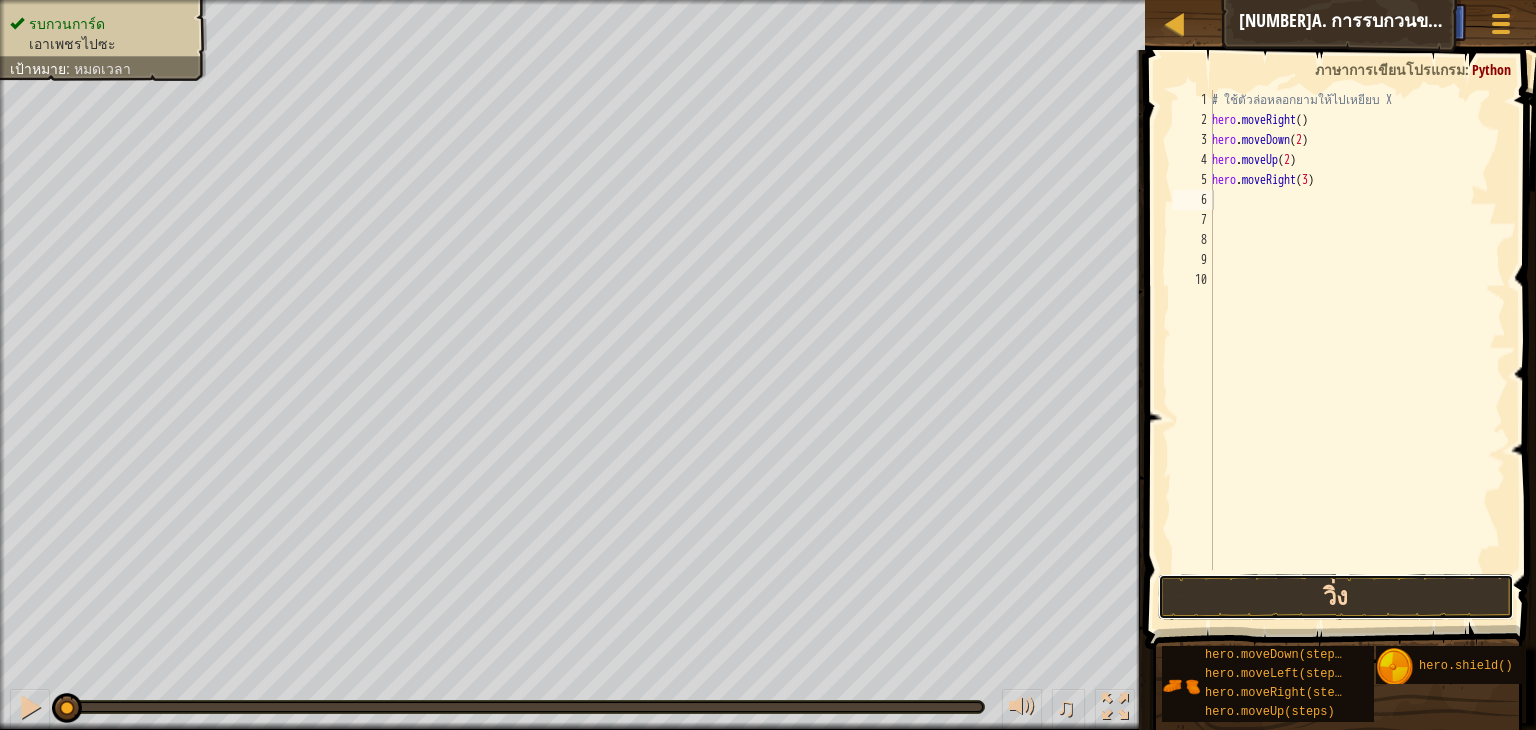 click on "วิ่ง" at bounding box center (1336, 597) 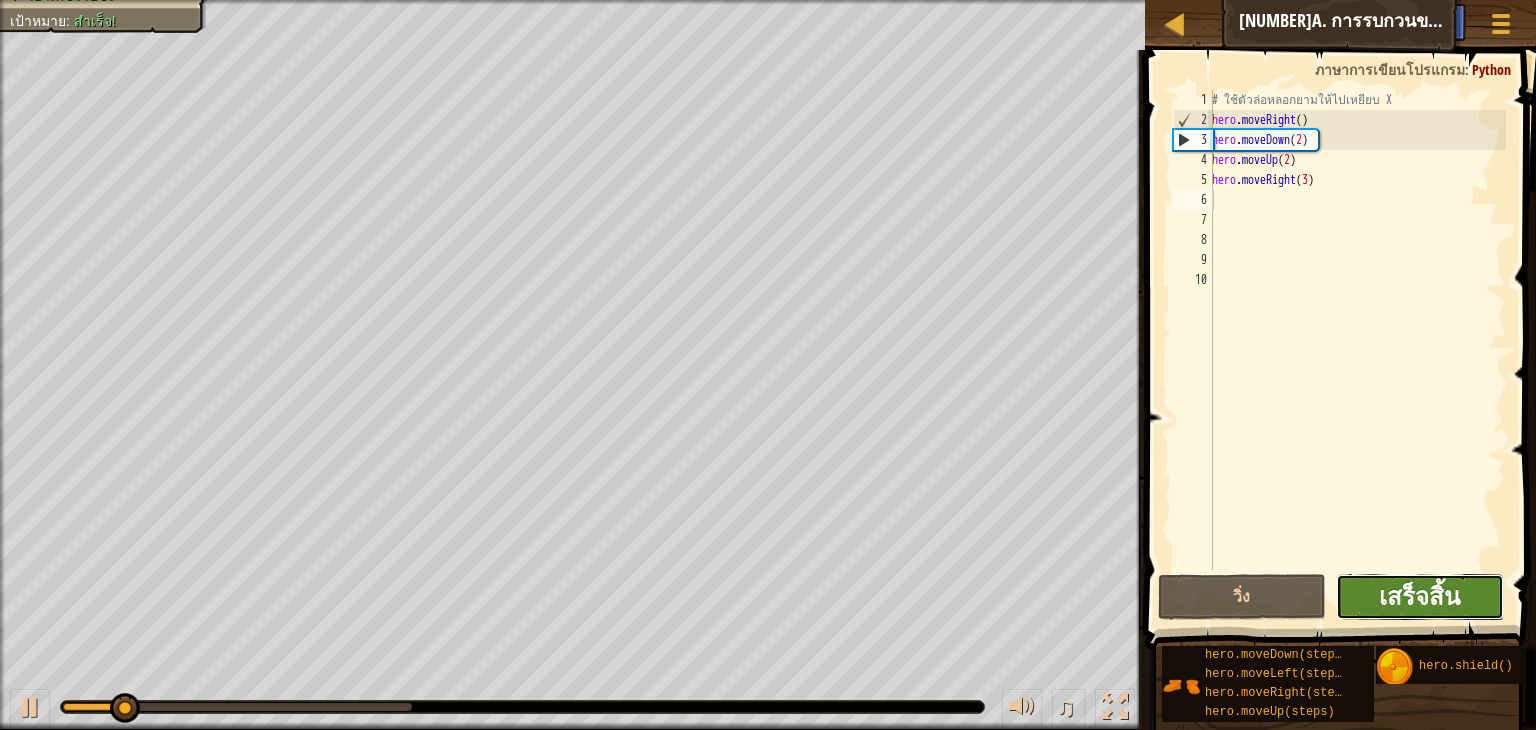 click on "เสร็จสิ้น" at bounding box center [1419, 596] 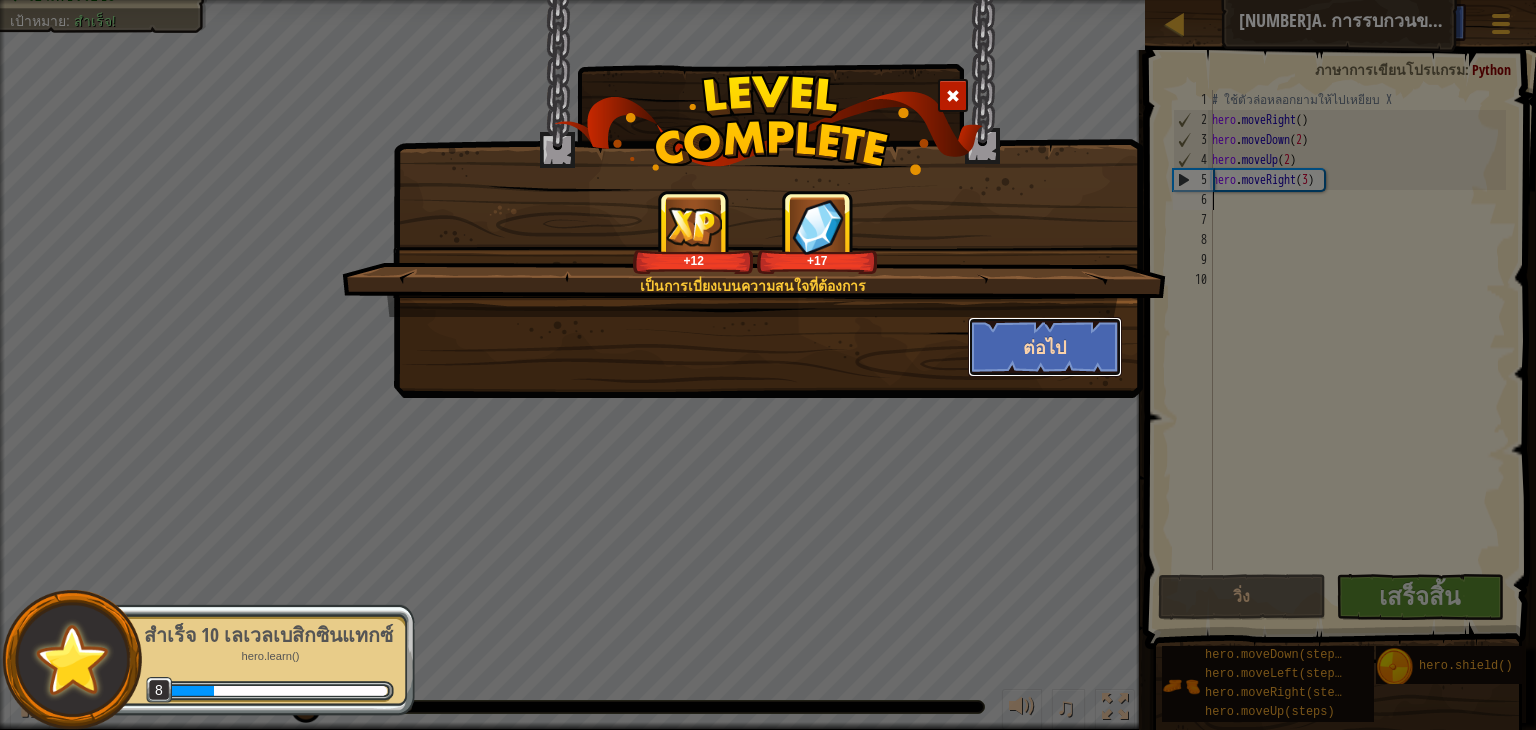 click on "ต่อไป" at bounding box center [1045, 347] 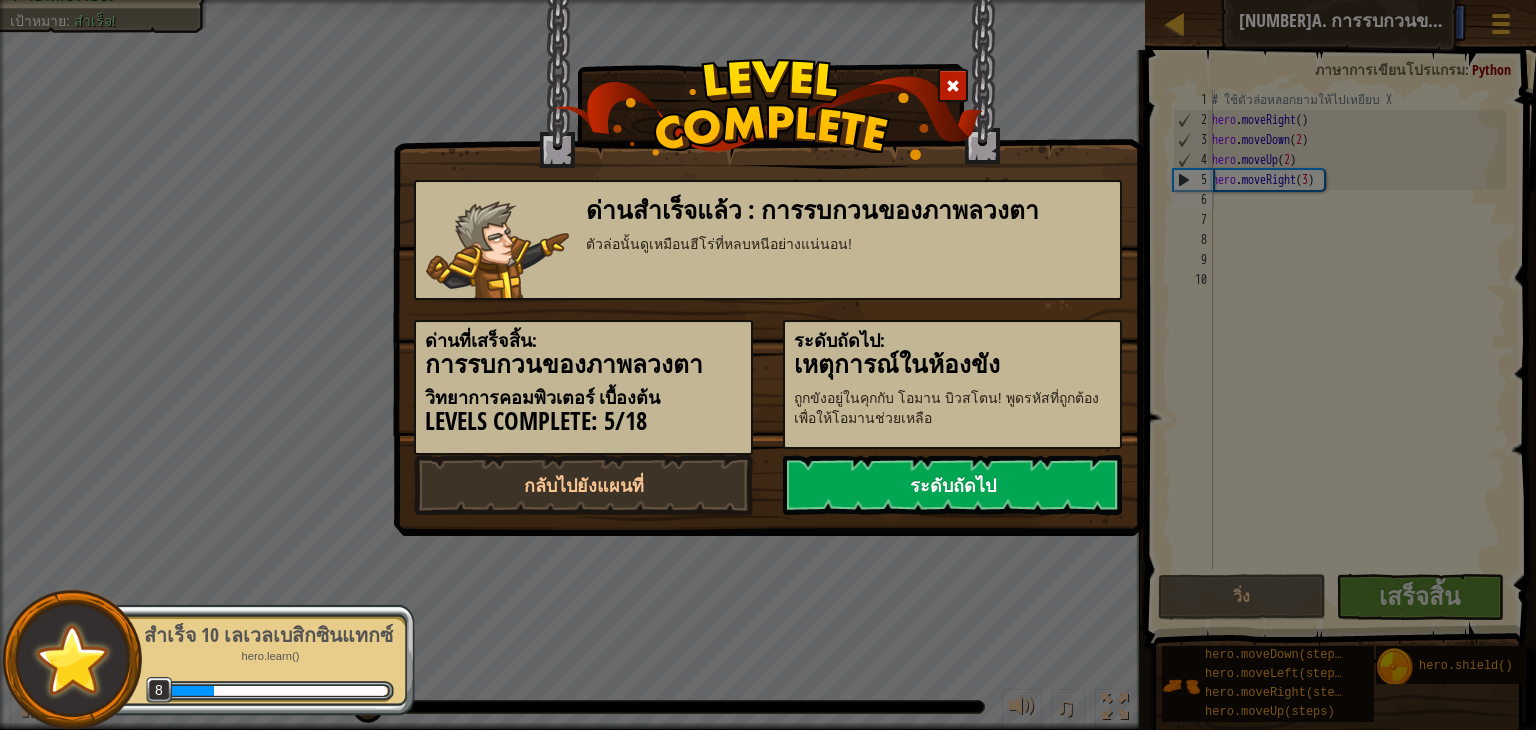 click on "ระดับถัดไป" at bounding box center [952, 485] 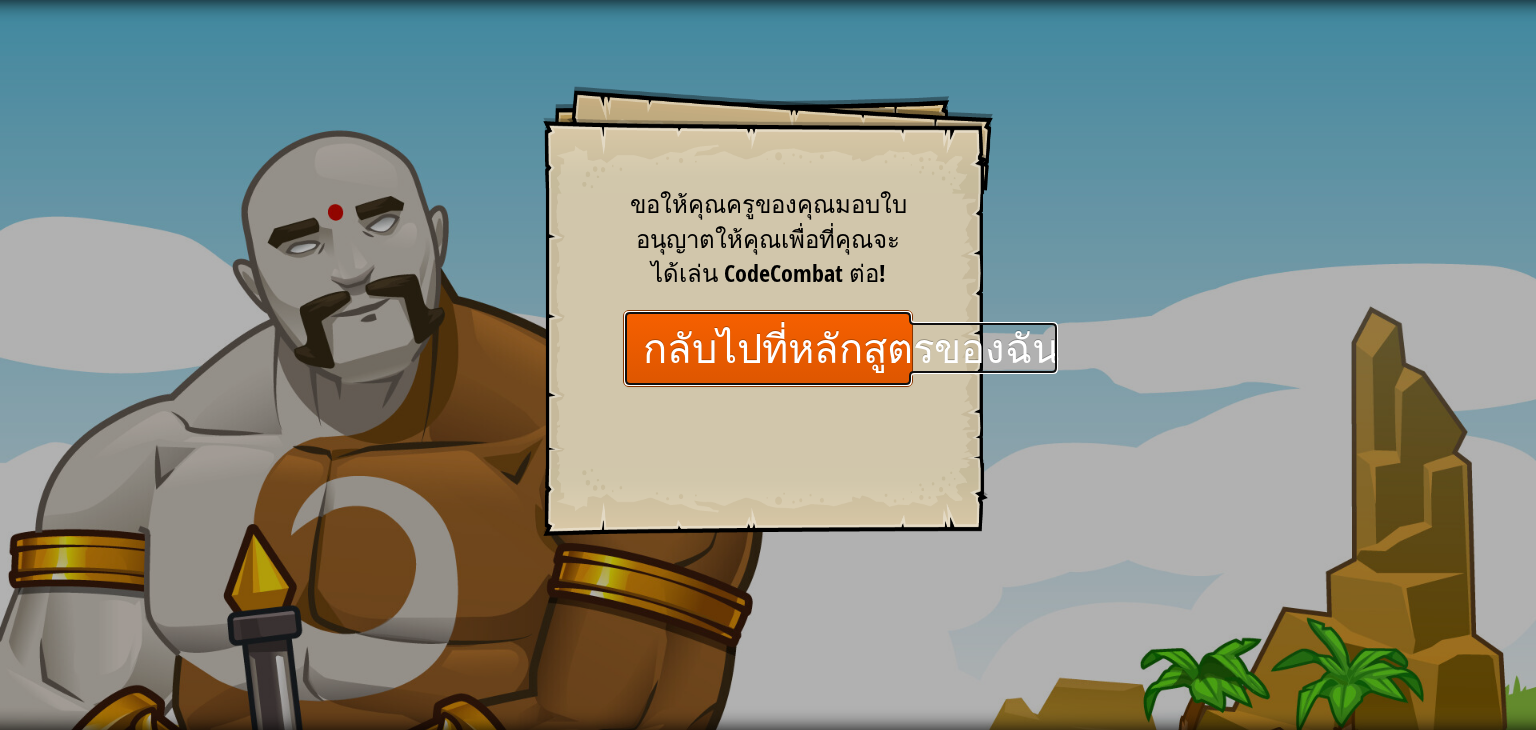 click on "กลับไปที่หลักสูตรของฉัน" at bounding box center [768, 348] 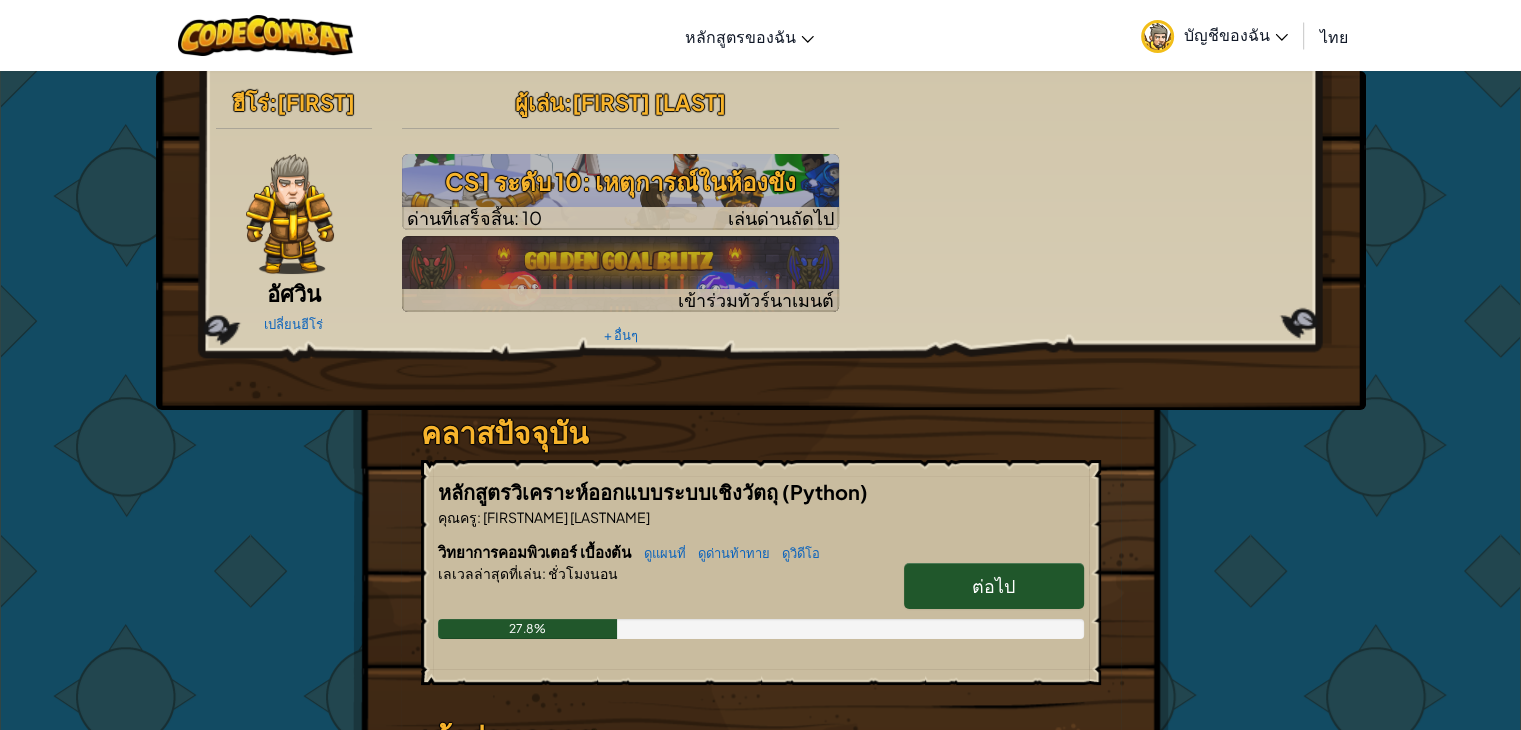 click on "ต่อไป" at bounding box center (994, 586) 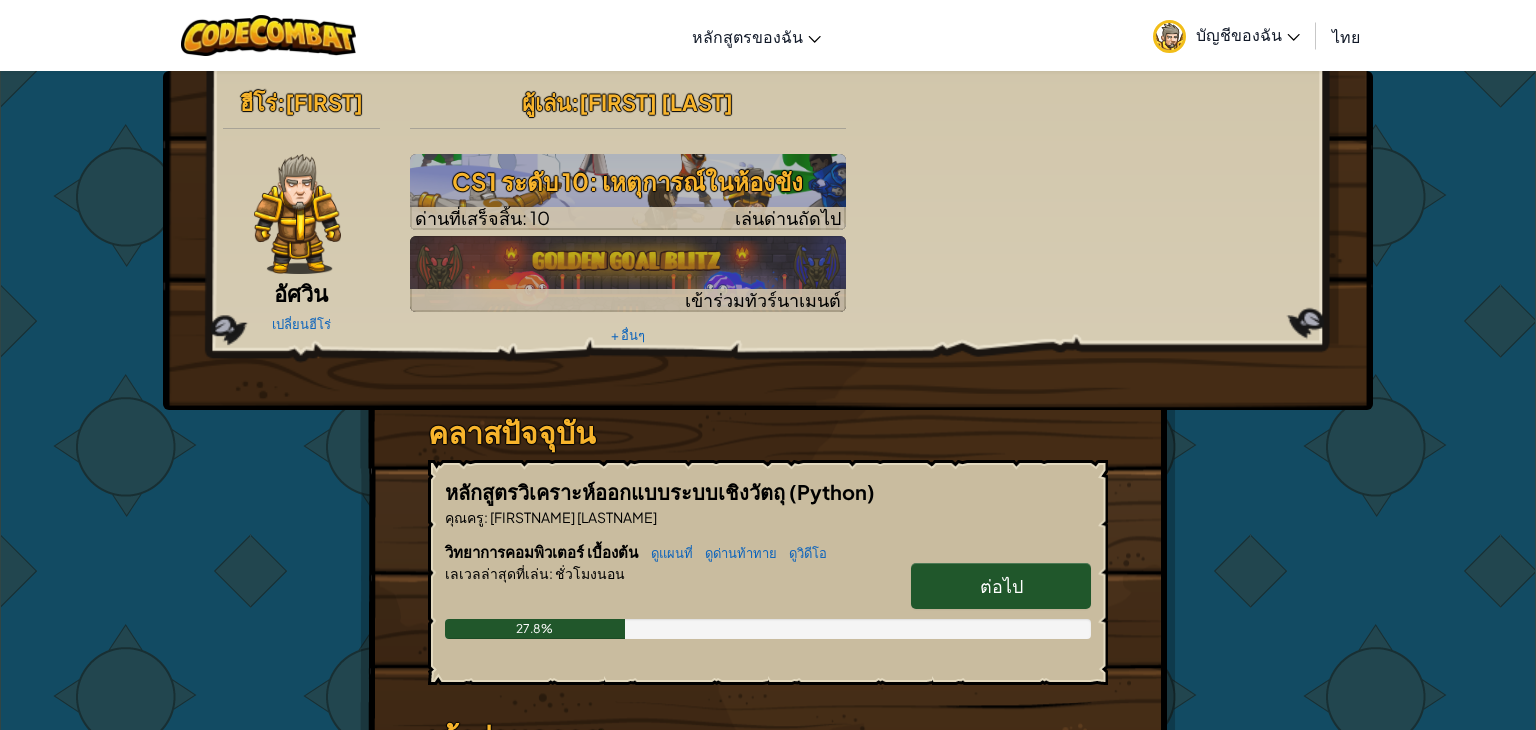 select on "th" 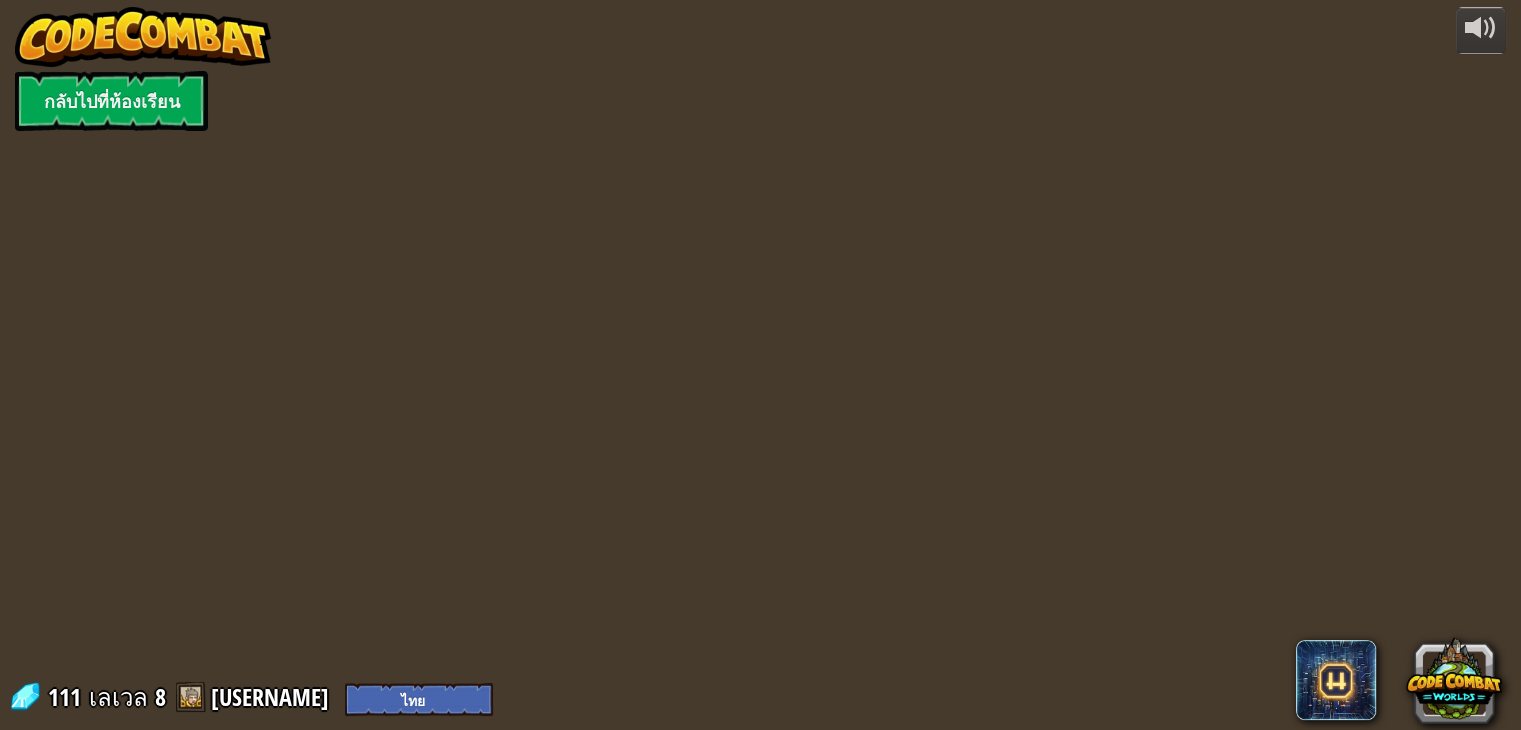 select on "th" 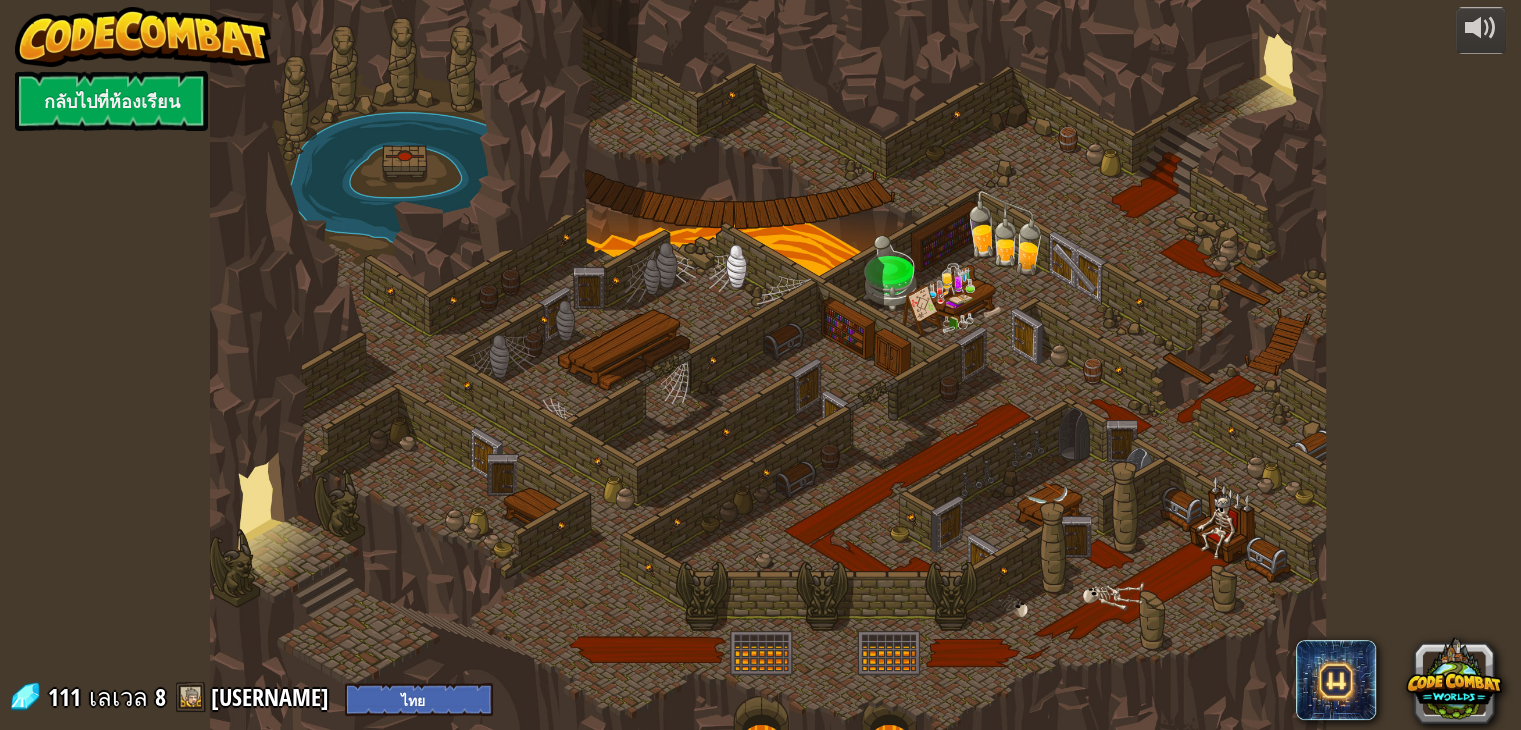 select on "th" 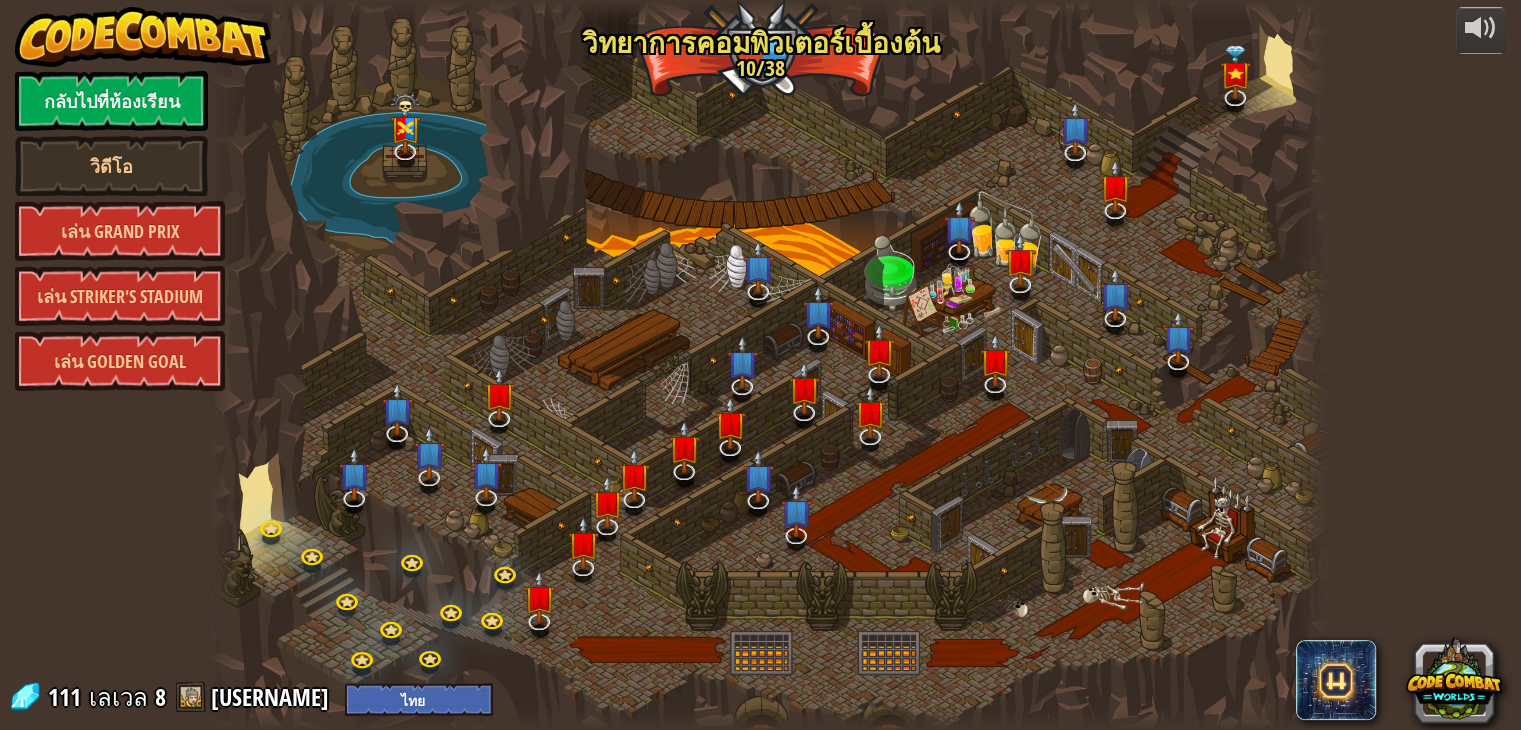 select on "th" 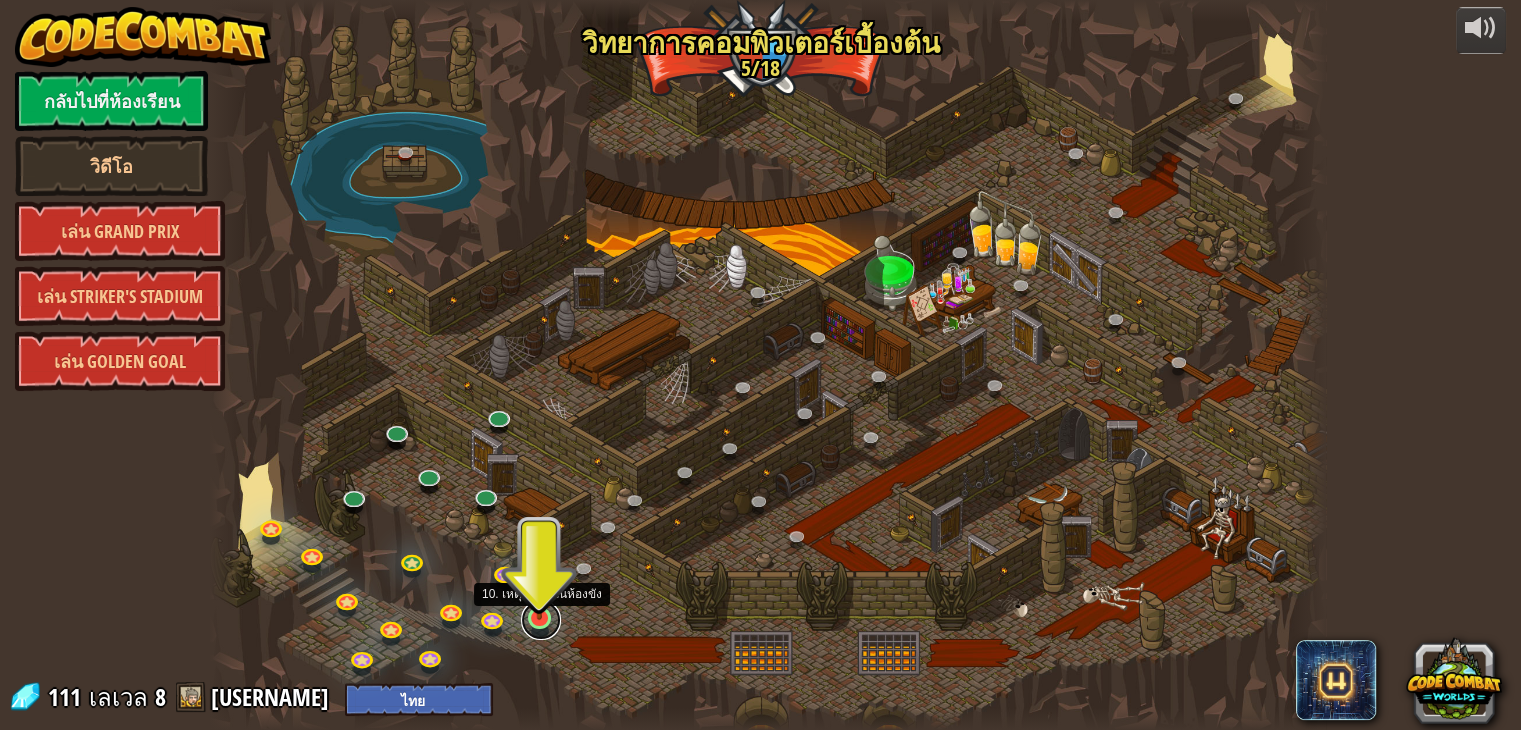 click at bounding box center [541, 620] 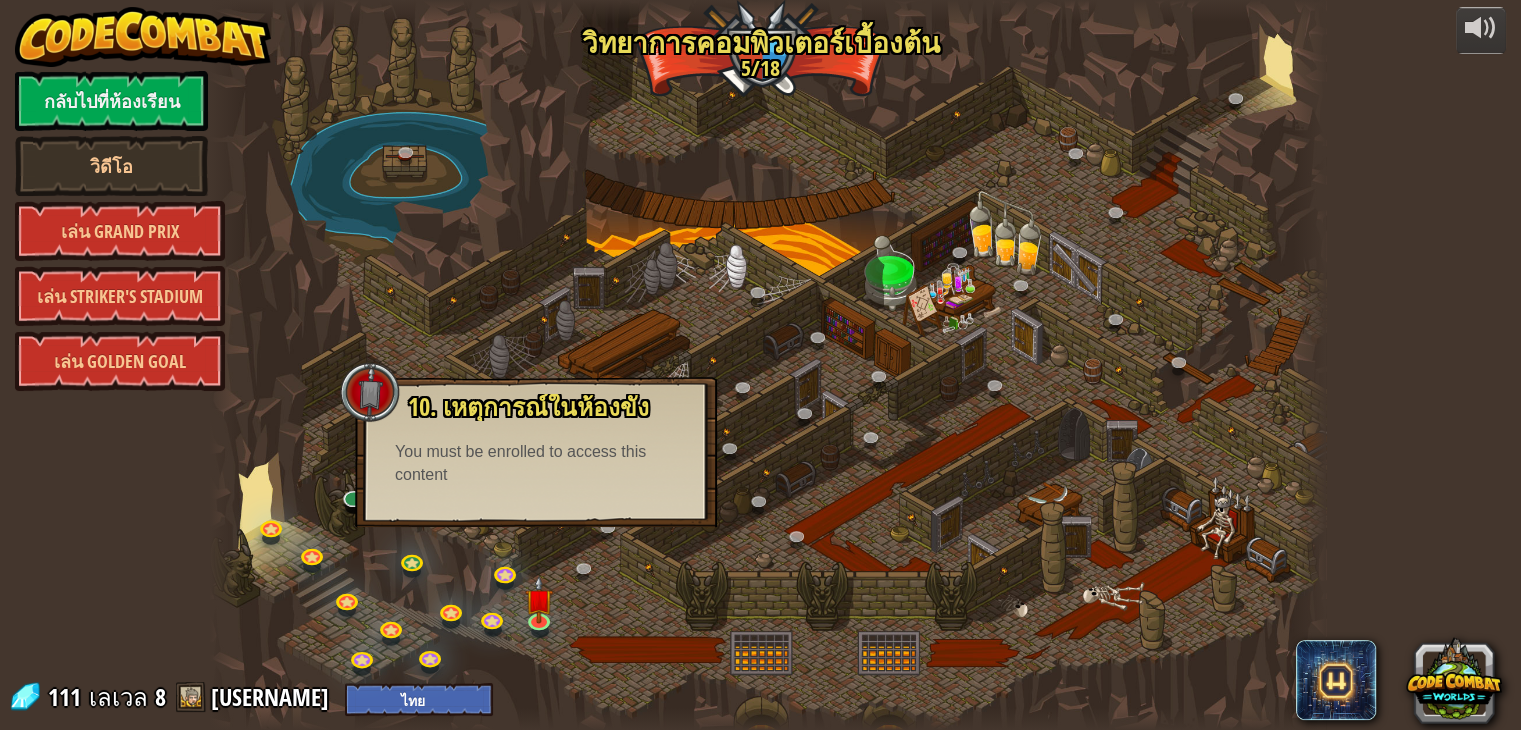 drag, startPoint x: 656, startPoint y: 630, endPoint x: 647, endPoint y: 619, distance: 14.21267 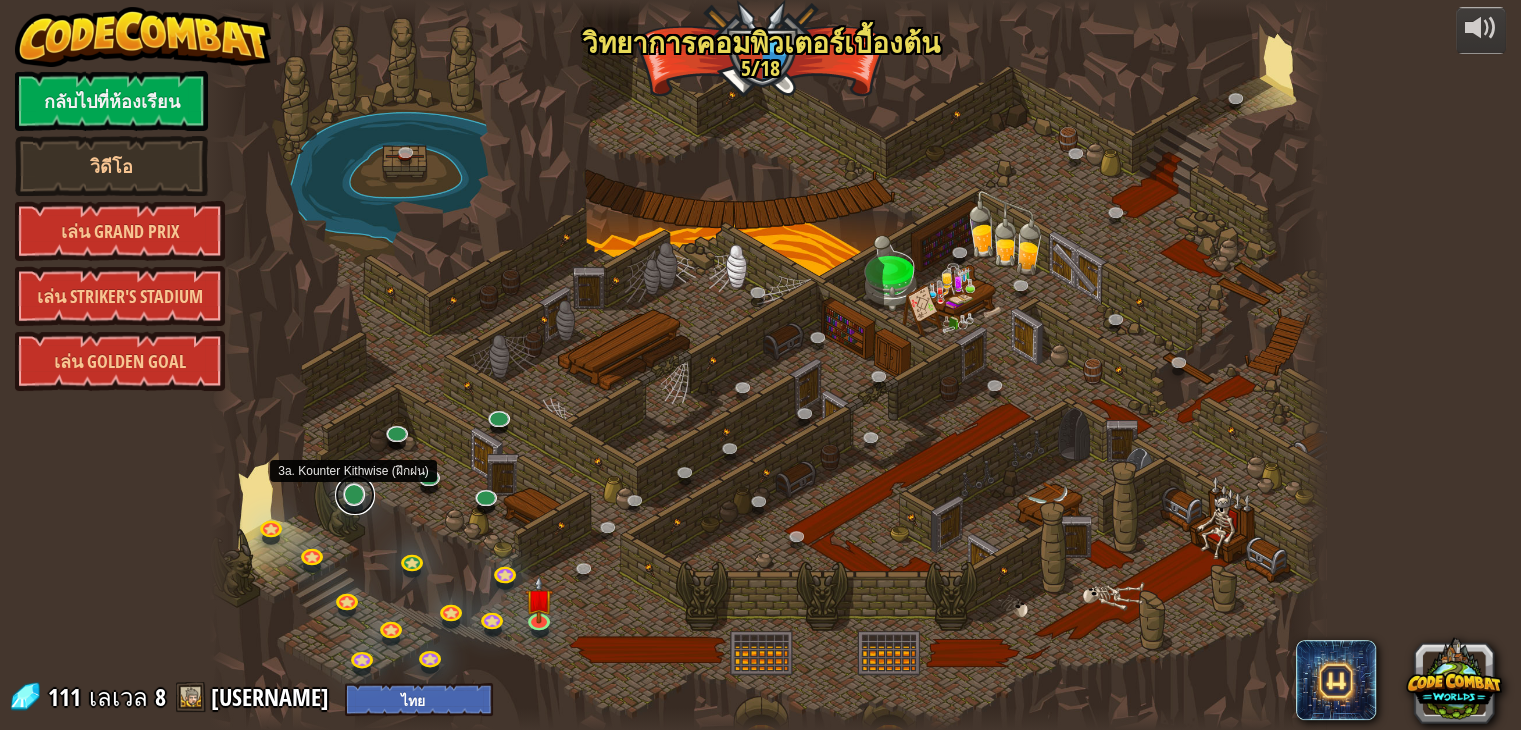 click at bounding box center [355, 495] 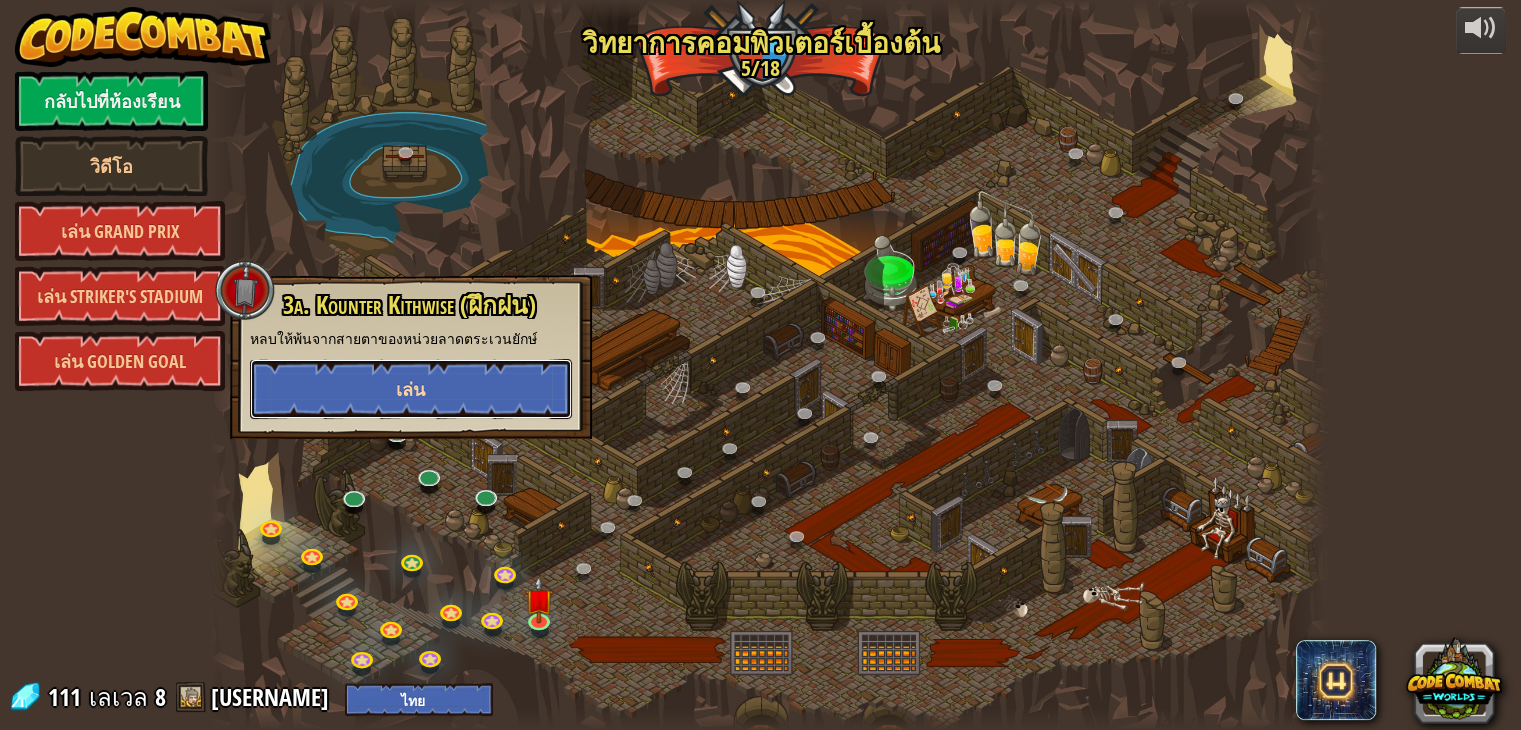 click on "เล่น" at bounding box center (411, 389) 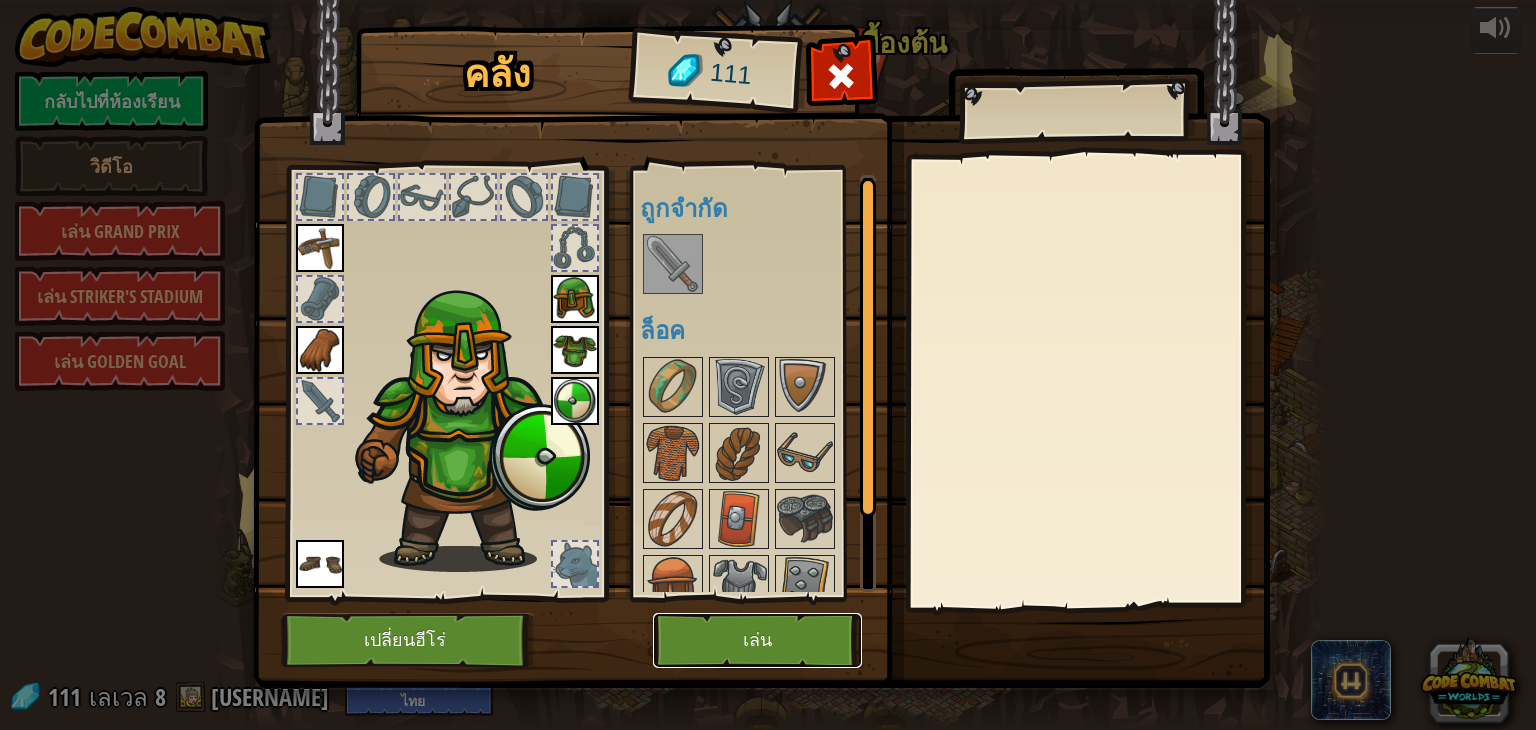 click on "เล่น" at bounding box center [757, 640] 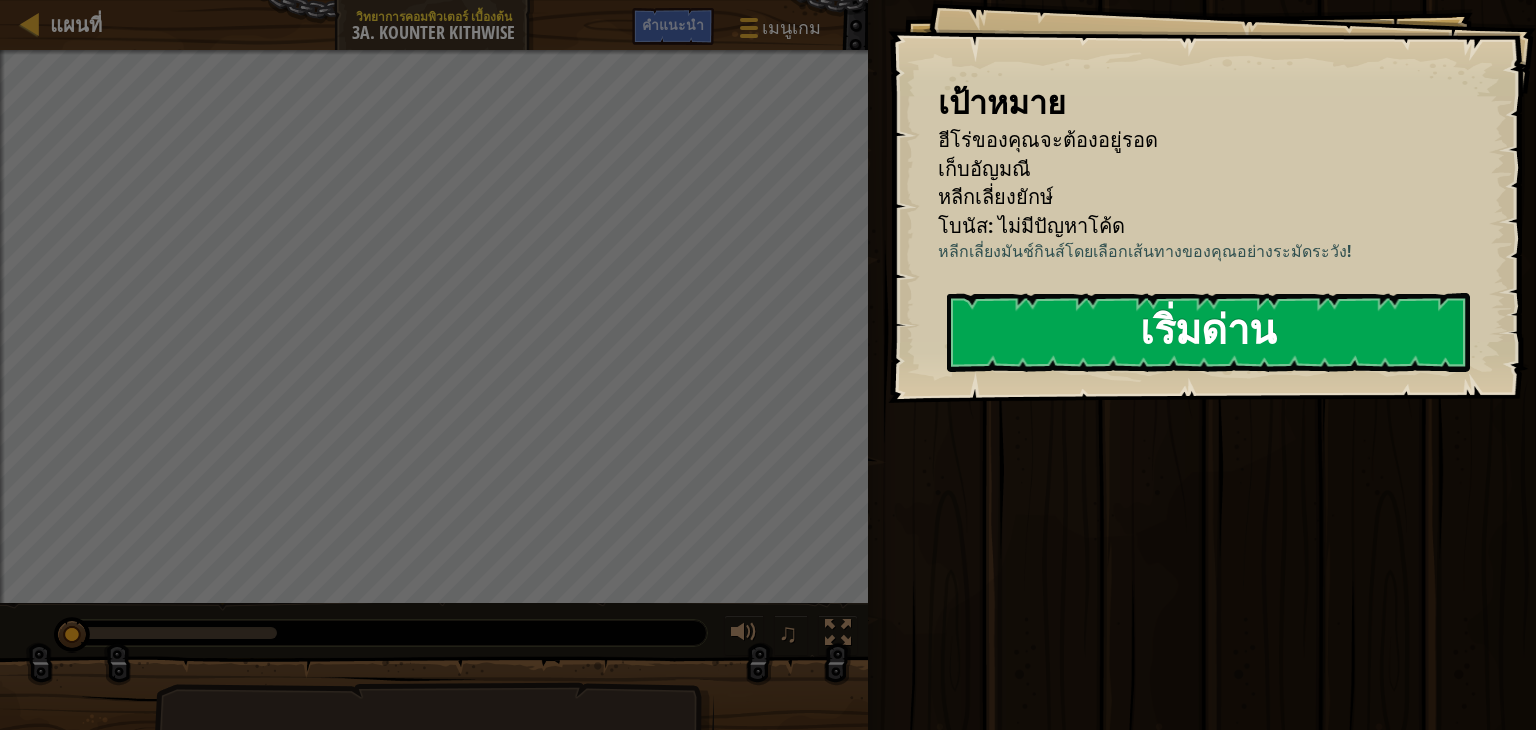 click on "เริ่มด่าน" at bounding box center [1208, 332] 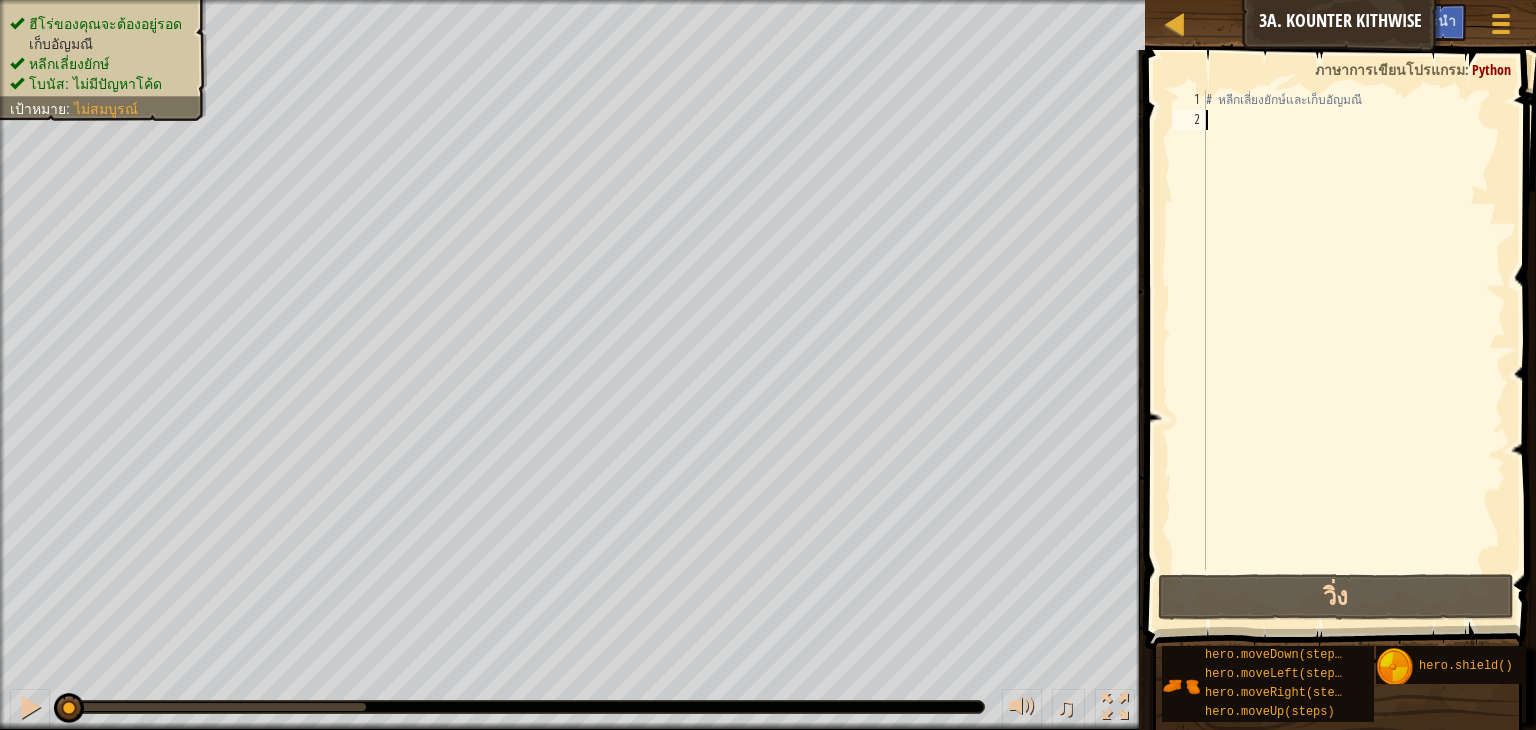 type on "h" 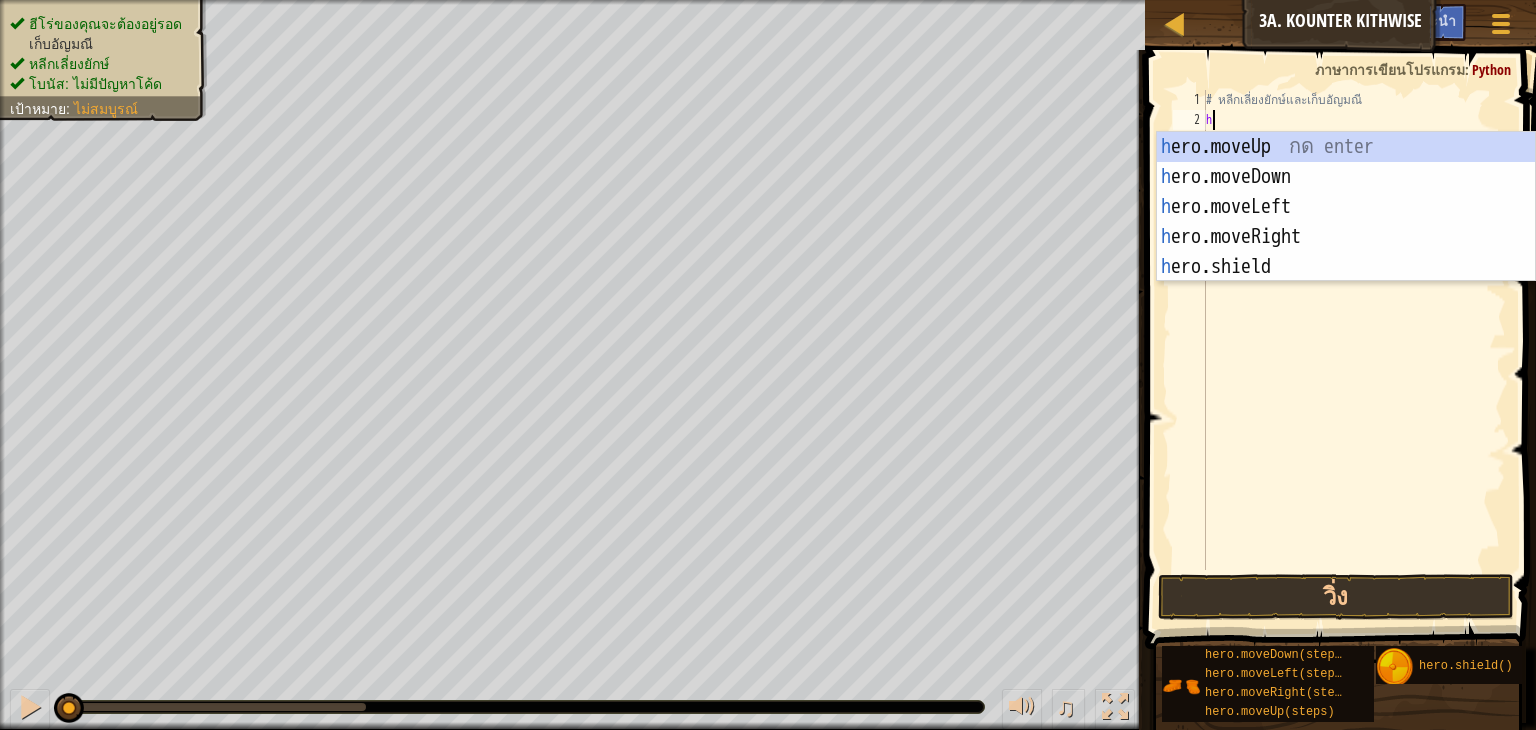 scroll, scrollTop: 9, scrollLeft: 0, axis: vertical 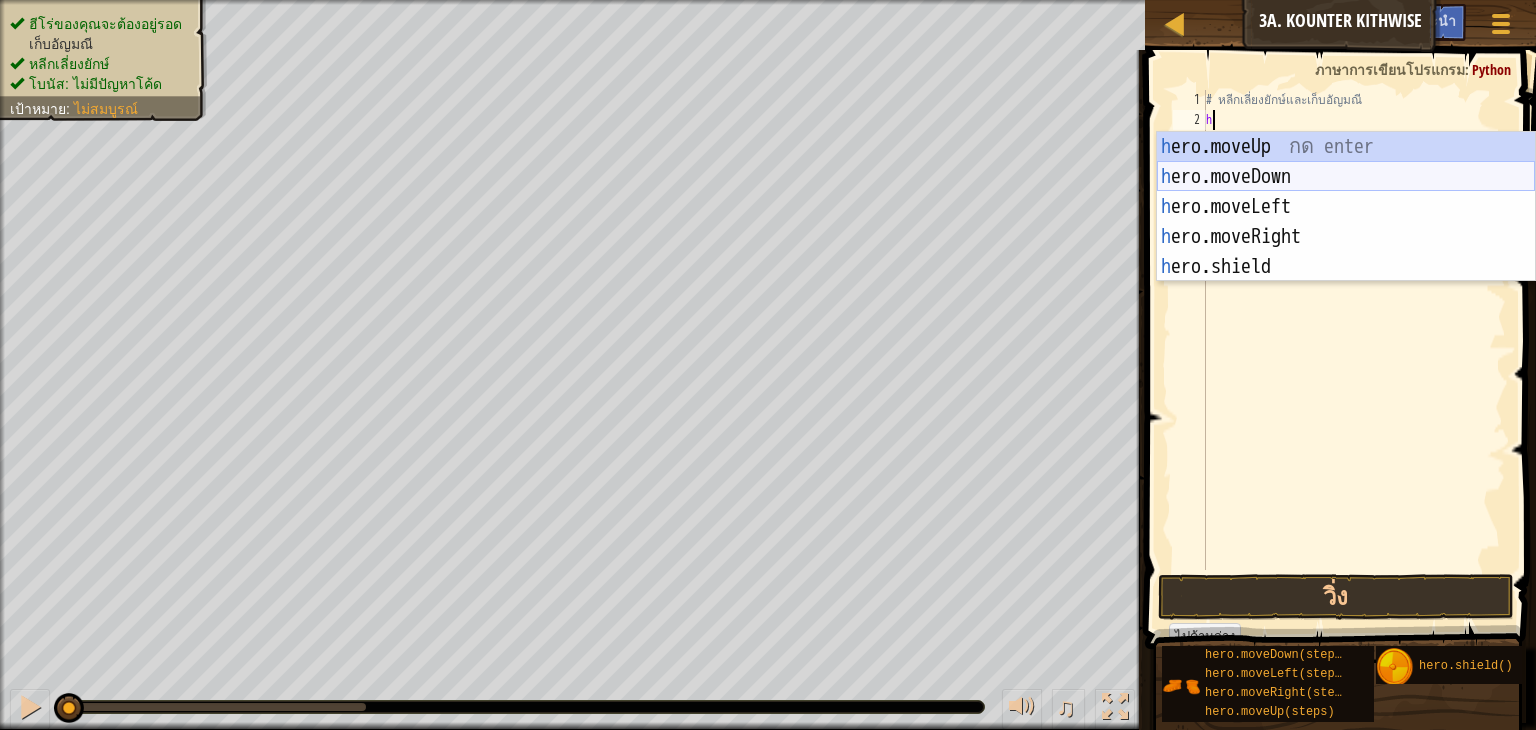 click on "h ero.moveUp กด enter h ero.moveDown กด enter h ero.moveLeft กด enter h ero.moveRight กด enter h ero.shield กด enter" at bounding box center [1346, 237] 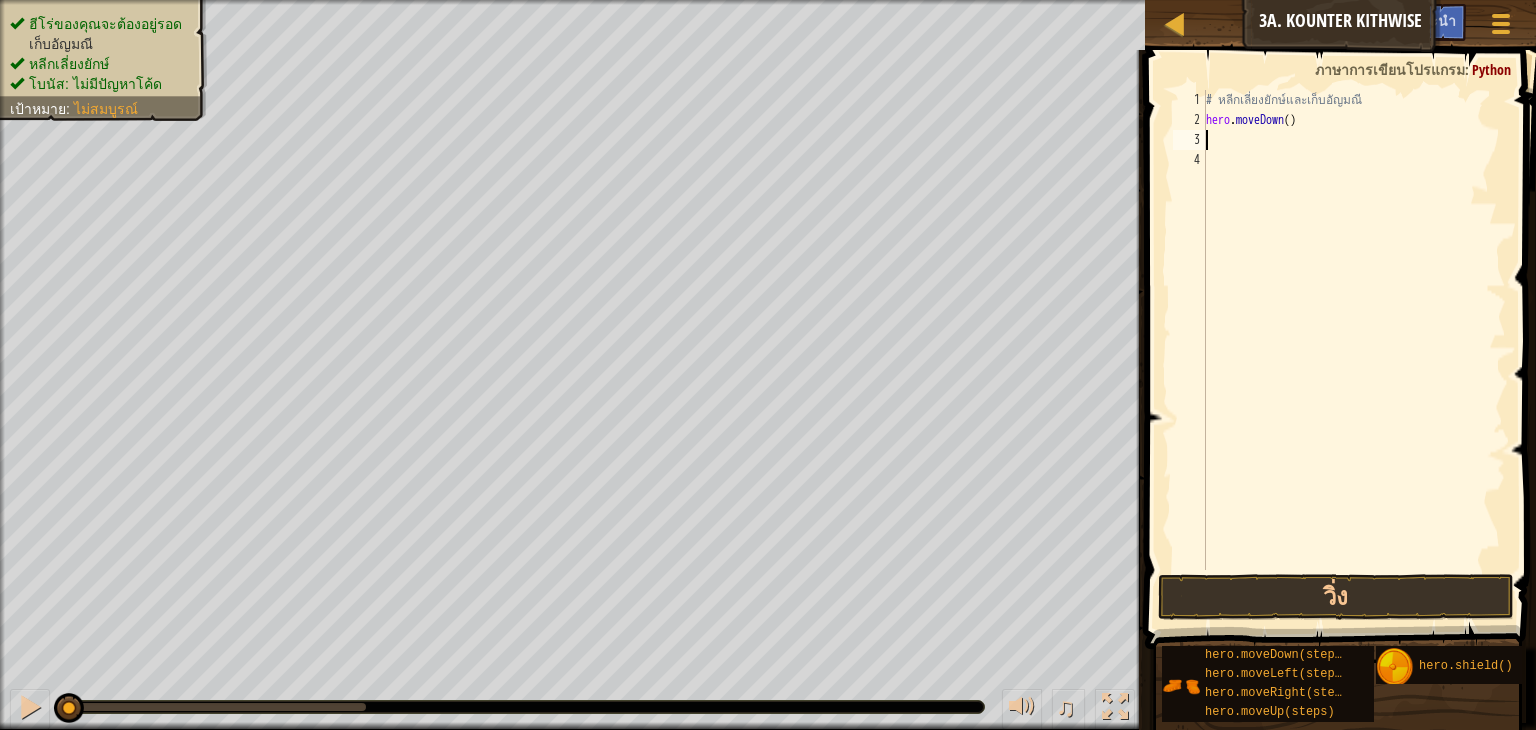 type on "h" 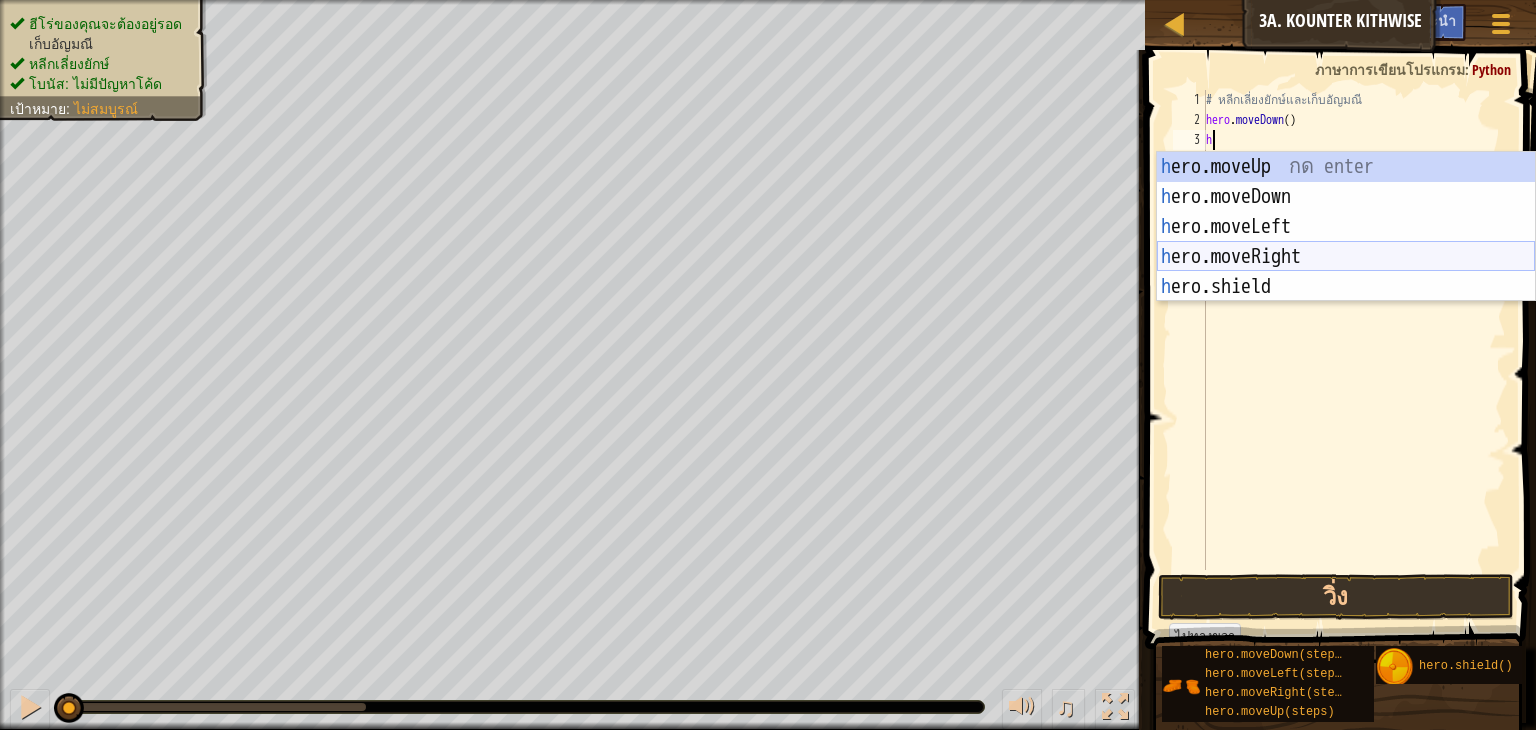 click on "h ero.moveUp กด enter h ero.moveDown กด enter h ero.moveLeft กด enter h ero.moveRight กด enter h ero.shield กด enter" at bounding box center (1346, 257) 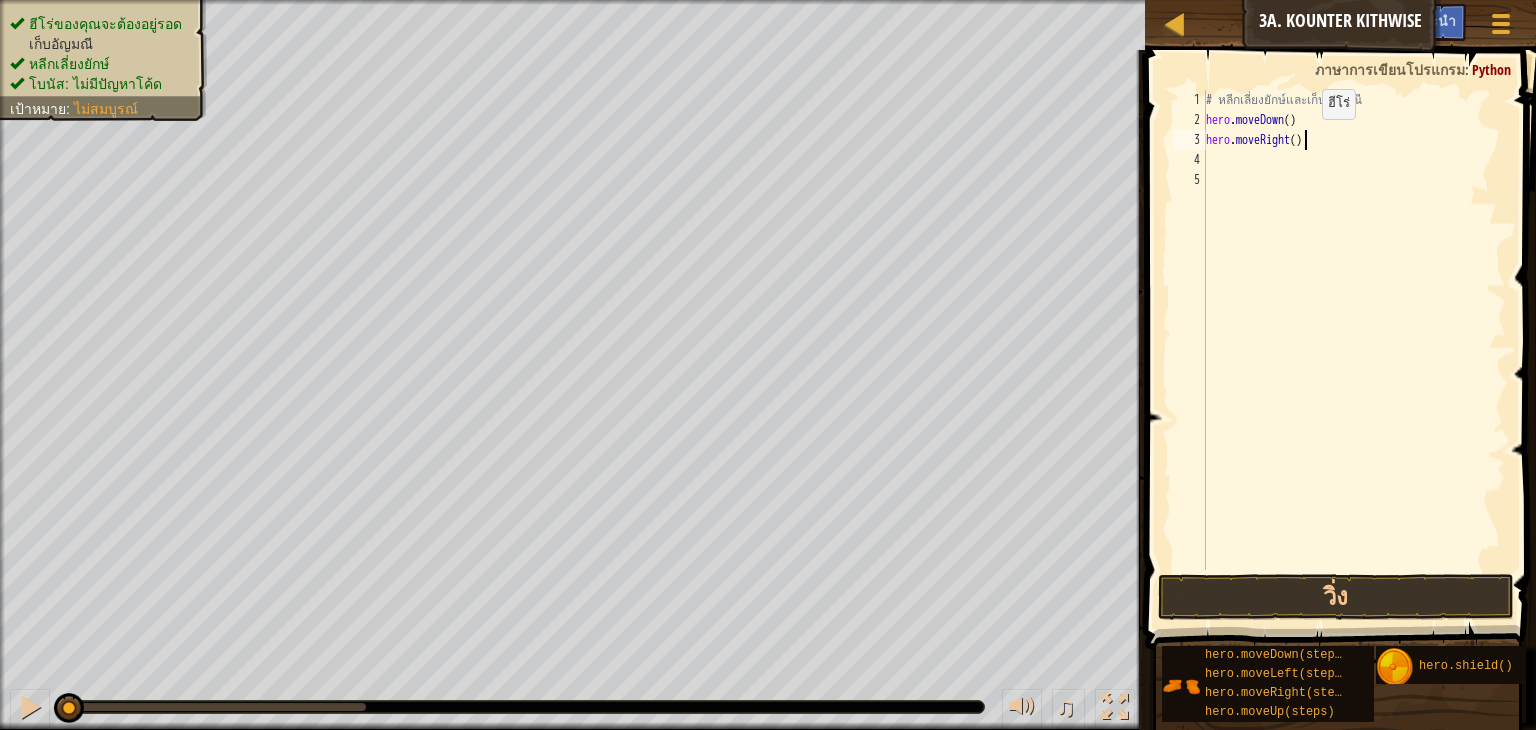 click on "# หลีกเลี่ยงยักษ์และเก็บอัญมณี hero . moveDown ( ) hero . moveRight ( )" at bounding box center [1354, 350] 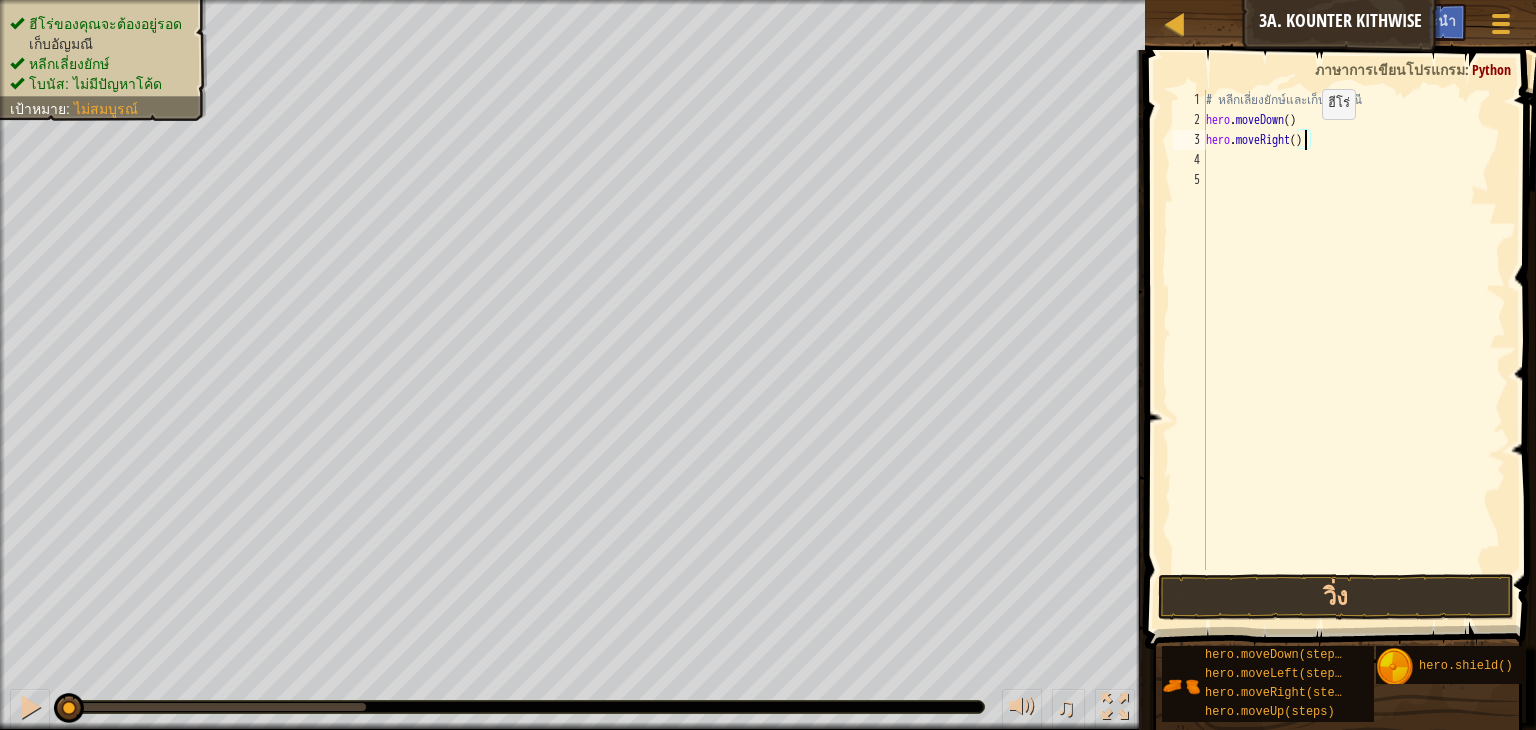 type on "hero.moveRight(2)" 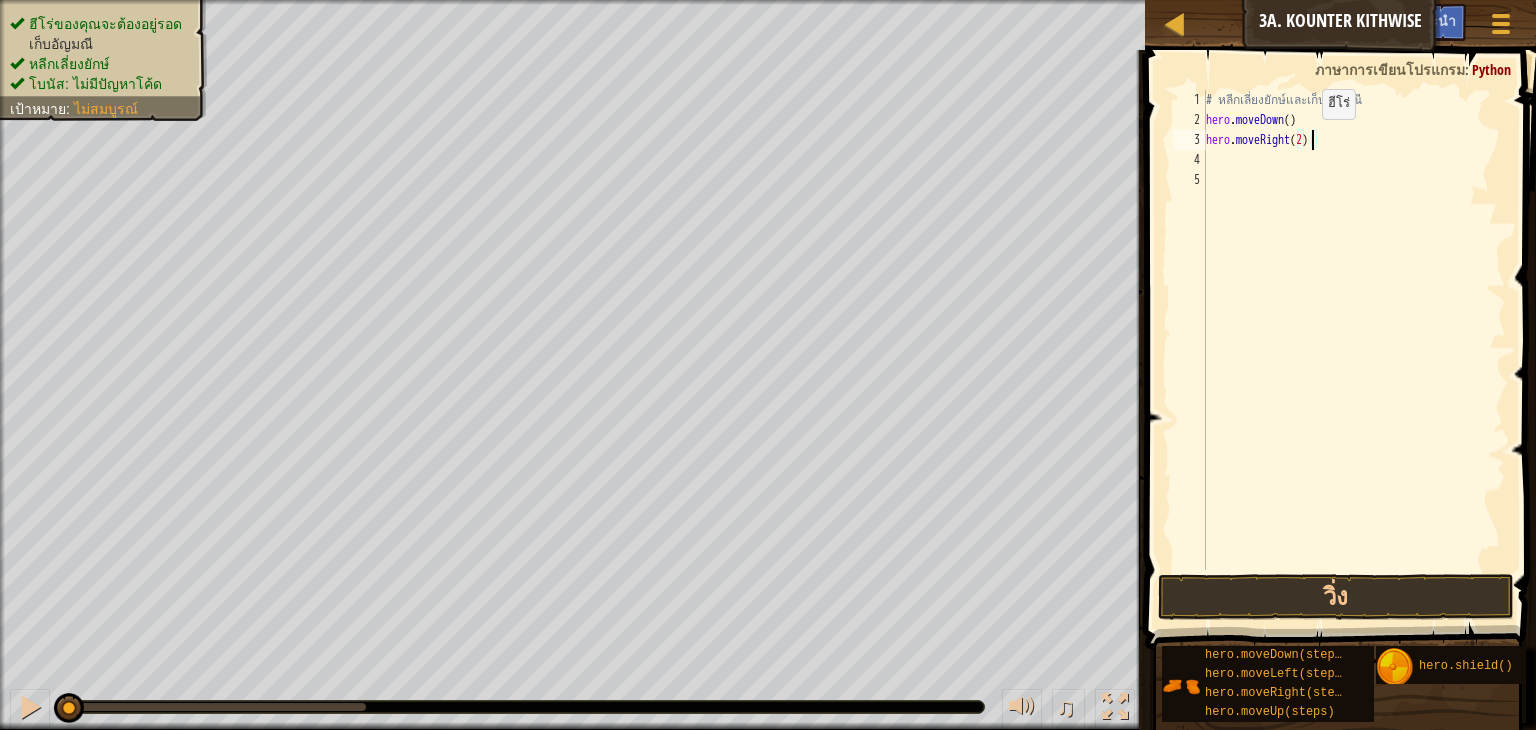scroll, scrollTop: 9, scrollLeft: 0, axis: vertical 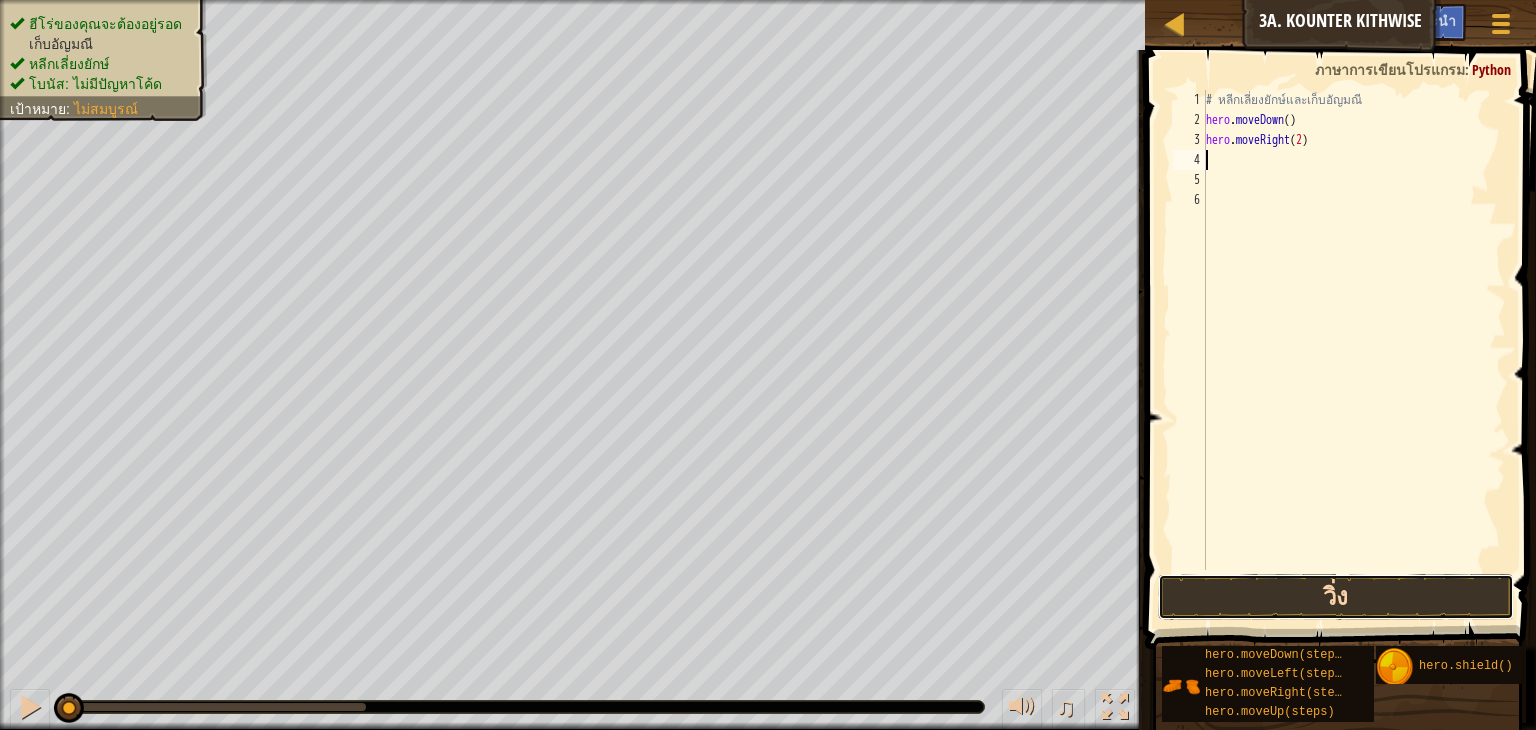 click on "วิ่ง" at bounding box center [1336, 597] 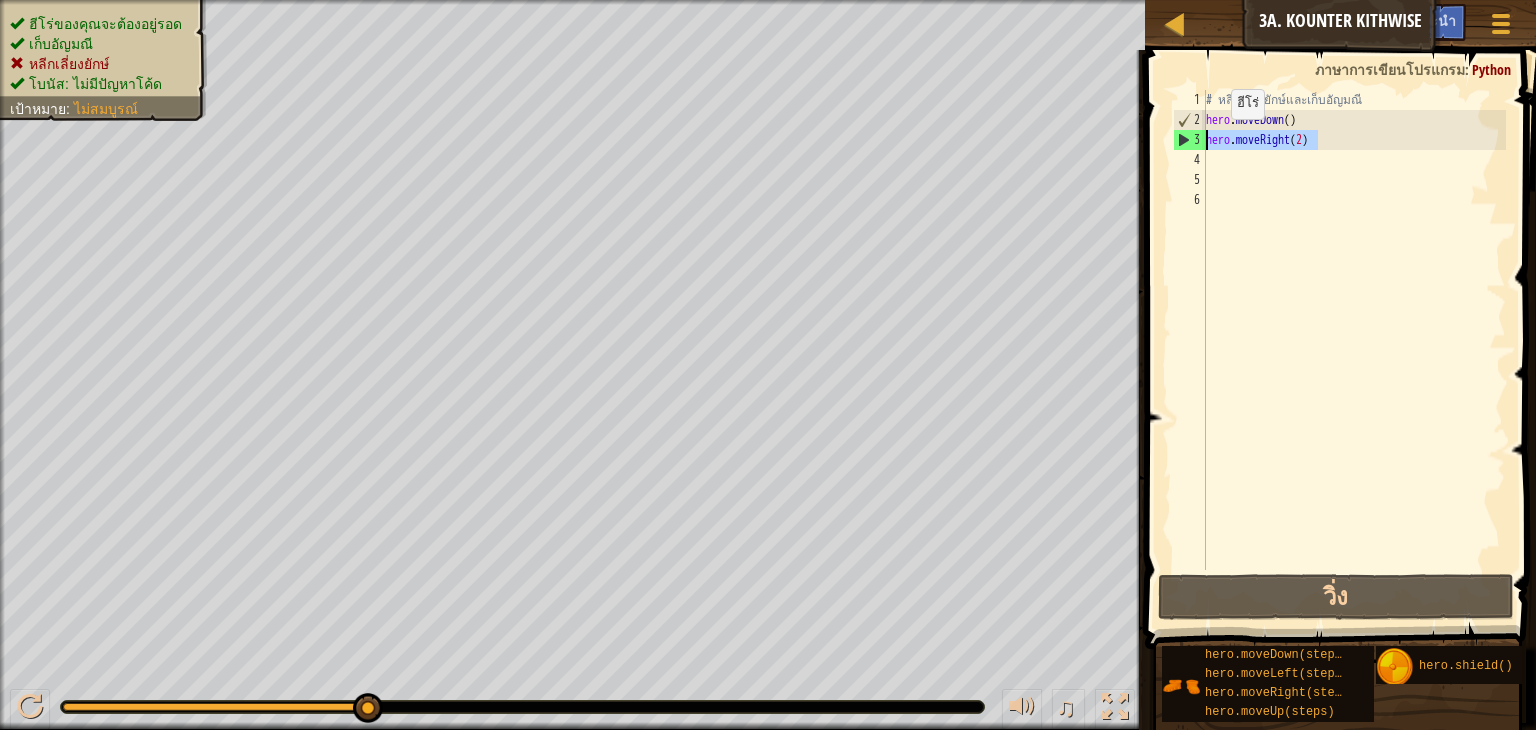 drag, startPoint x: 1334, startPoint y: 138, endPoint x: 1156, endPoint y: 138, distance: 178 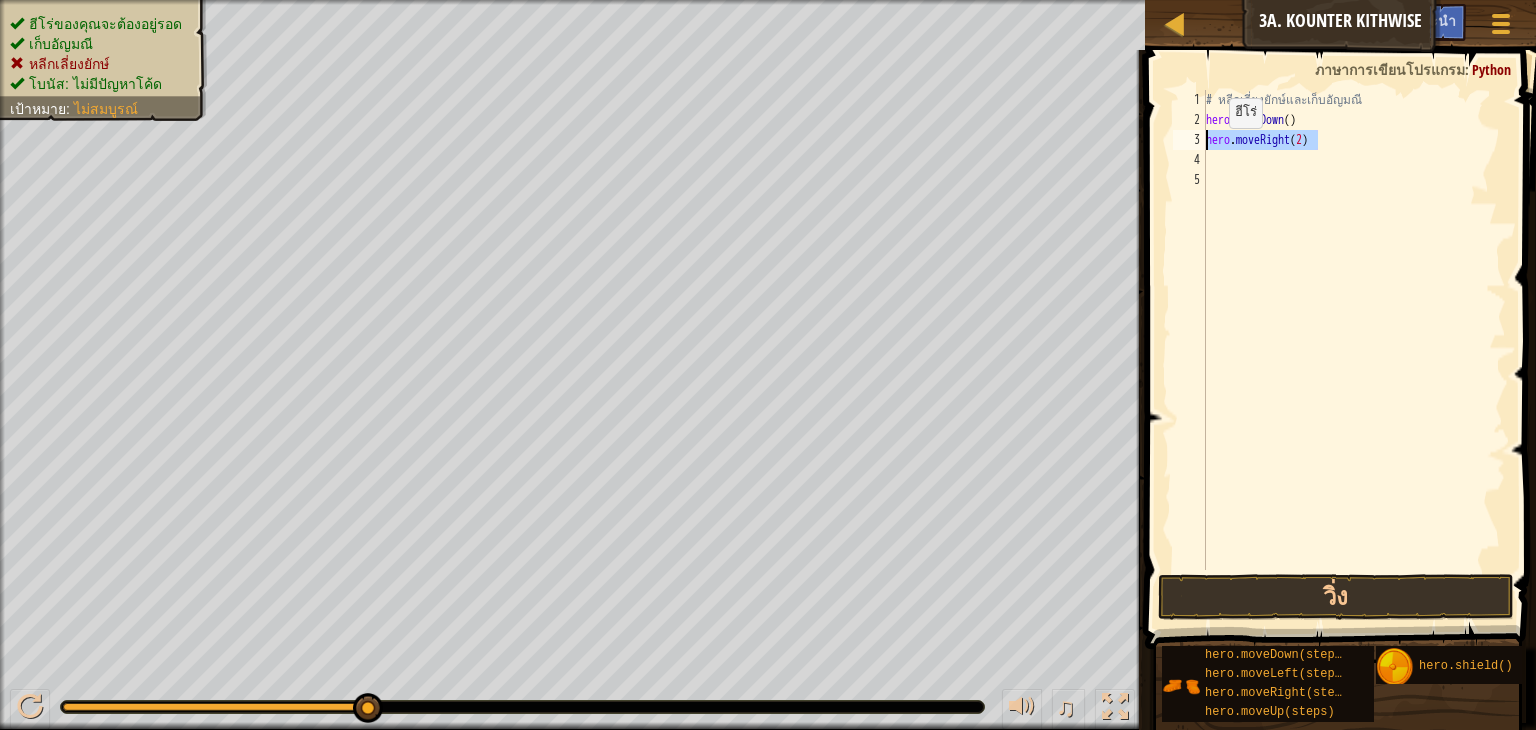 drag, startPoint x: 1324, startPoint y: 141, endPoint x: 1176, endPoint y: 148, distance: 148.16545 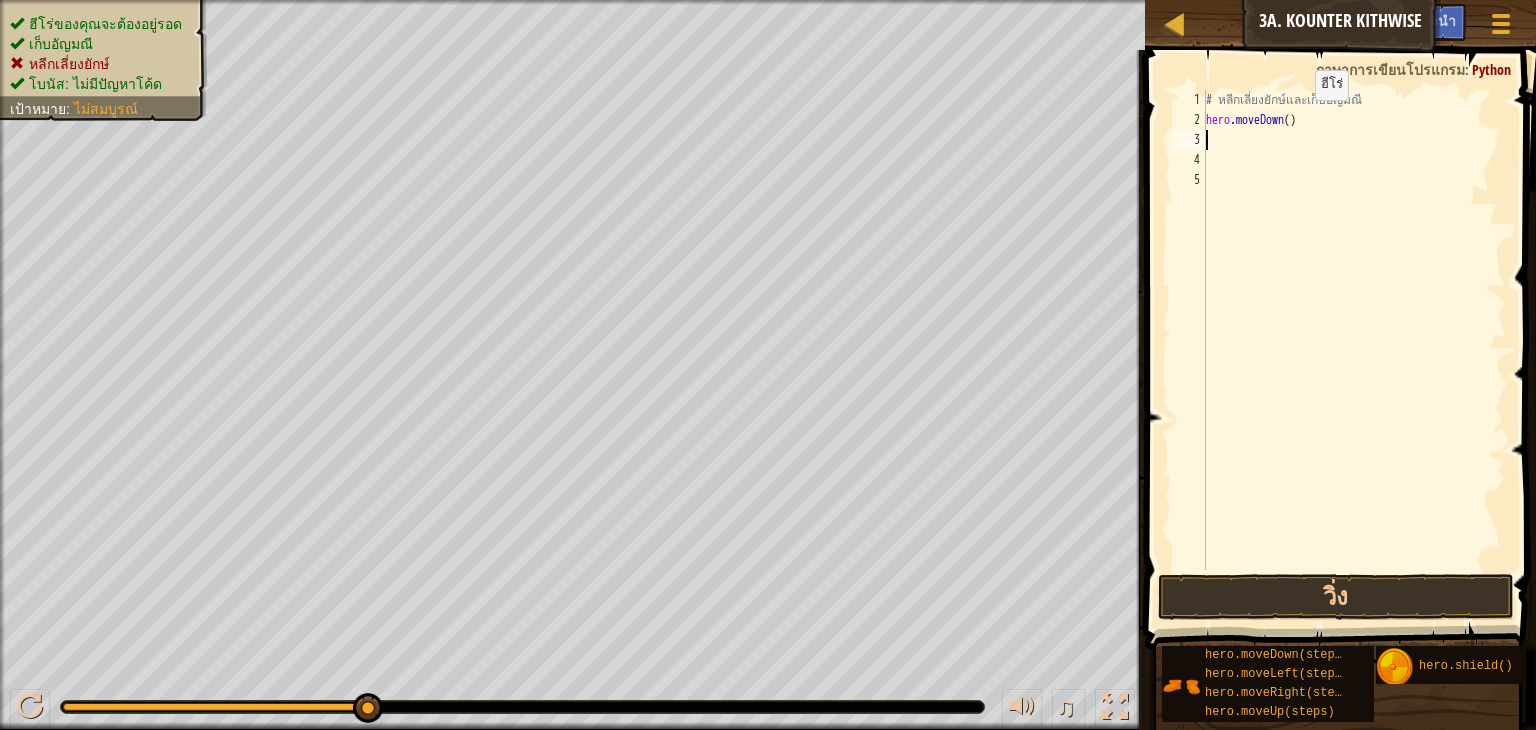click on "# หลีกเลี่ยงยักษ์และเก็บอัญมณี hero . moveDown ( )" at bounding box center [1354, 350] 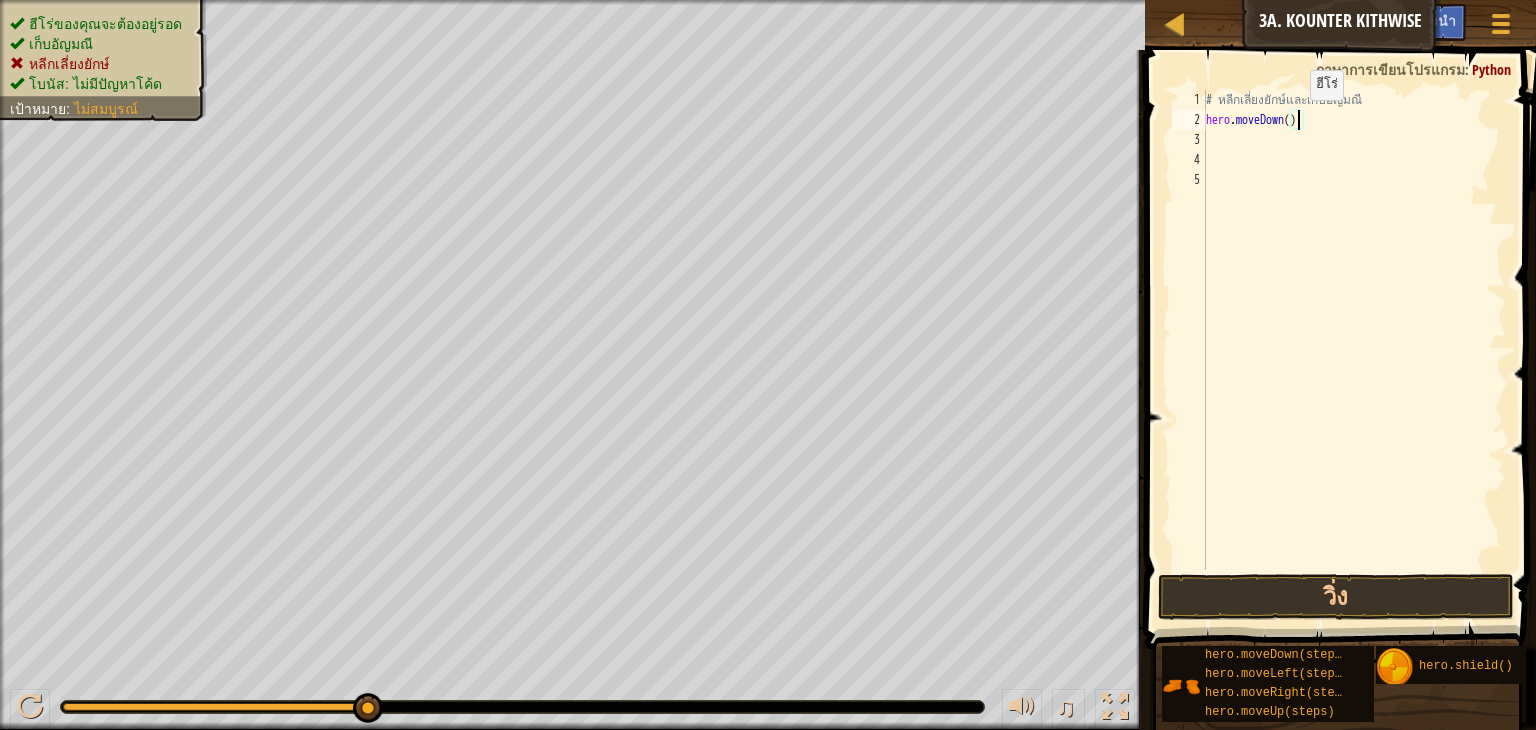 type on "hero.moveDown(2)" 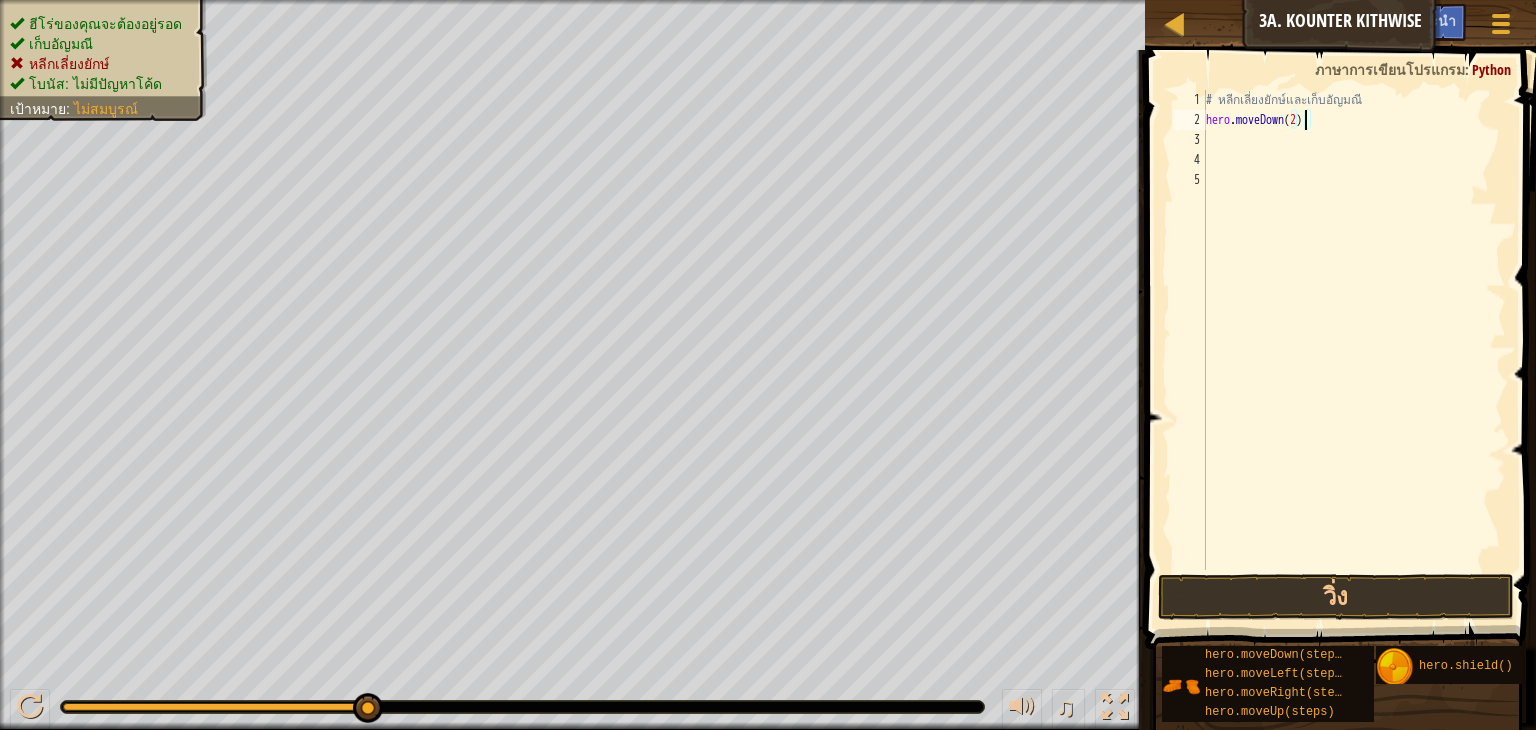 scroll, scrollTop: 9, scrollLeft: 0, axis: vertical 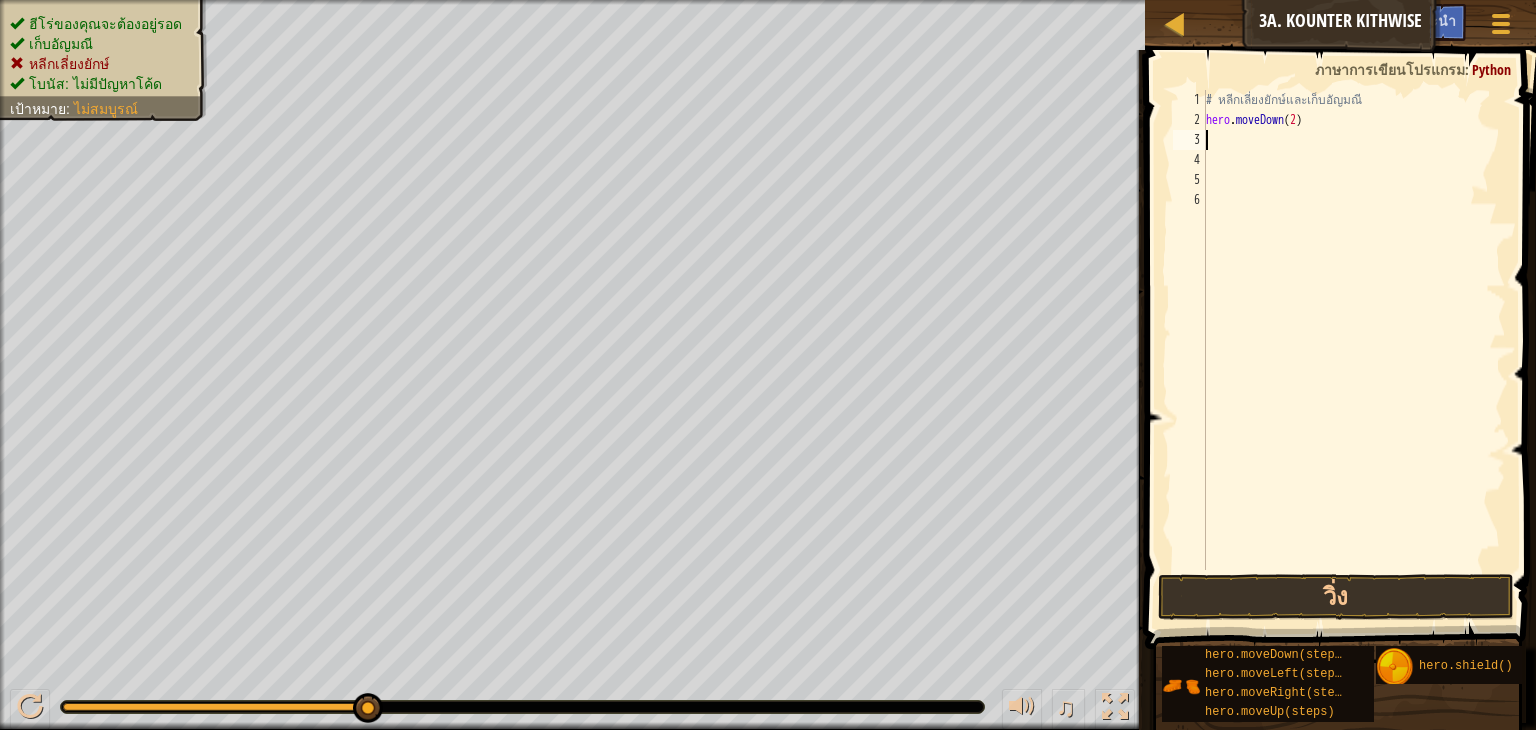 type on "h" 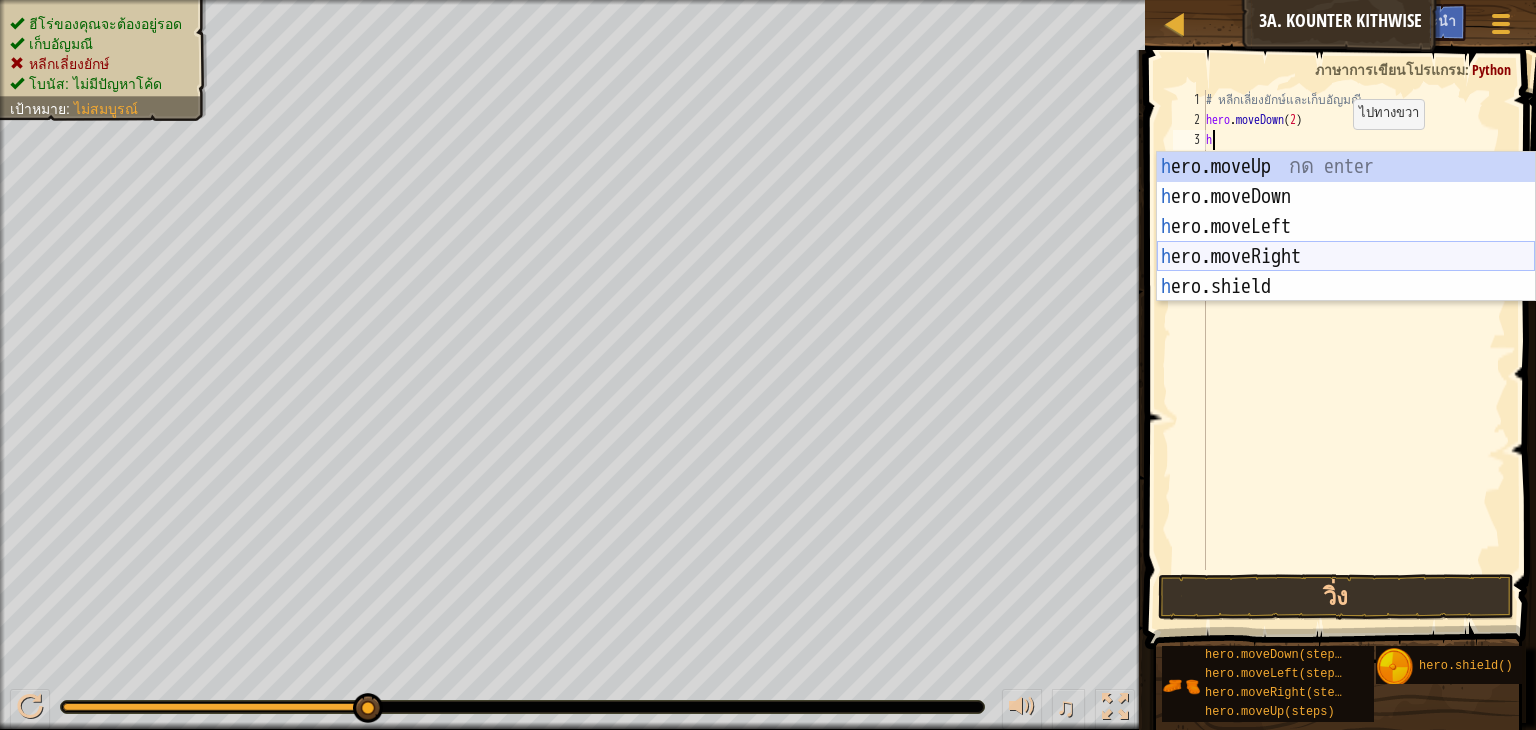 click on "h ero.moveUp กด enter h ero.moveDown กด enter h ero.moveLeft กด enter h ero.moveRight กด enter h ero.shield กด enter" at bounding box center [1346, 257] 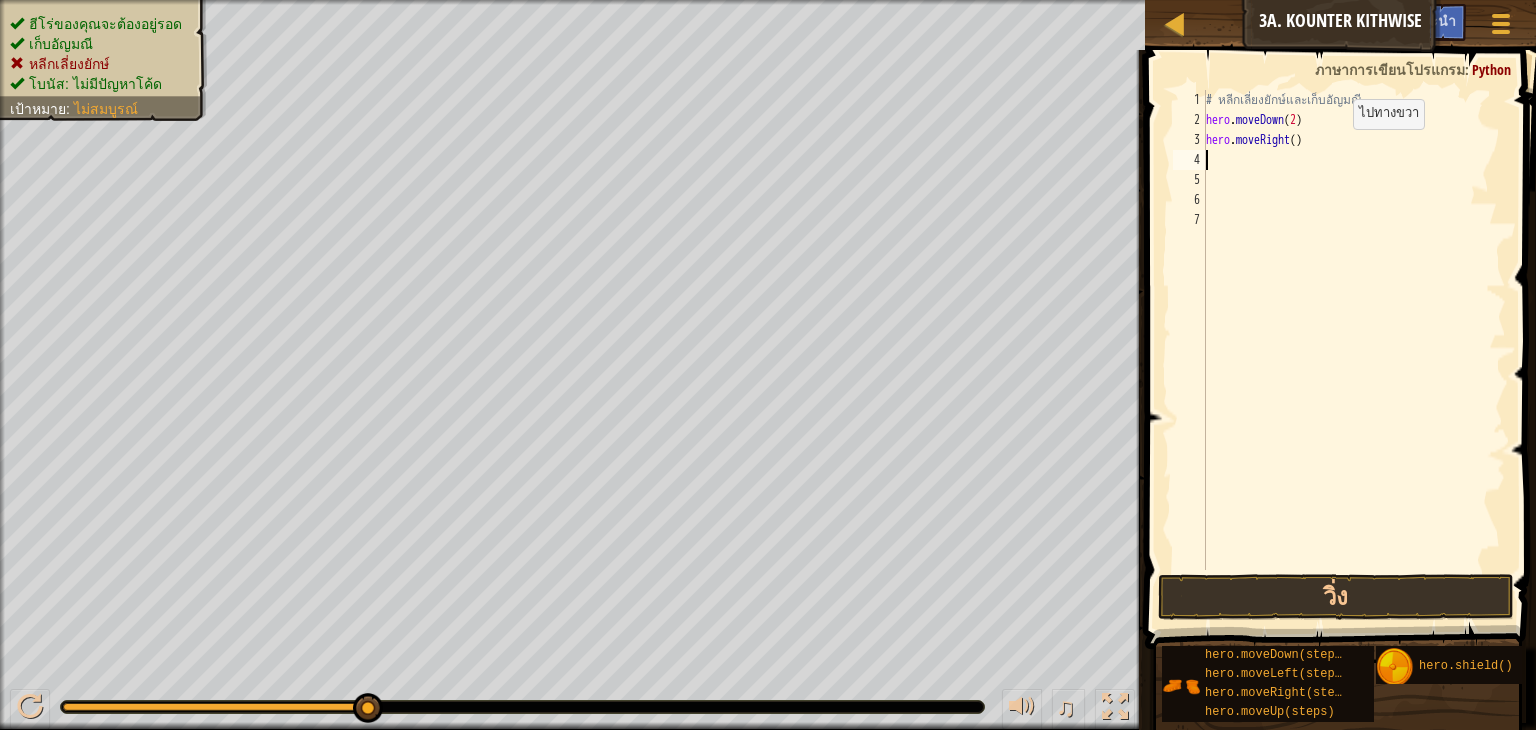type on "h" 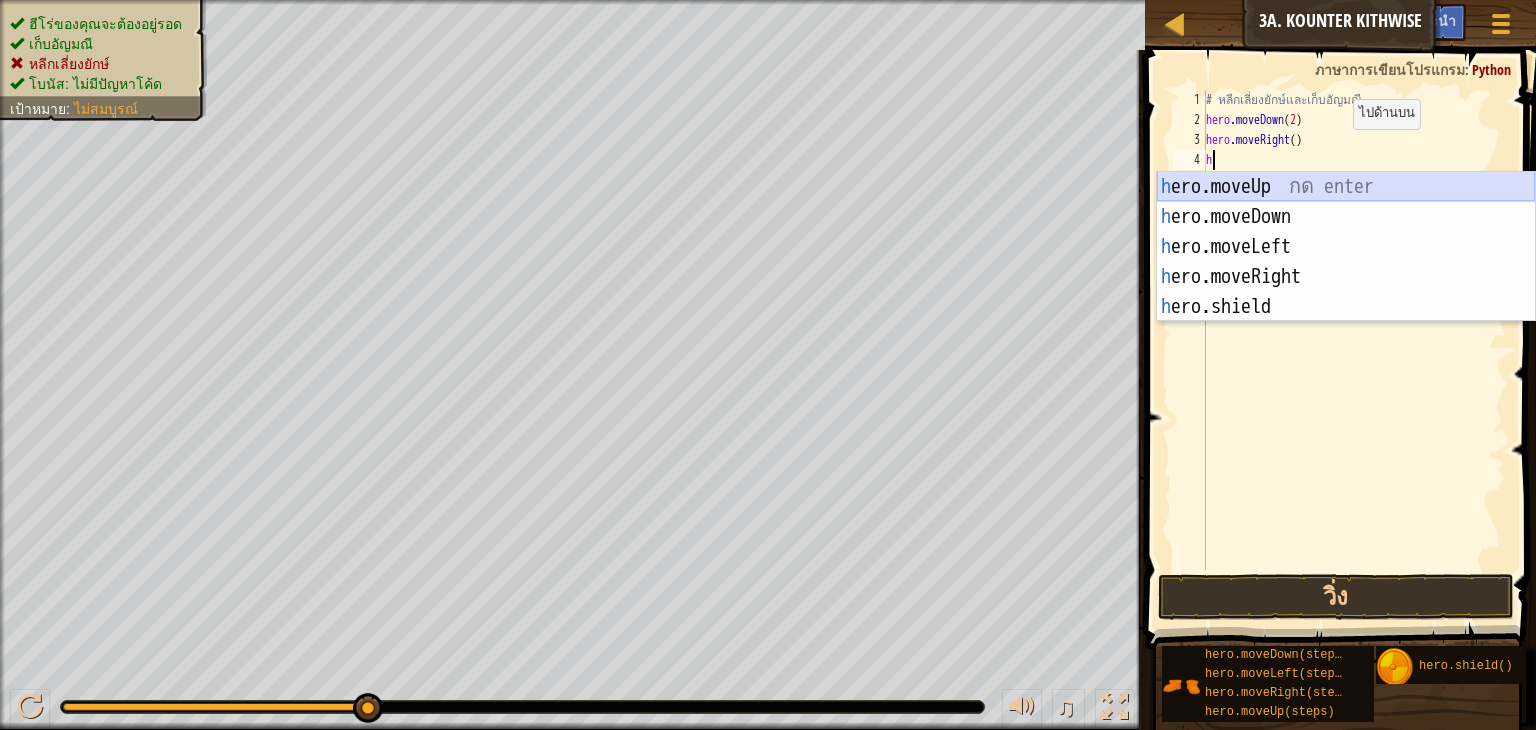 click on "h ero.moveUp กด enter h ero.moveDown กด enter h ero.moveLeft กด enter h ero.moveRight กด enter h ero.shield กด enter" at bounding box center [1346, 277] 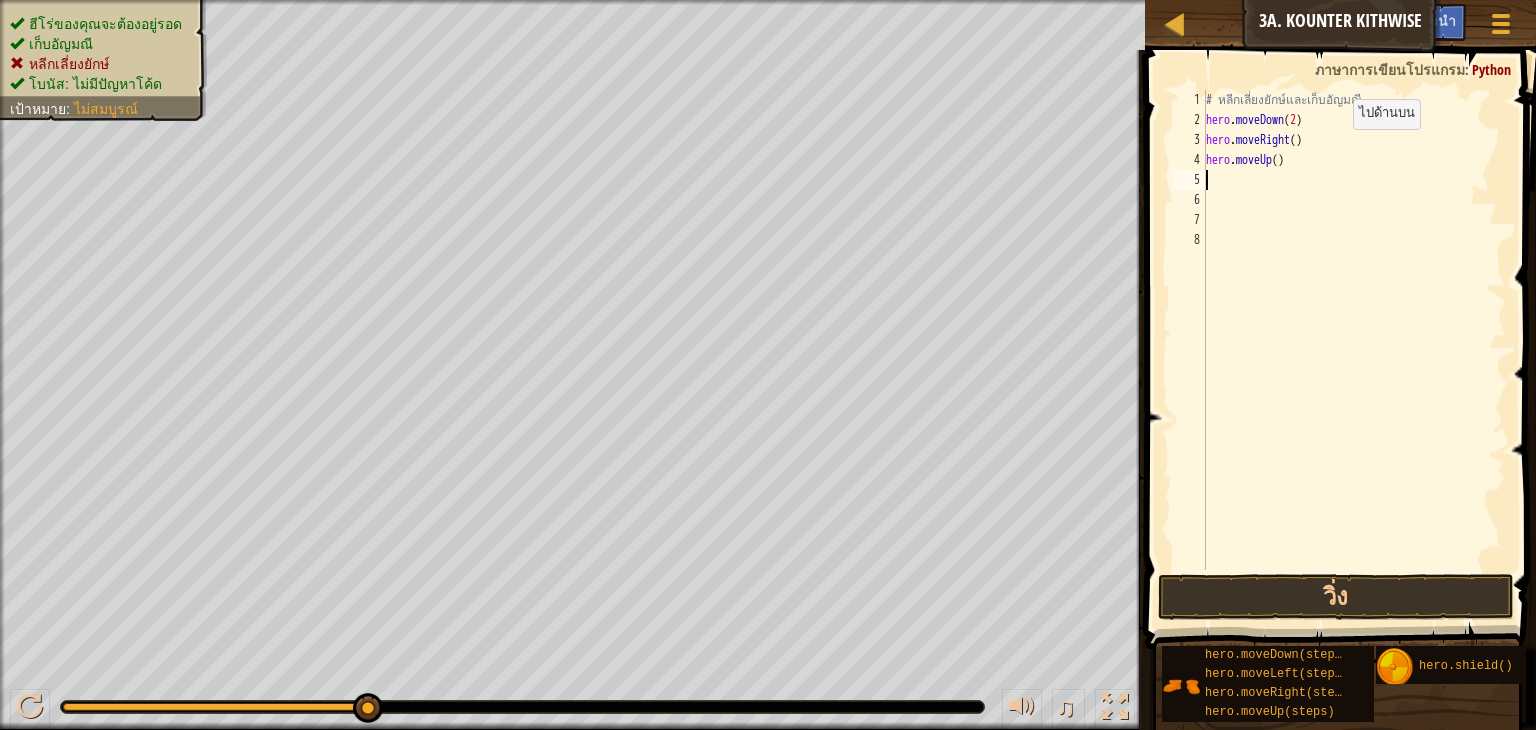 type on "h" 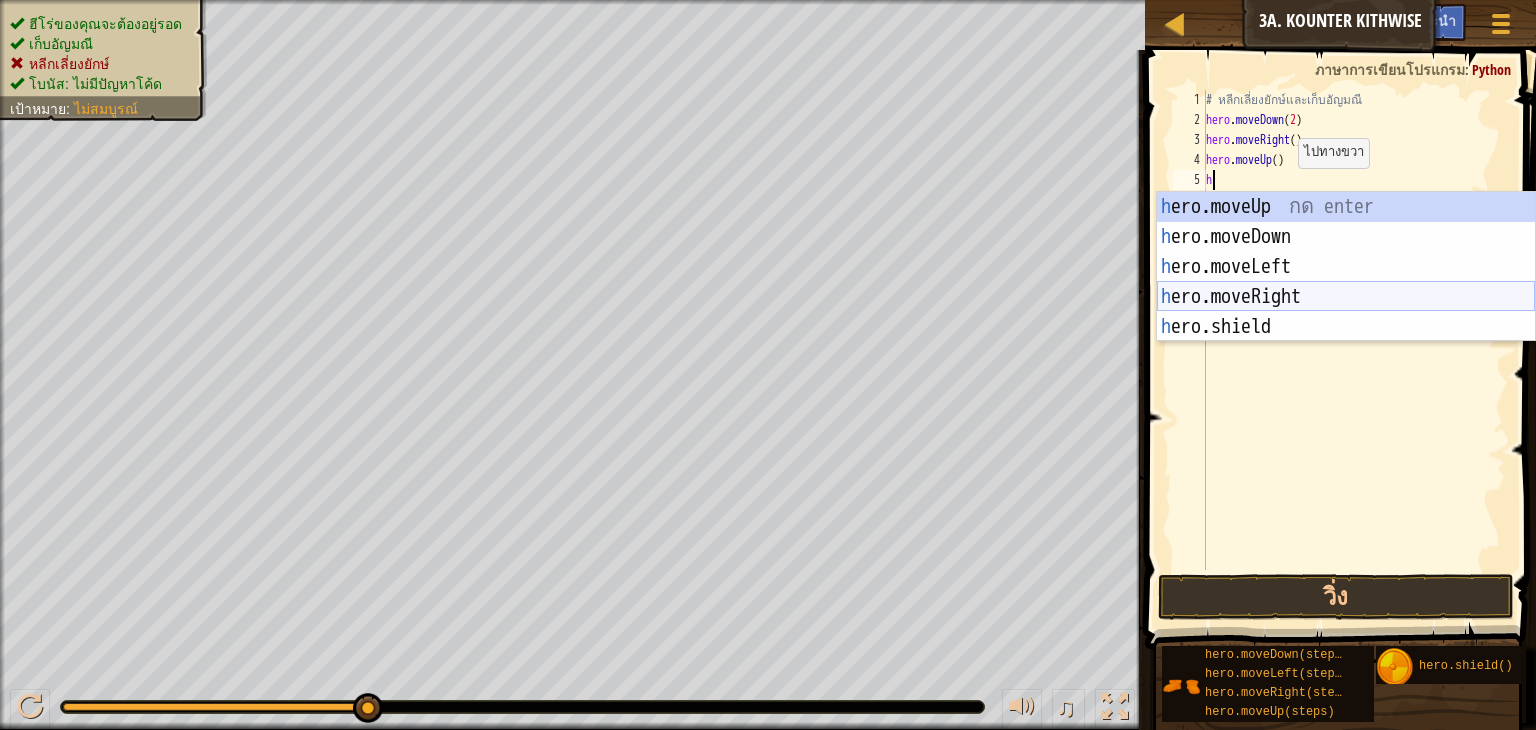 click on "h ero.moveUp กด enter h ero.moveDown กด enter h ero.moveLeft กด enter h ero.moveRight กด enter h ero.shield กด enter" at bounding box center [1346, 297] 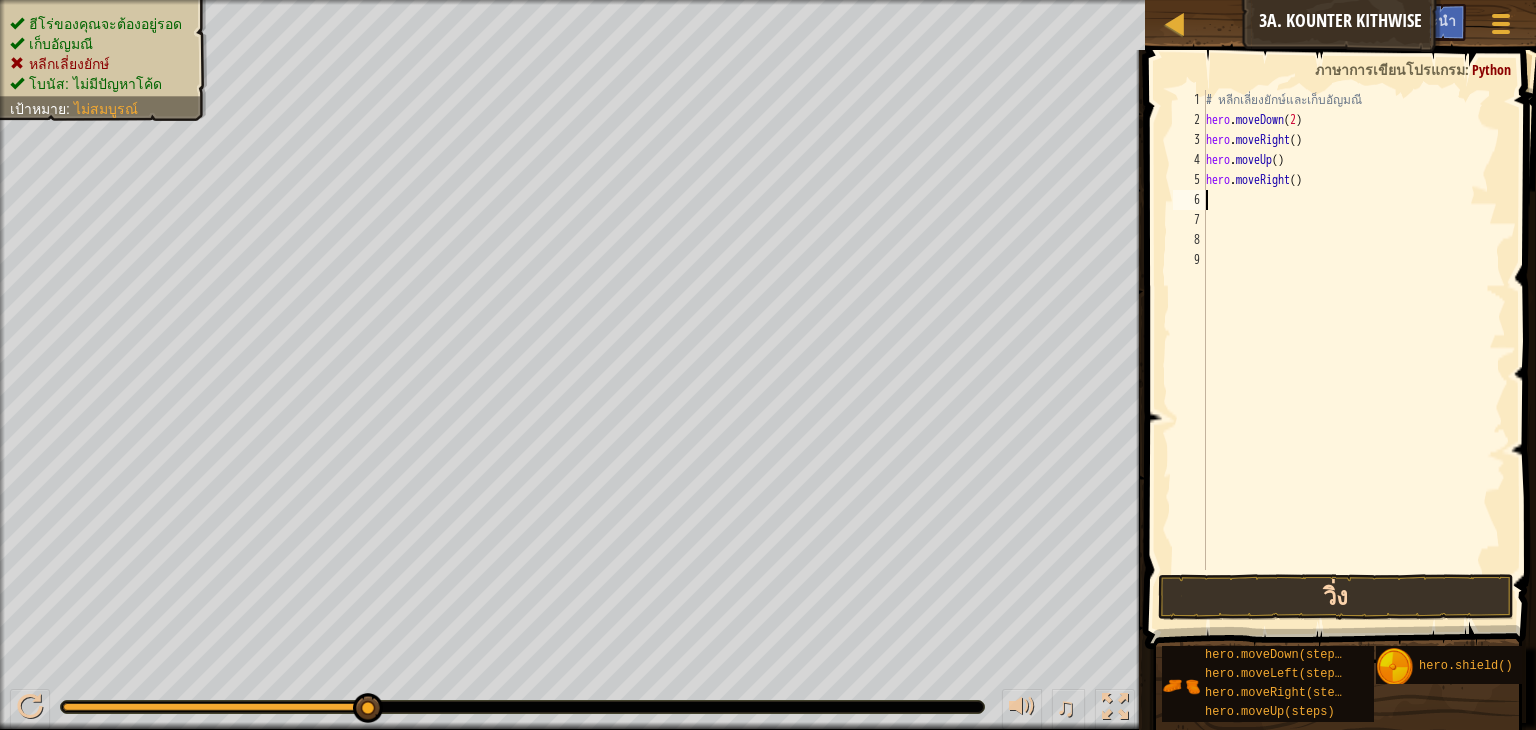 type 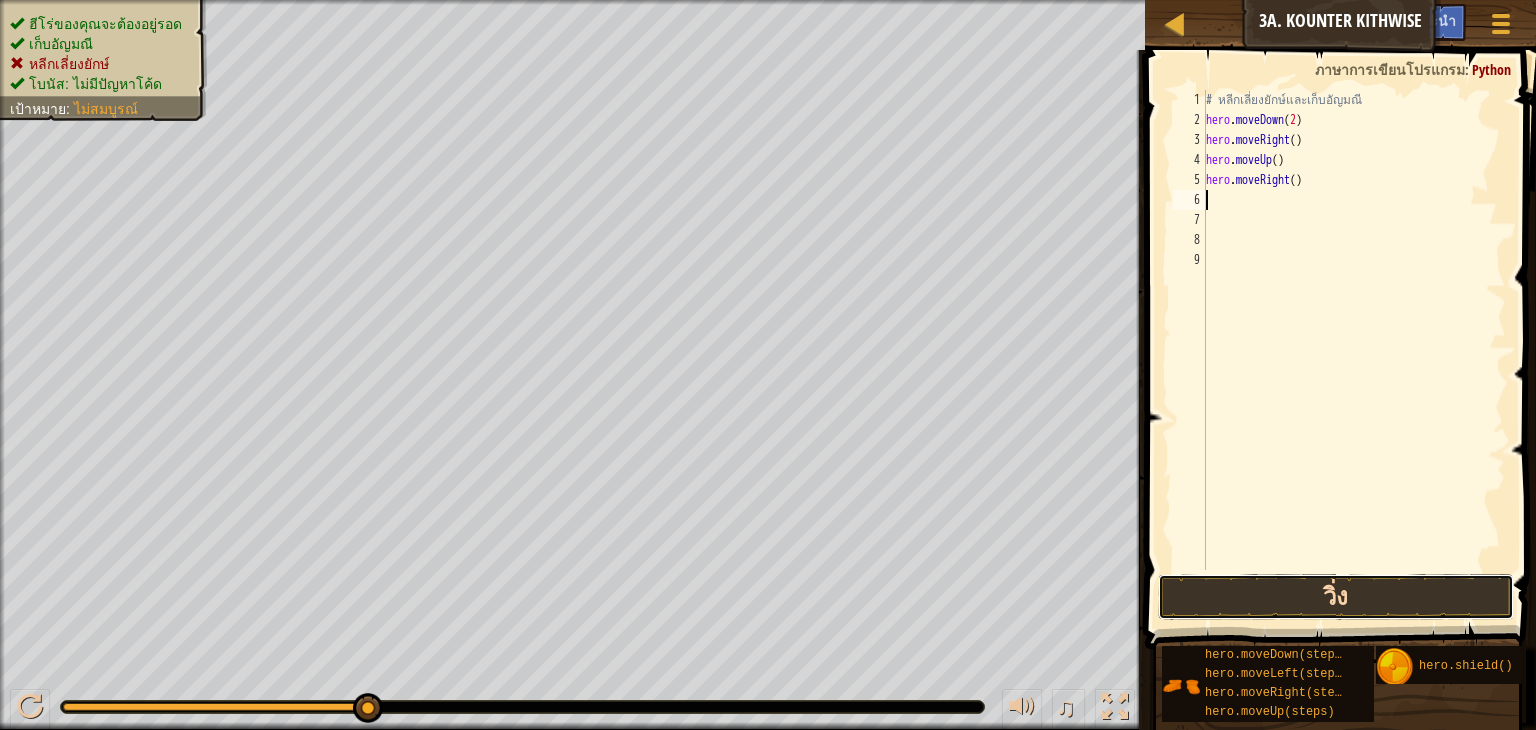 click on "วิ่ง" at bounding box center [1336, 597] 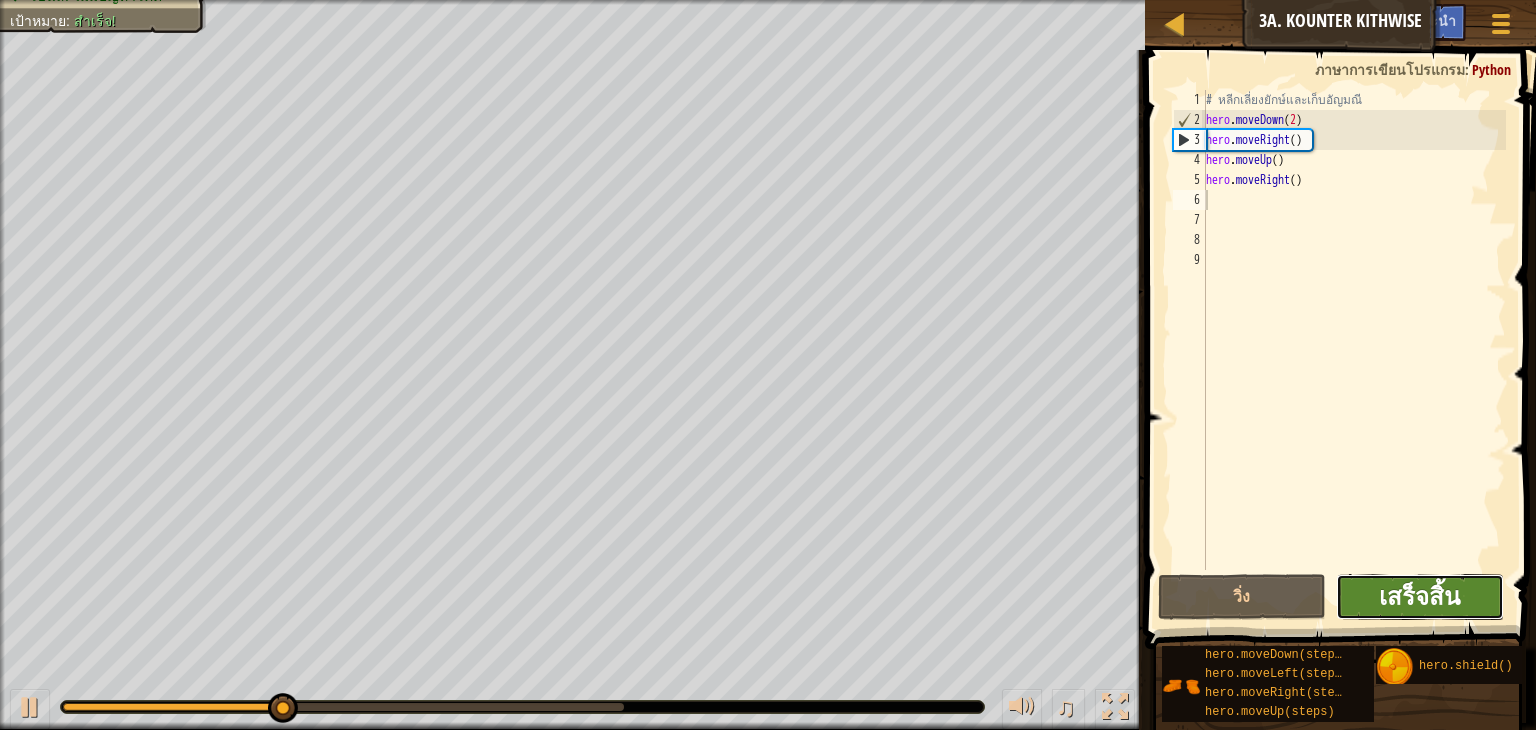 click on "เสร็จสิ้น" at bounding box center (1419, 596) 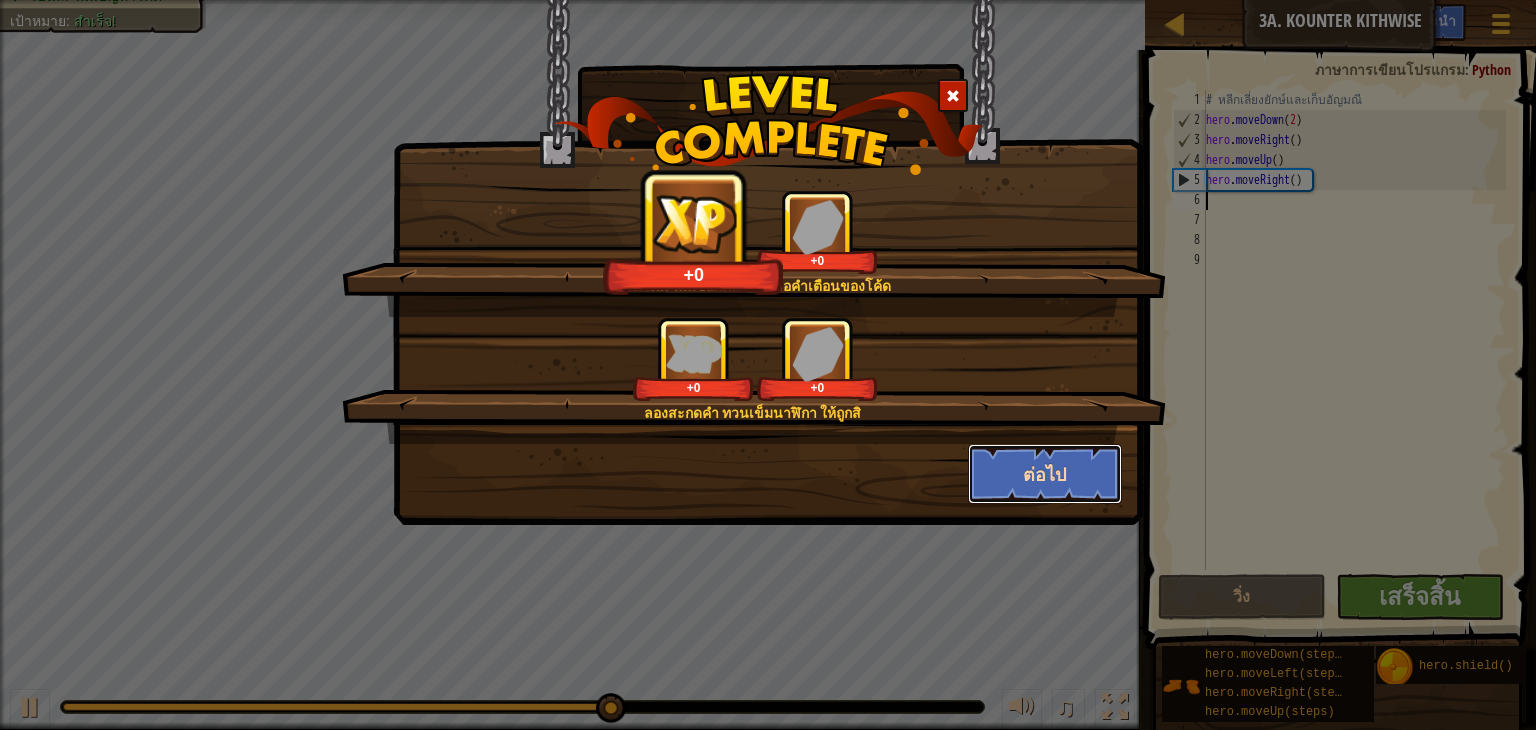 click on "ต่อไป" at bounding box center [1045, 474] 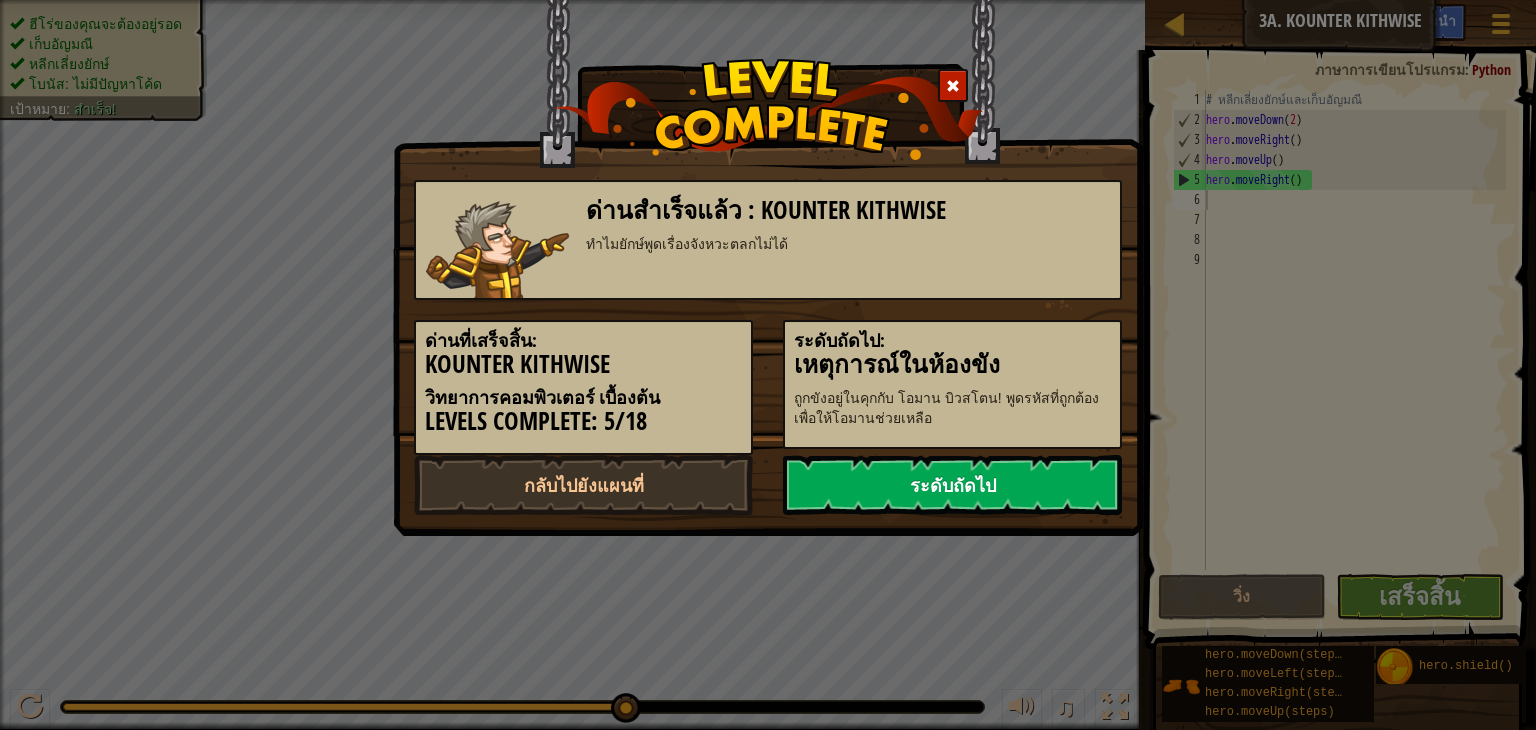 click on "ระดับถัดไป" at bounding box center [952, 485] 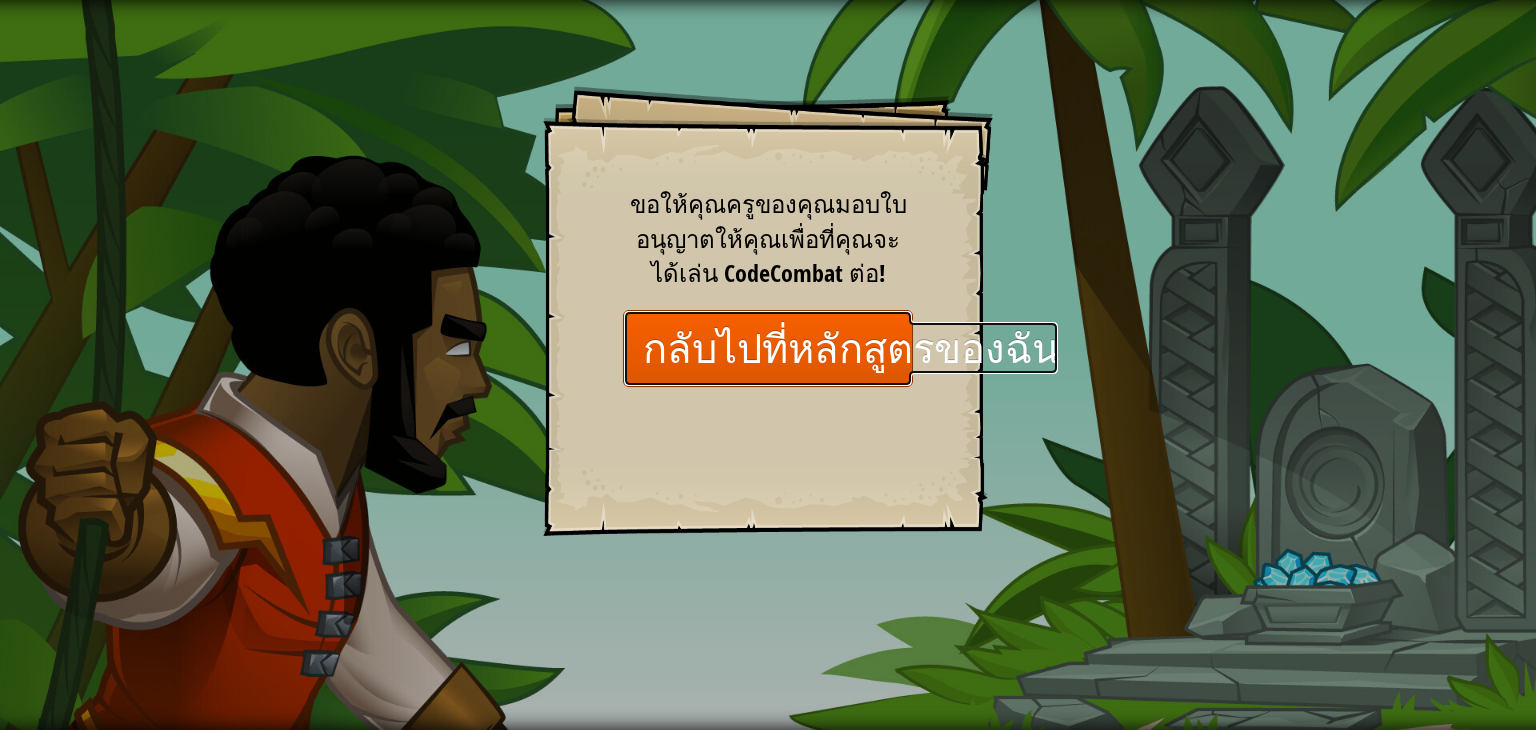 click on "กลับไปที่หลักสูตรของฉัน" at bounding box center (768, 348) 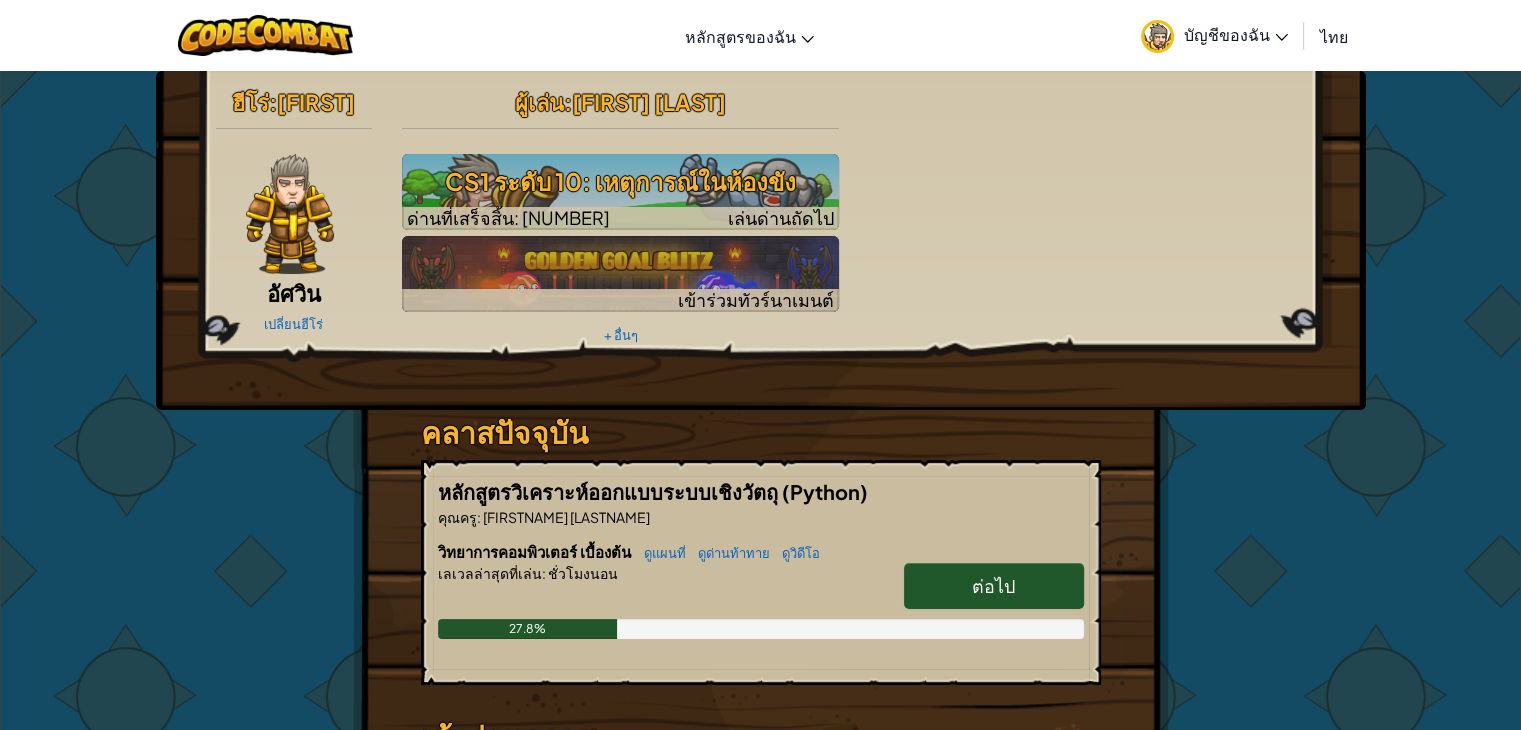 click on "ต่อไป" at bounding box center [993, 585] 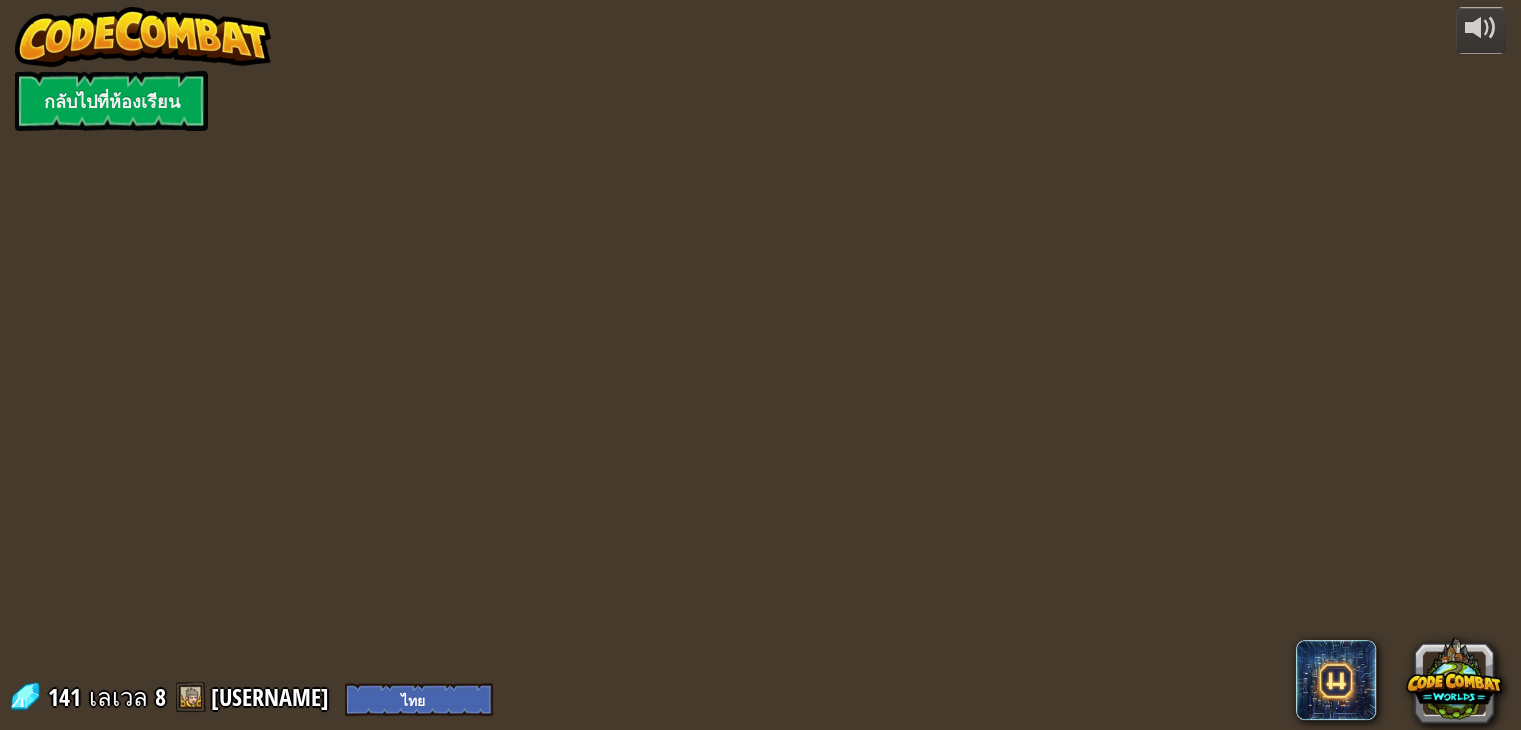 select on "th" 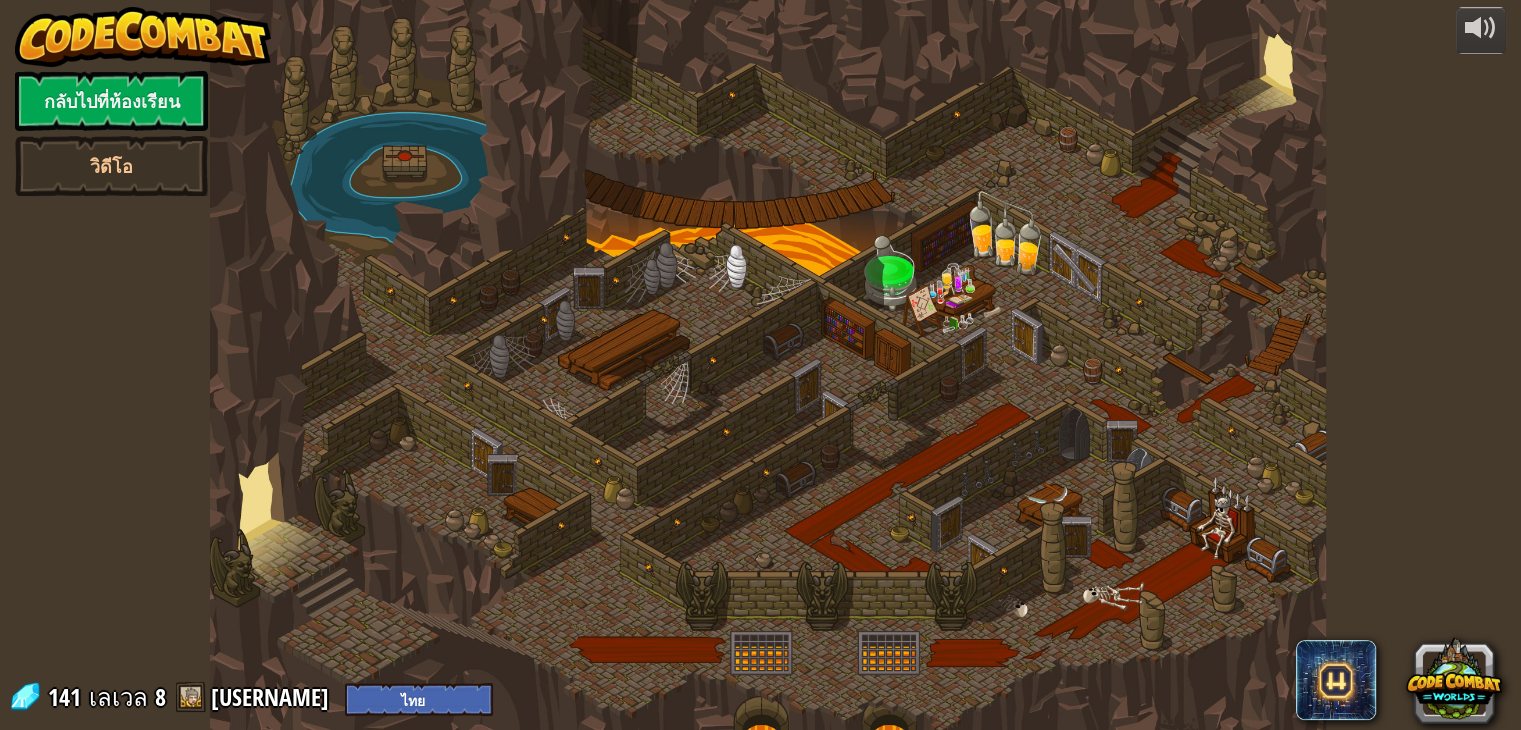 select on "th" 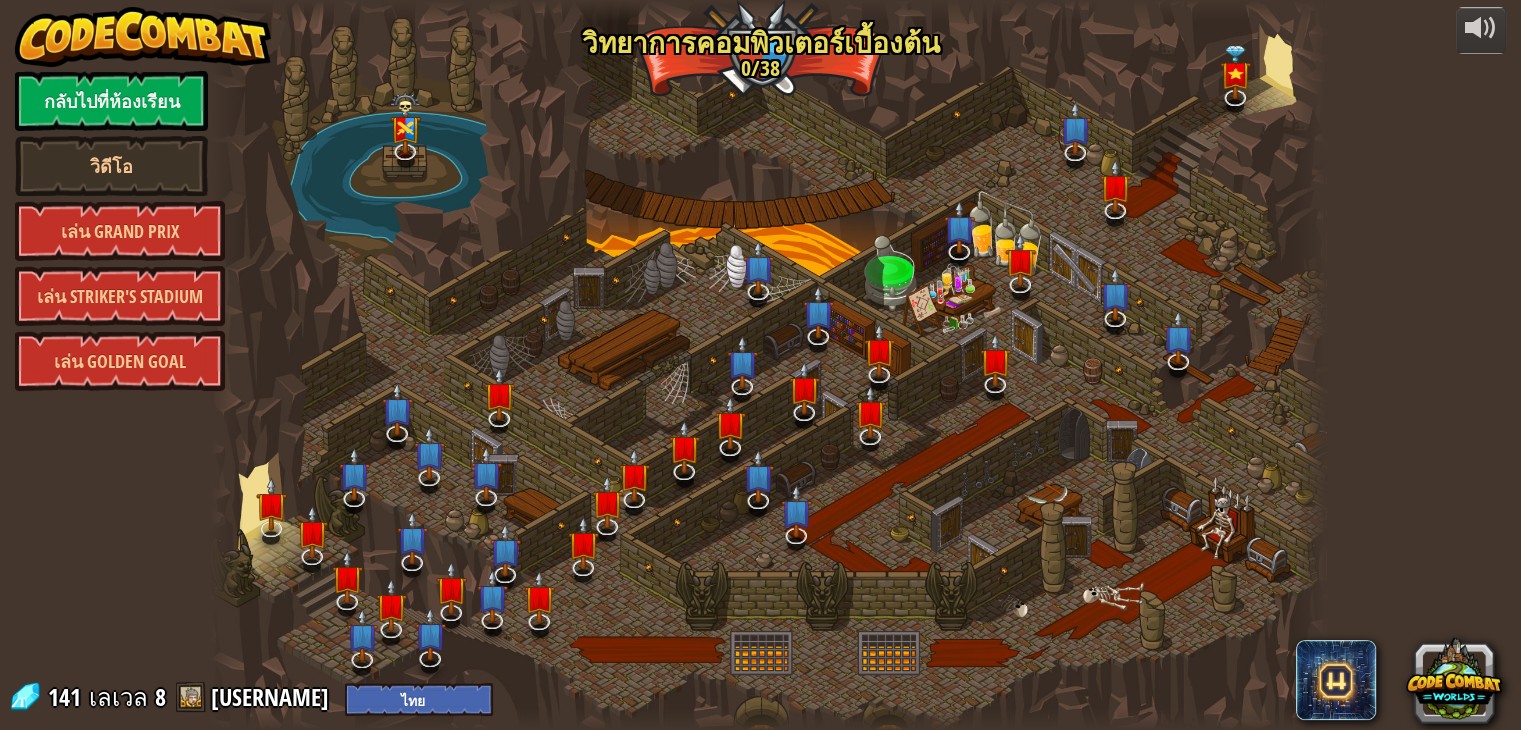 select on "th" 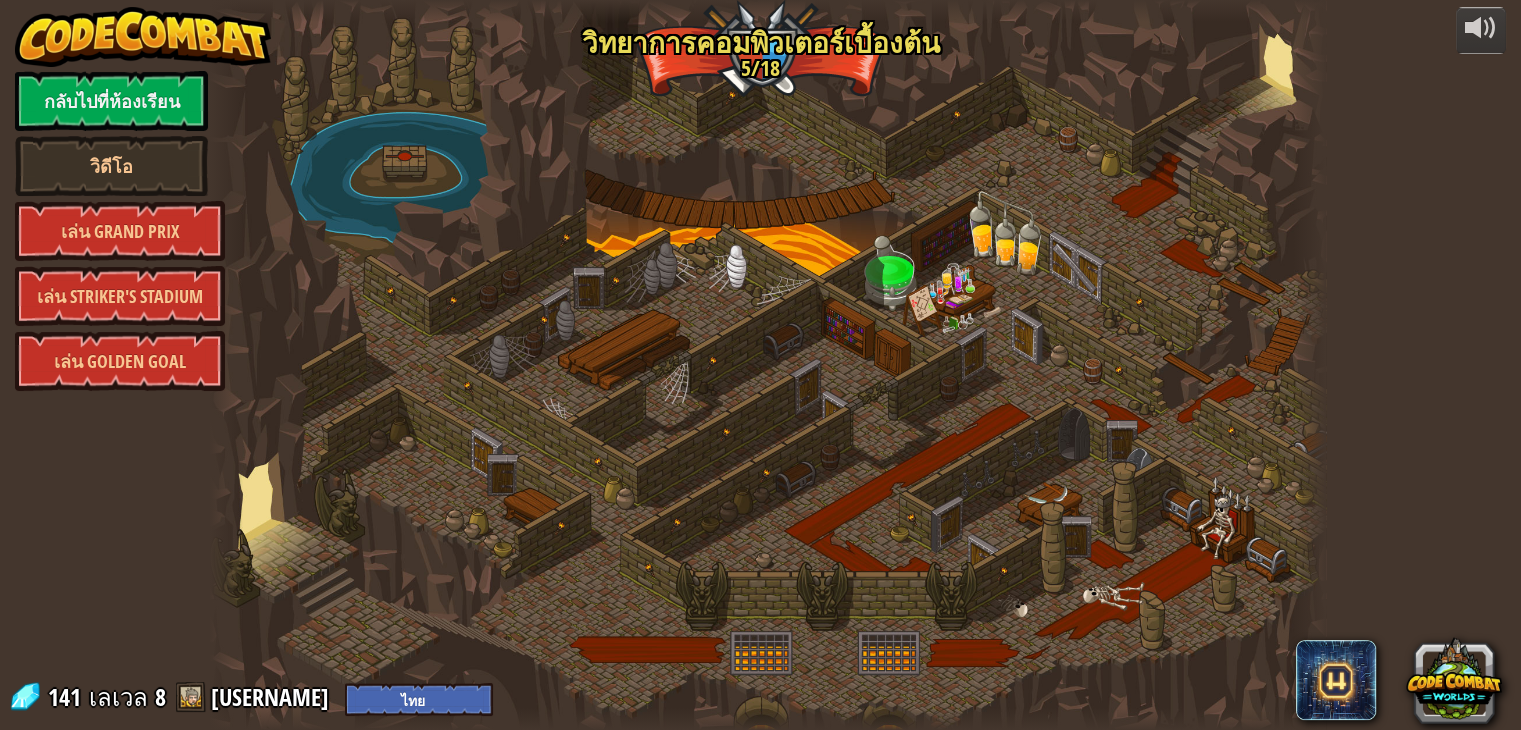 select on "th" 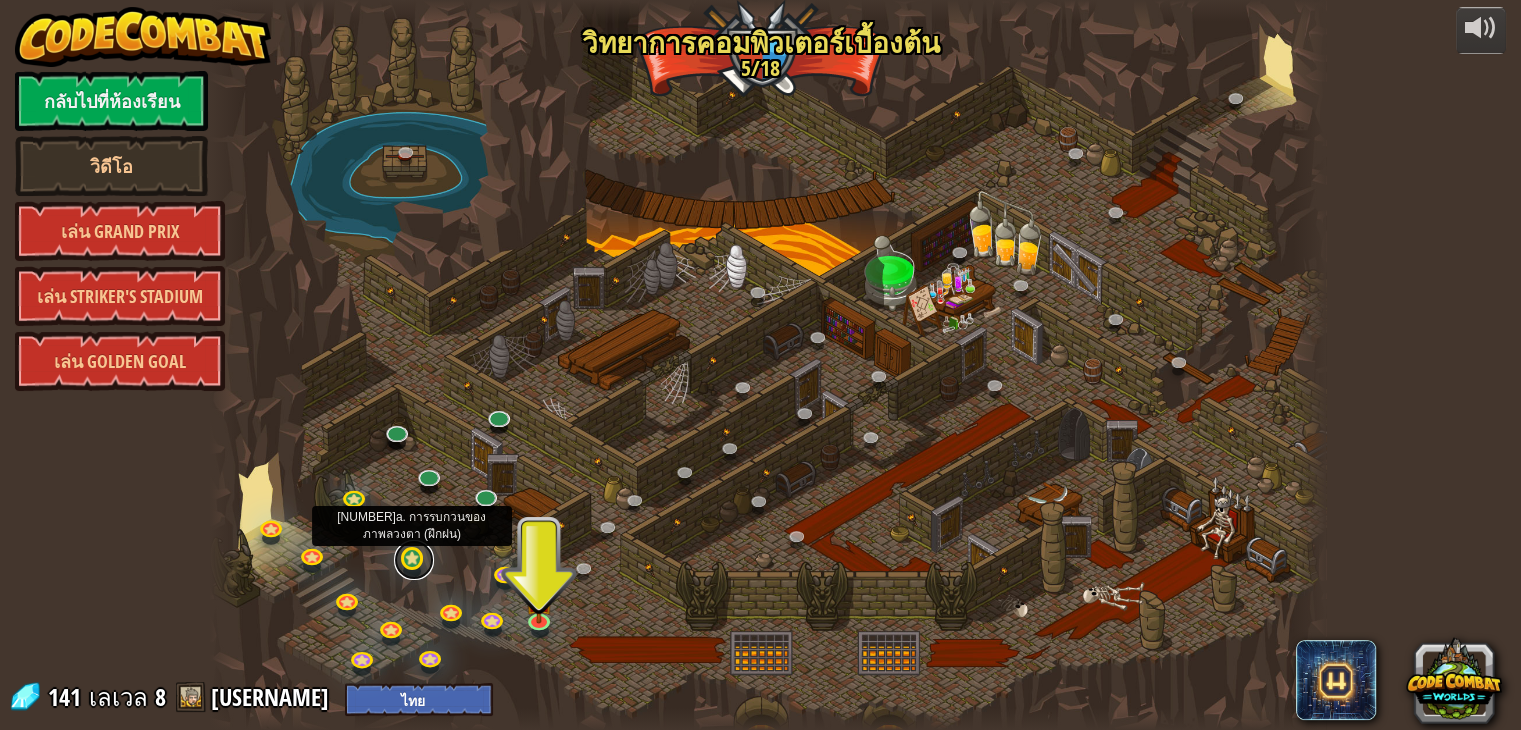 click at bounding box center (414, 560) 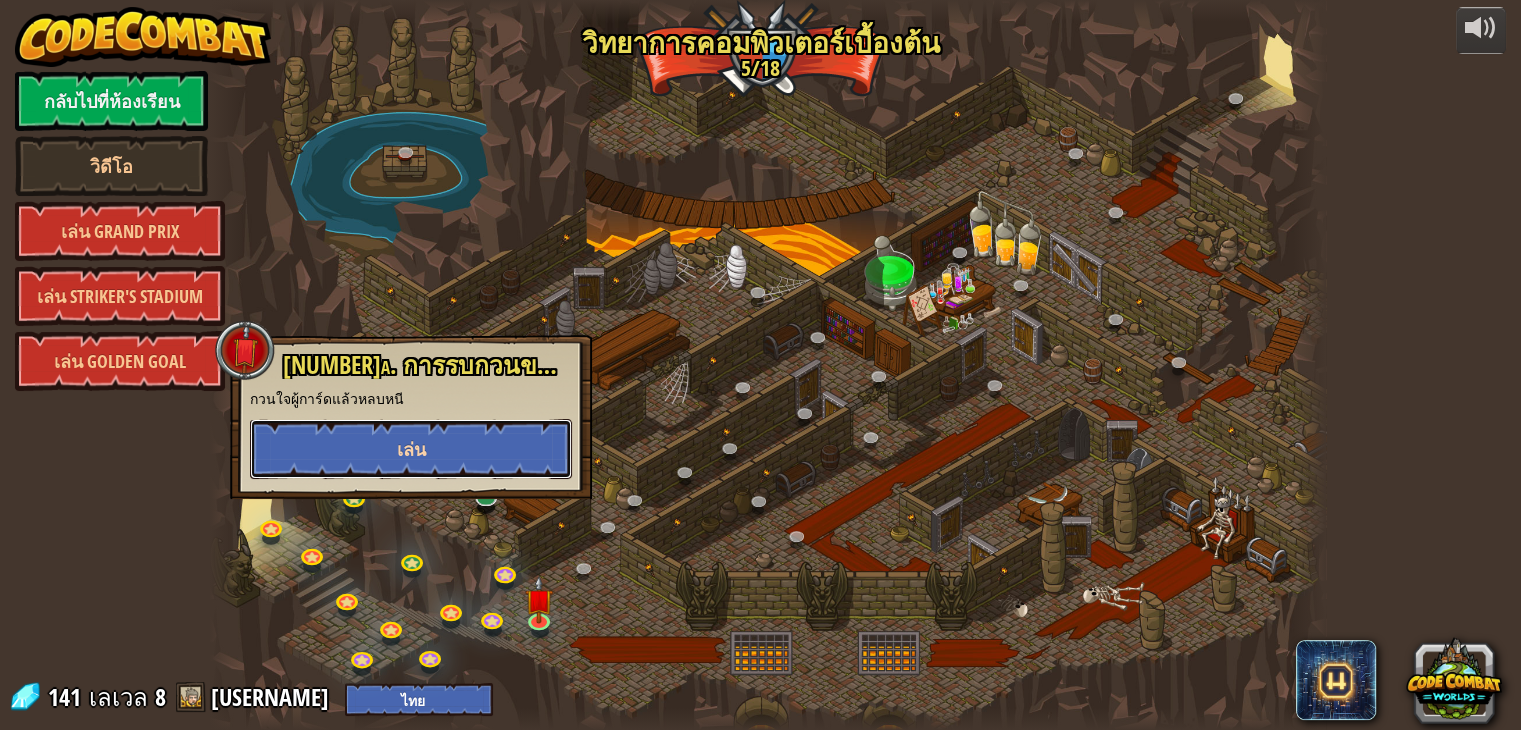 click on "เล่น" at bounding box center (411, 449) 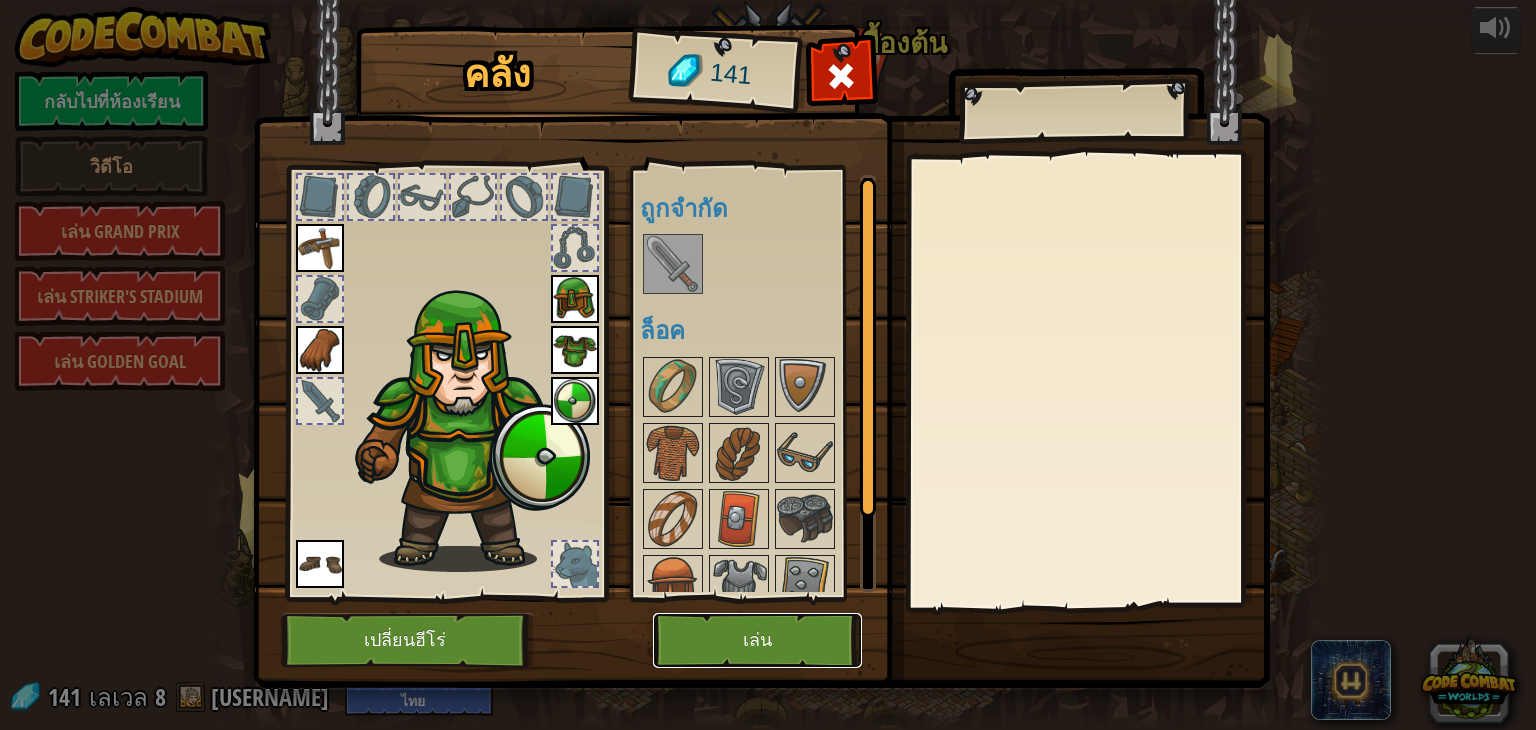 click on "เล่น" at bounding box center (757, 640) 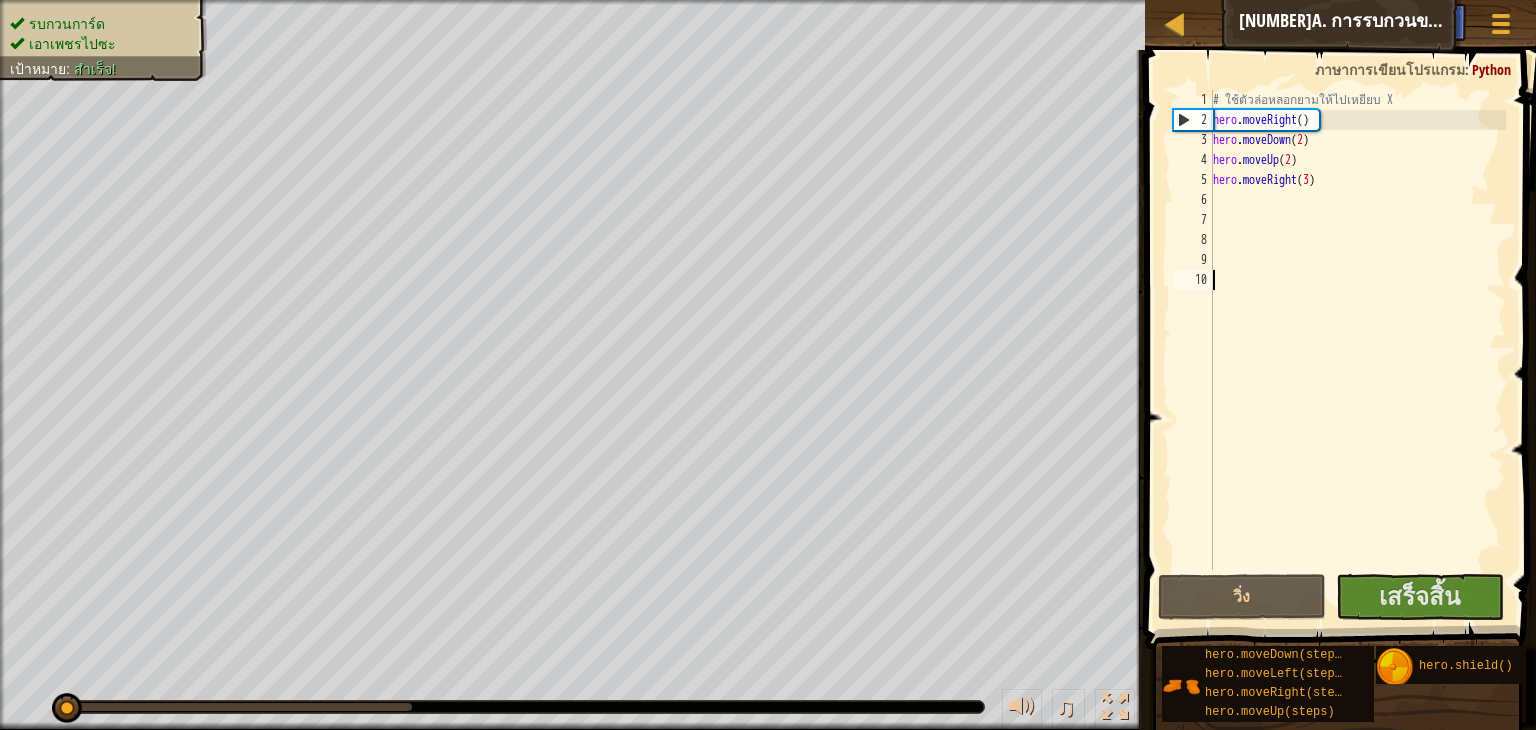 select on "th" 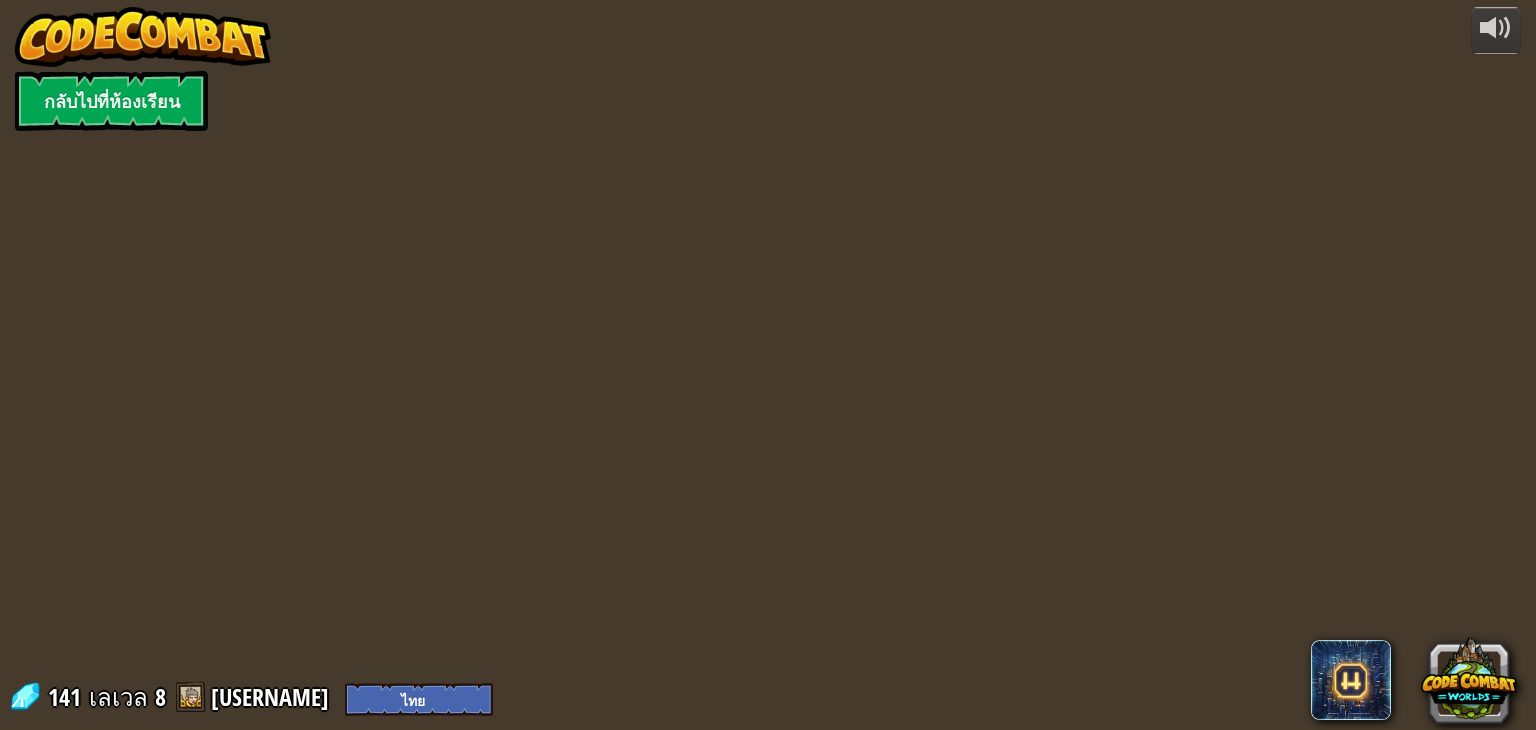 select on "th" 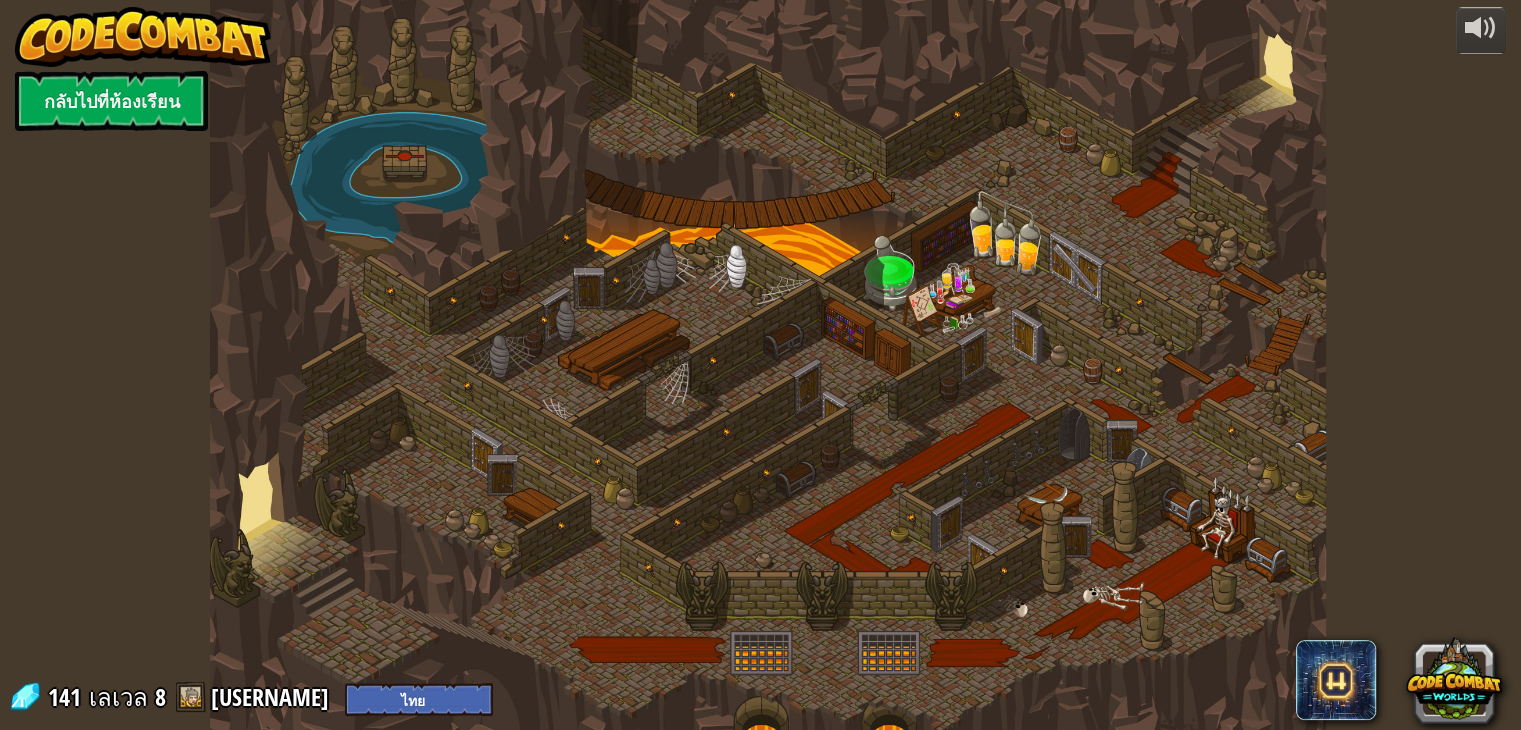 select on "th" 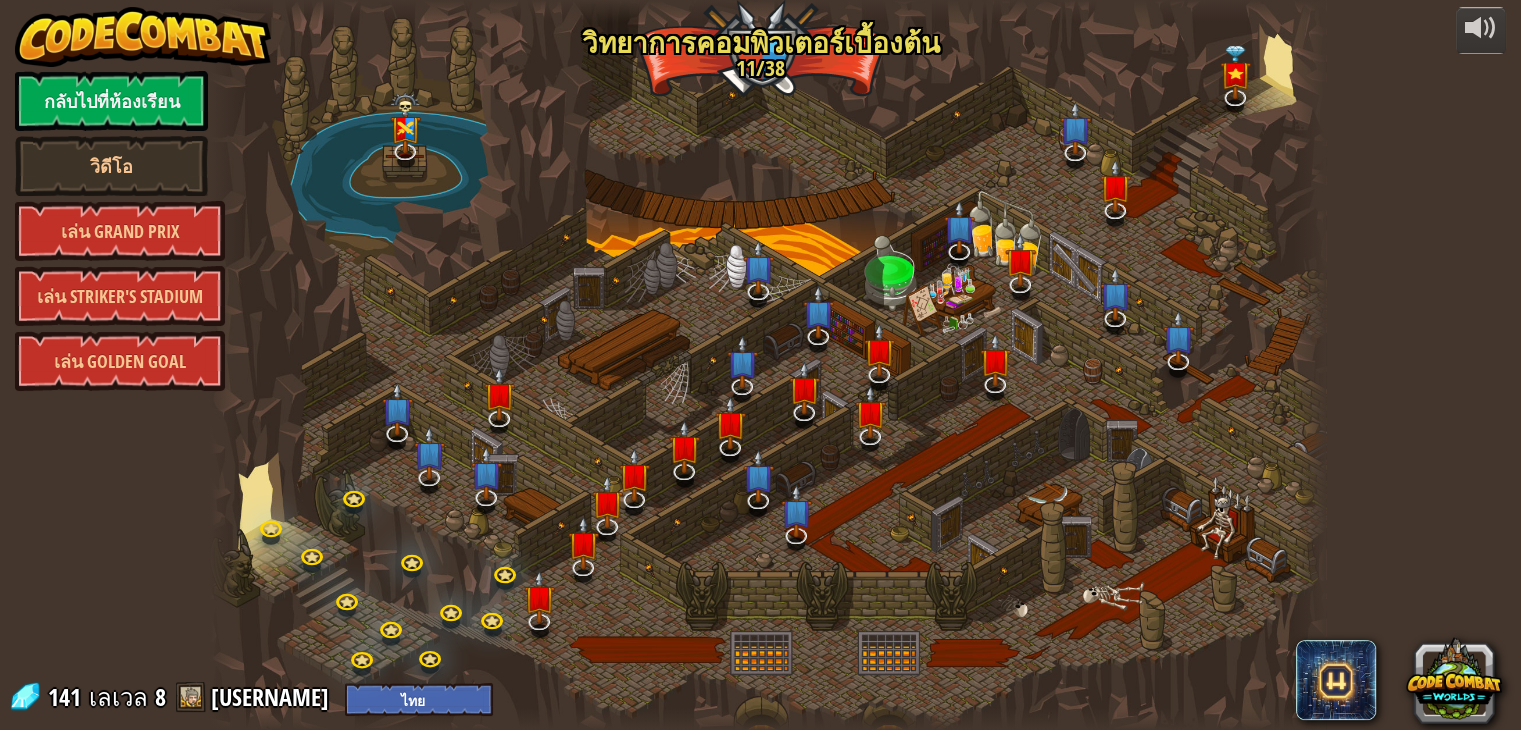 select on "th" 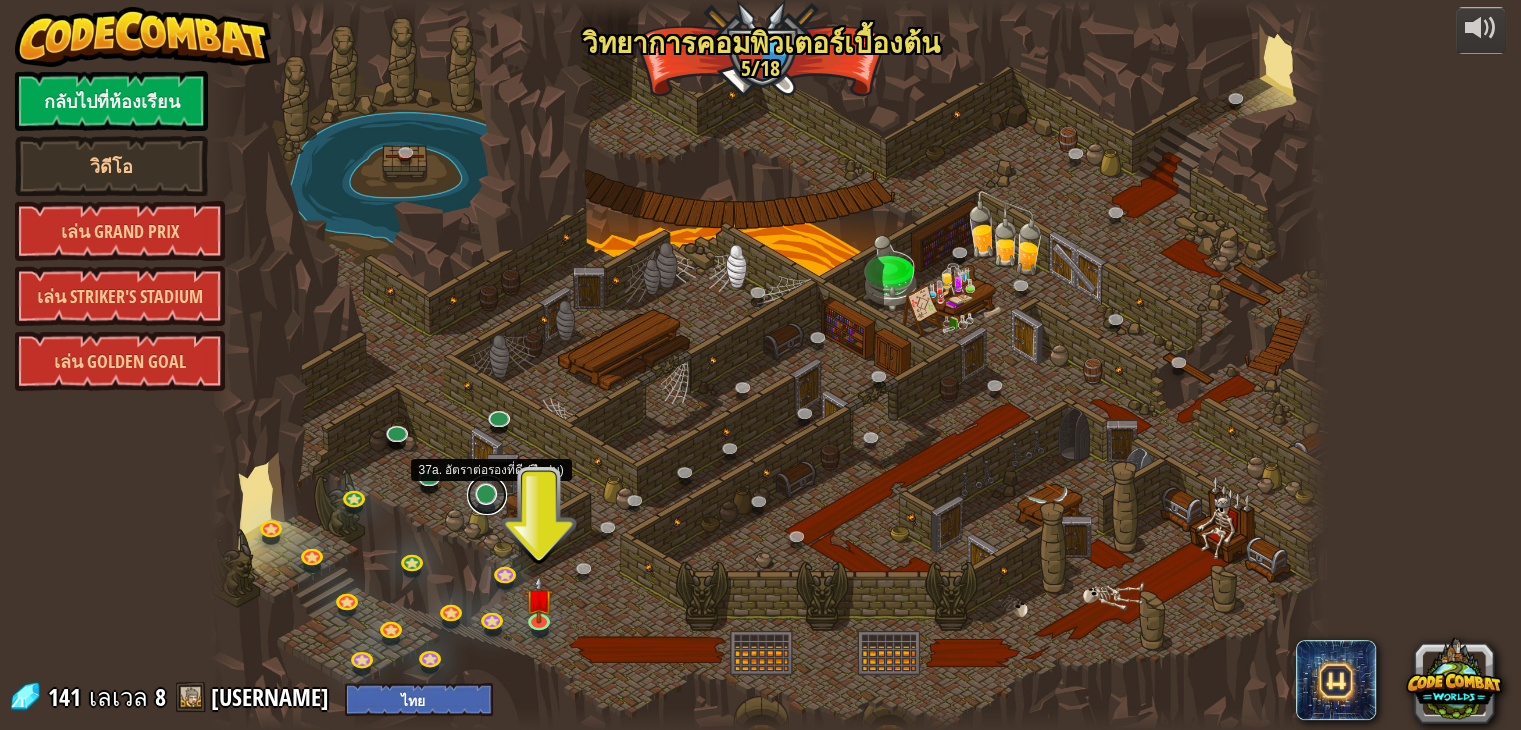 click at bounding box center [487, 495] 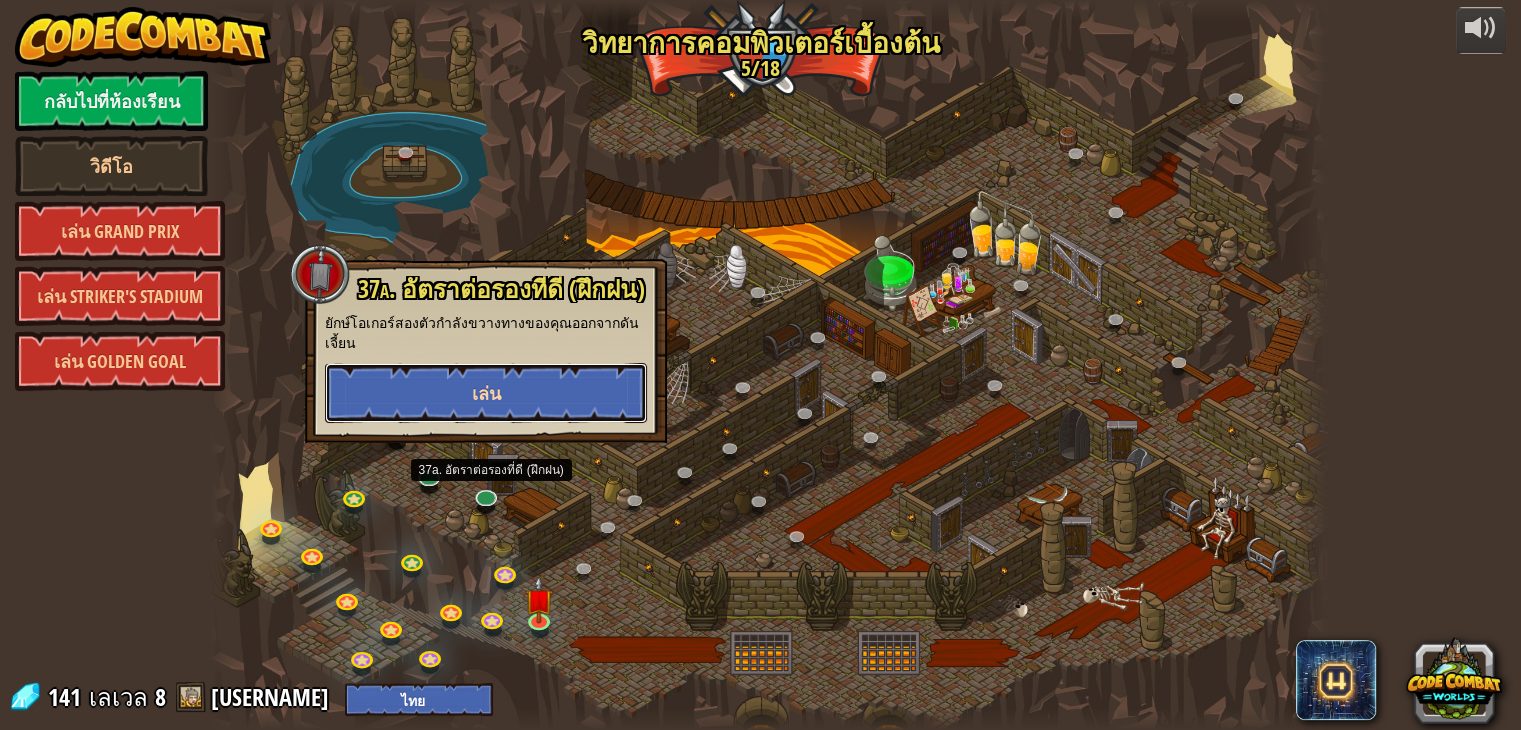 click on "เล่น" at bounding box center (486, 393) 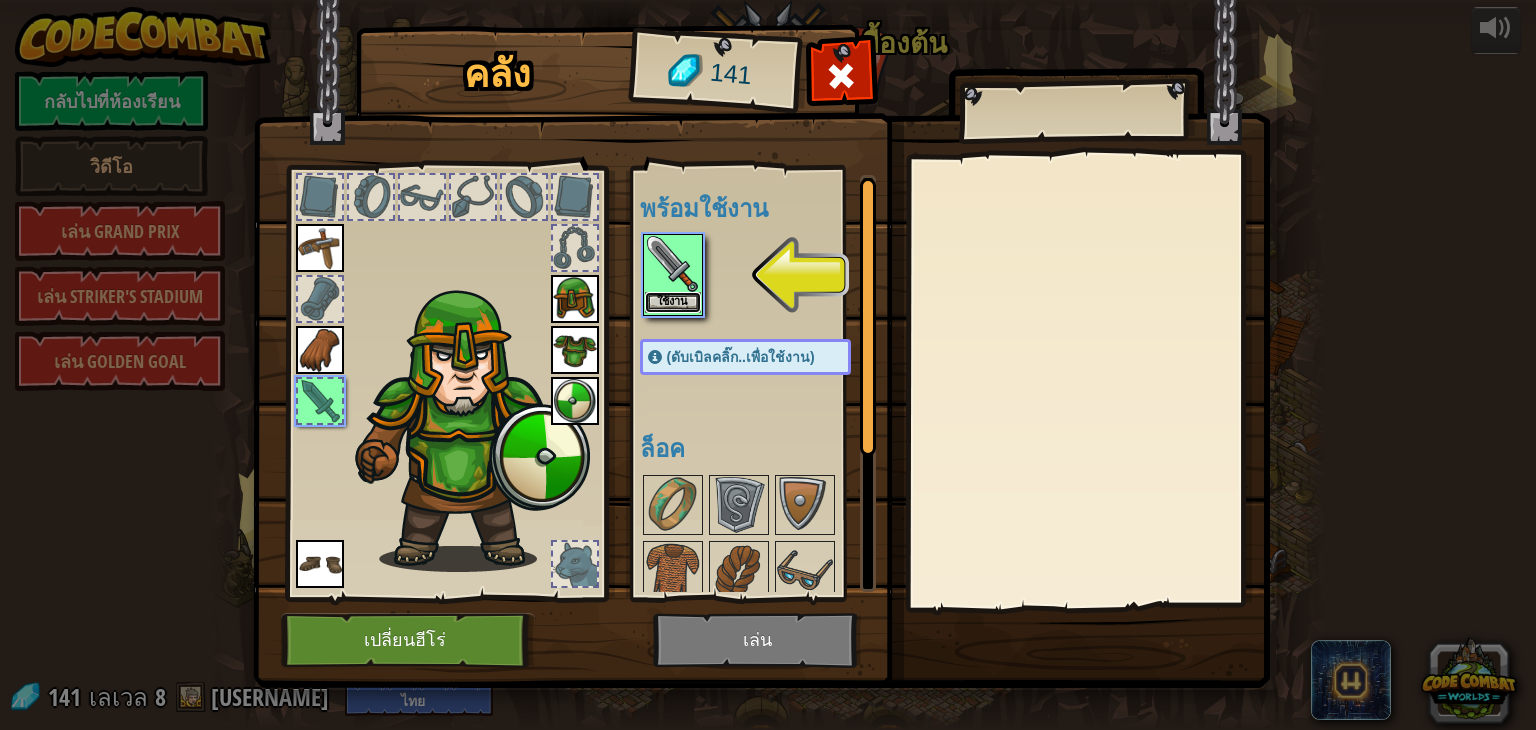 click on "ใช้งาน" at bounding box center (673, 302) 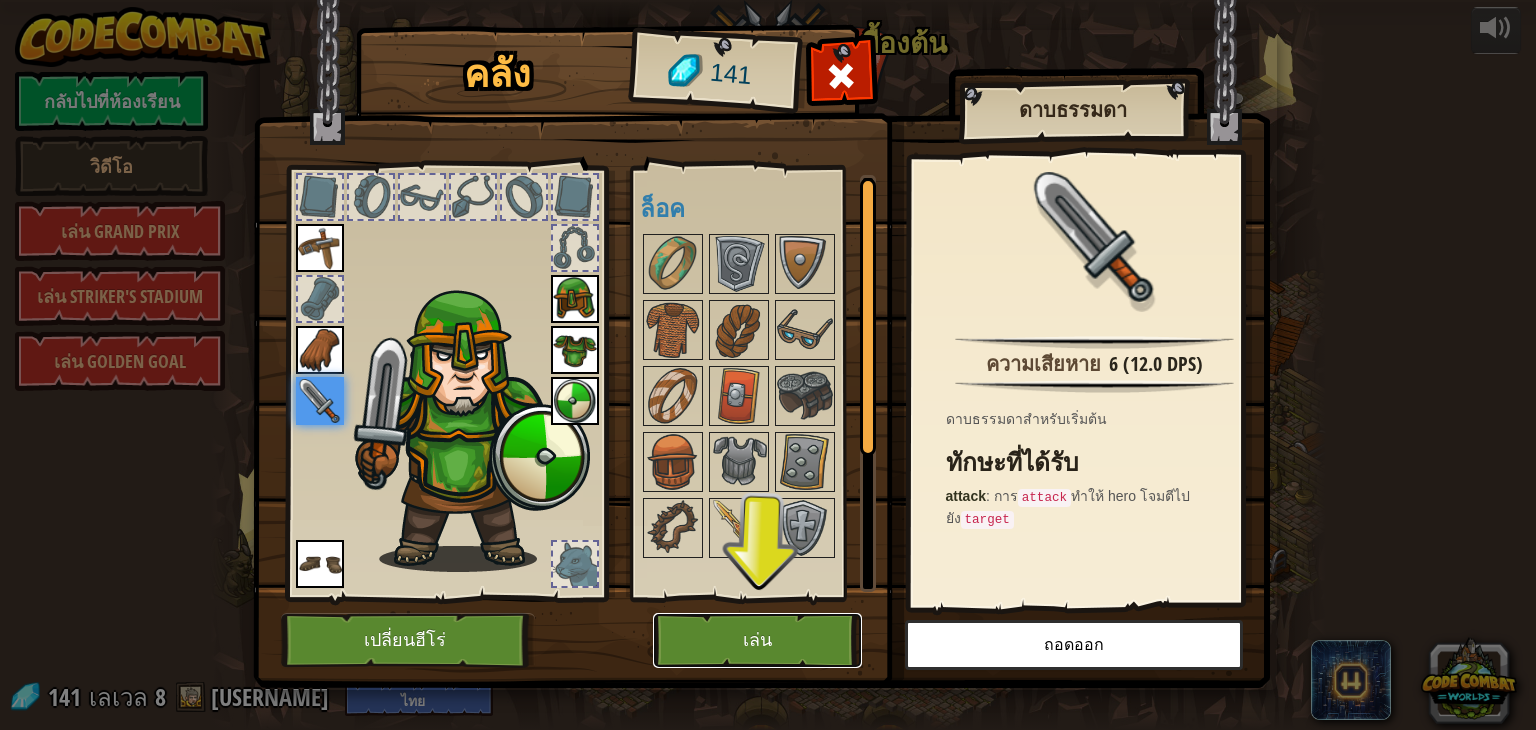 click on "เล่น" at bounding box center (757, 640) 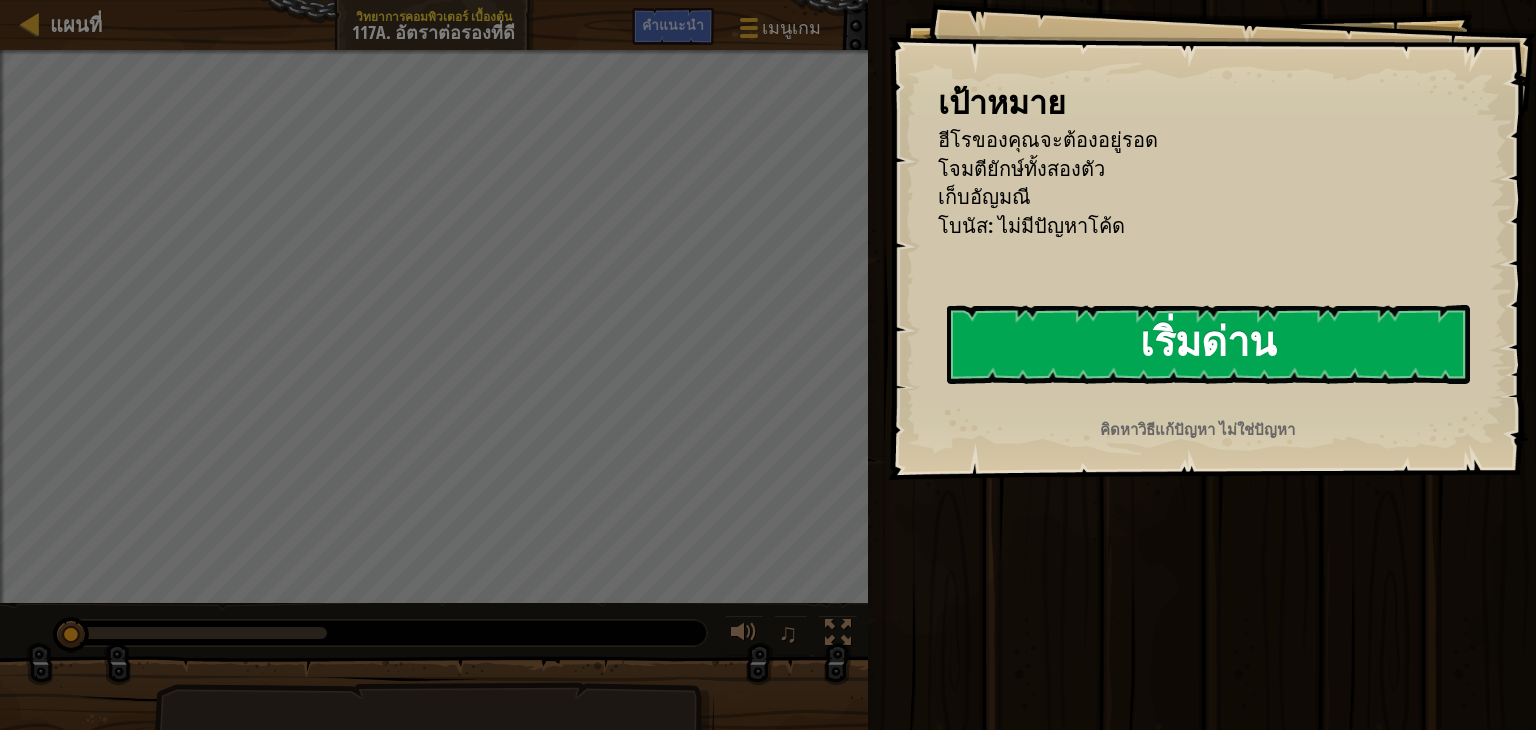 click on "เริ่มด่าน" at bounding box center [1208, 344] 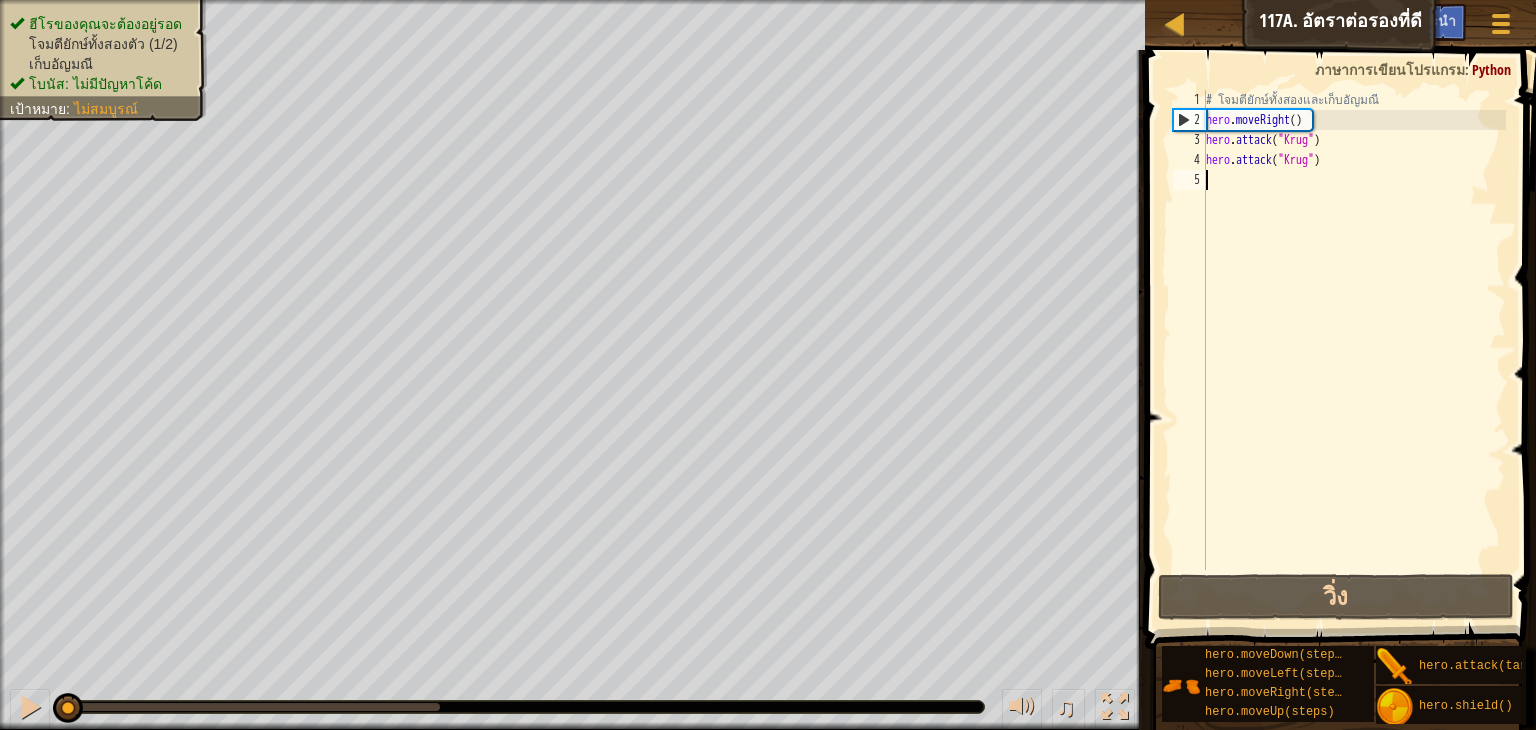 click on "# โจมตียักษ์ทั้งสองและเก็บอัญมณี hero . moveRight ( ) hero . attack ( "[NAME]" ) hero . attack ( "[NAME]" )" at bounding box center [1354, 350] 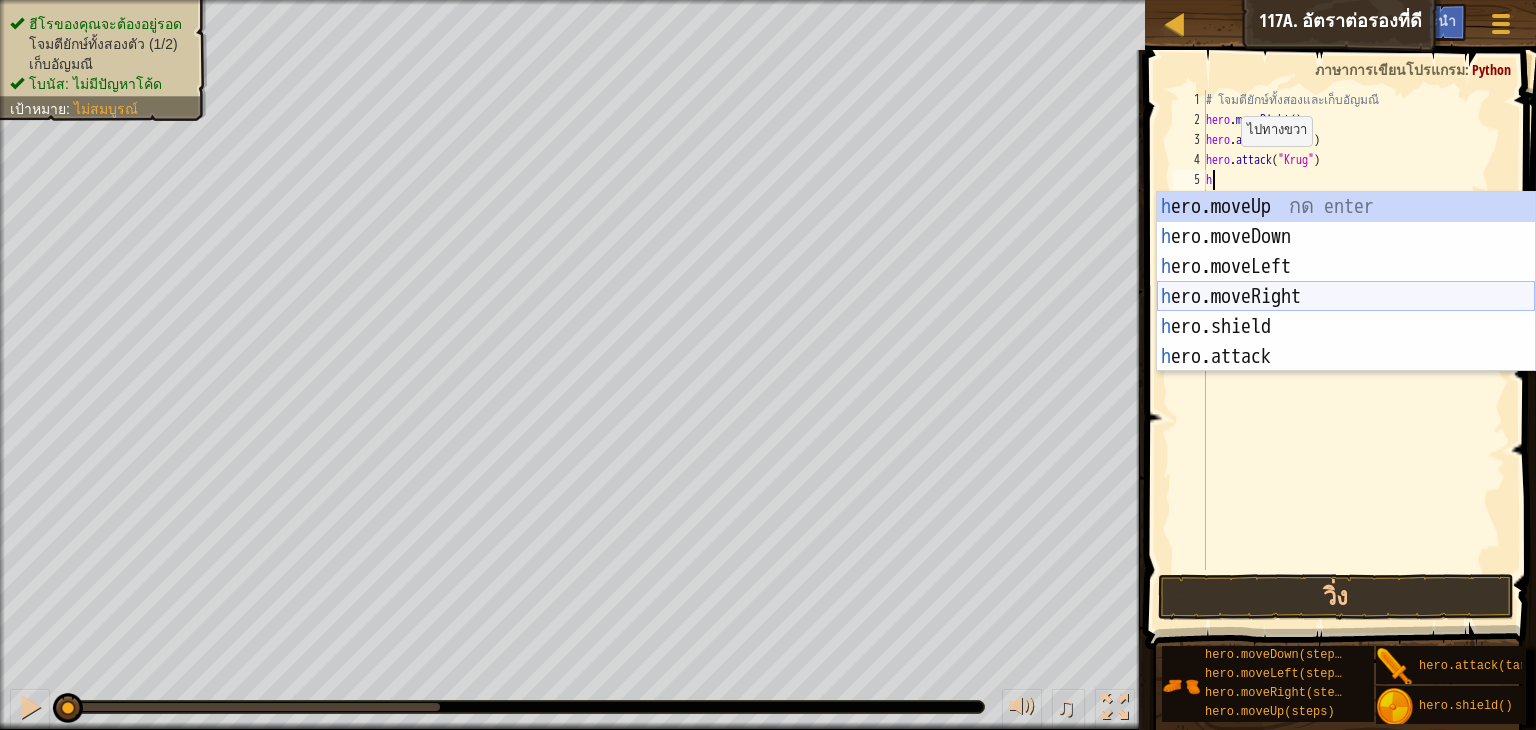 click on "h ero.moveUp กด enter h ero.moveDown กด enter h ero.moveLeft กด enter h ero.moveRight กด enter h ero.shield กด enter h ero.attack กด enter" at bounding box center (1346, 312) 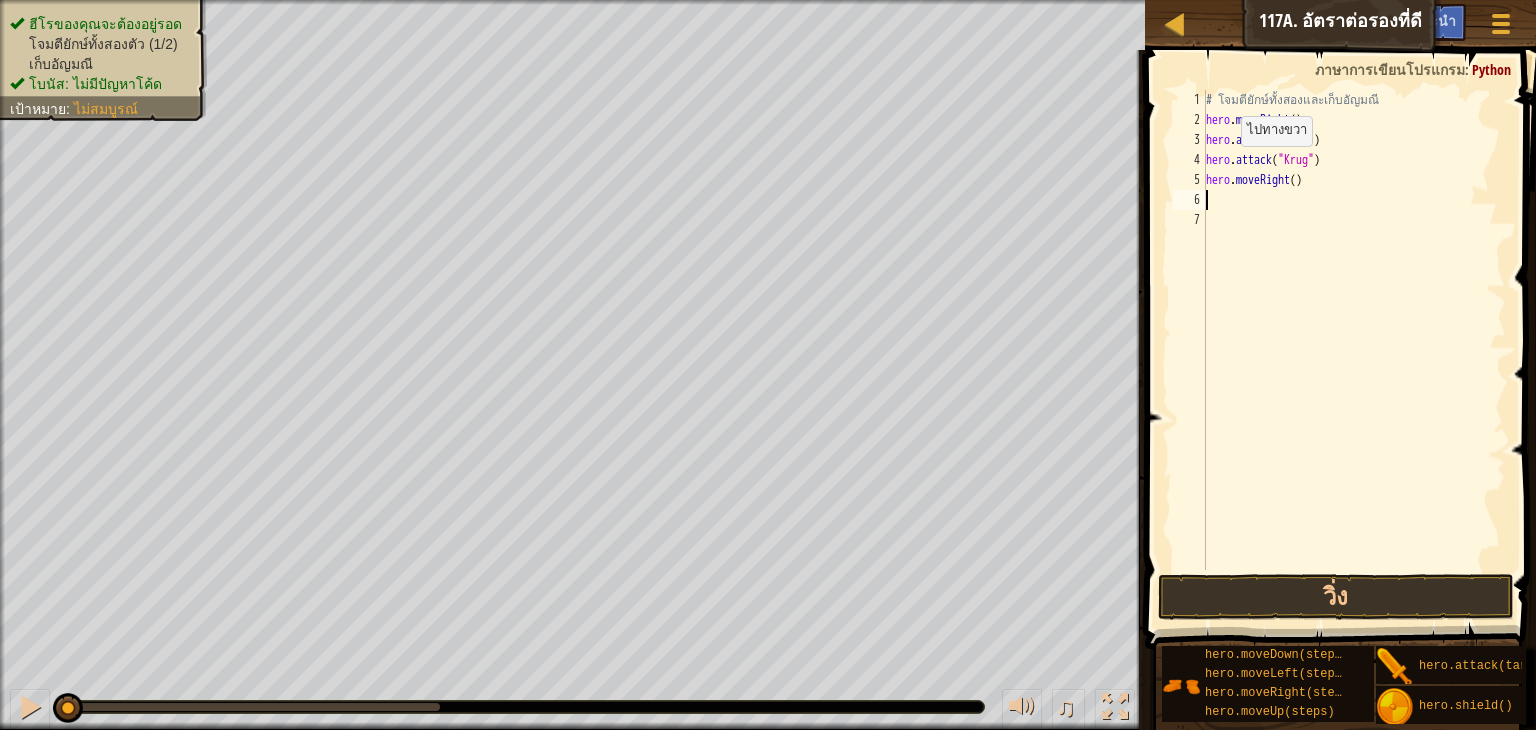 type on "h" 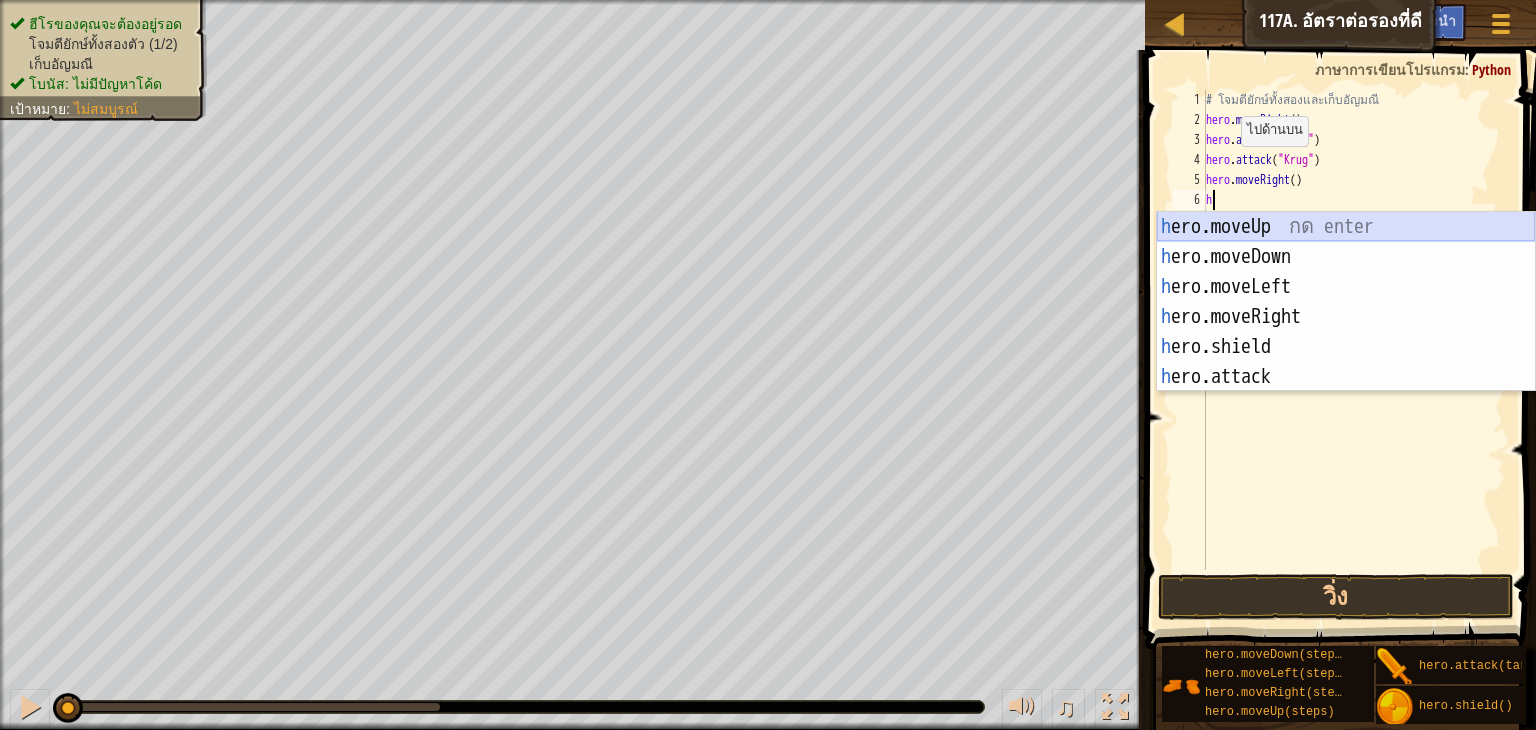 click on "h ero.moveUp กด enter h ero.moveDown กด enter h ero.moveLeft กด enter h ero.moveRight กด enter h ero.shield กด enter h ero.attack กด enter" at bounding box center [1346, 332] 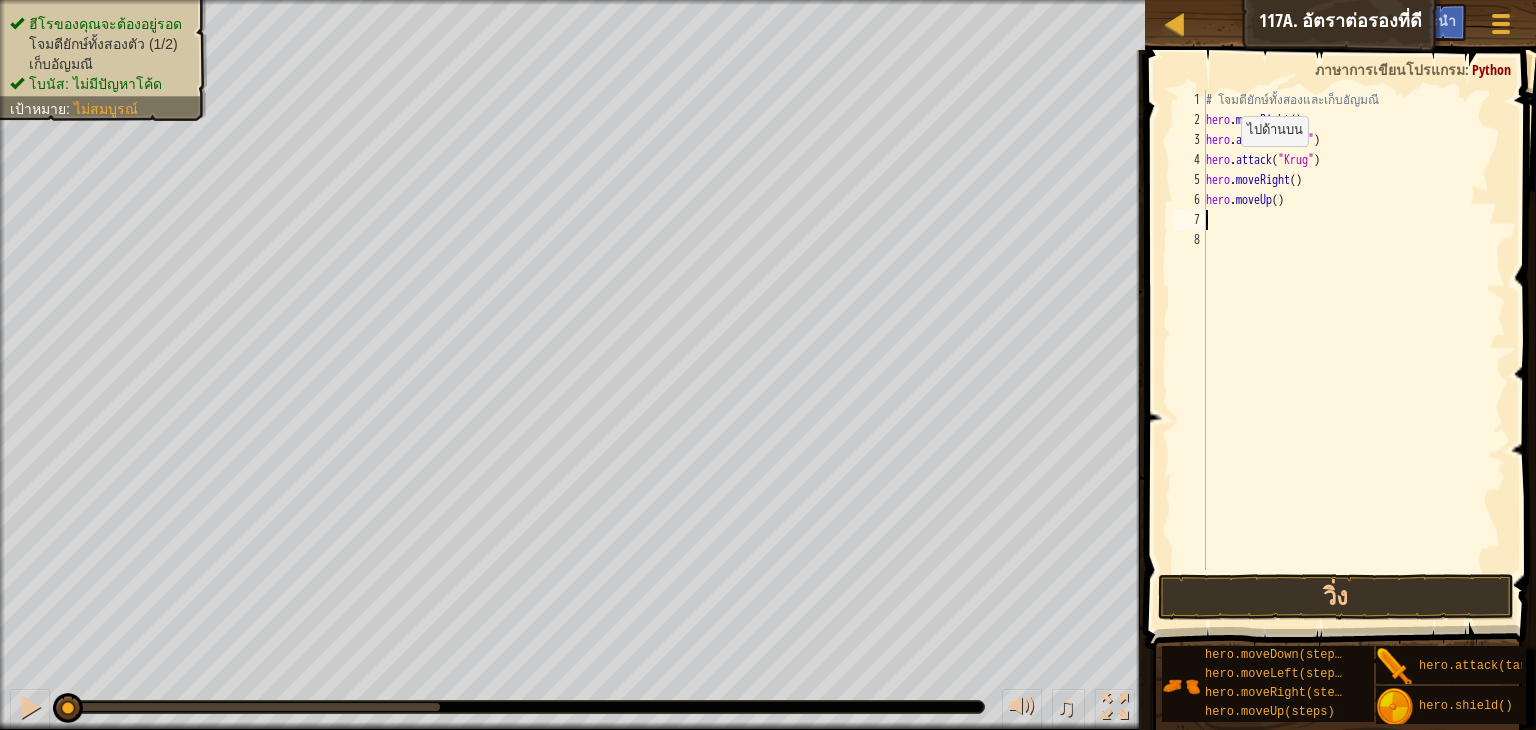 type on "h" 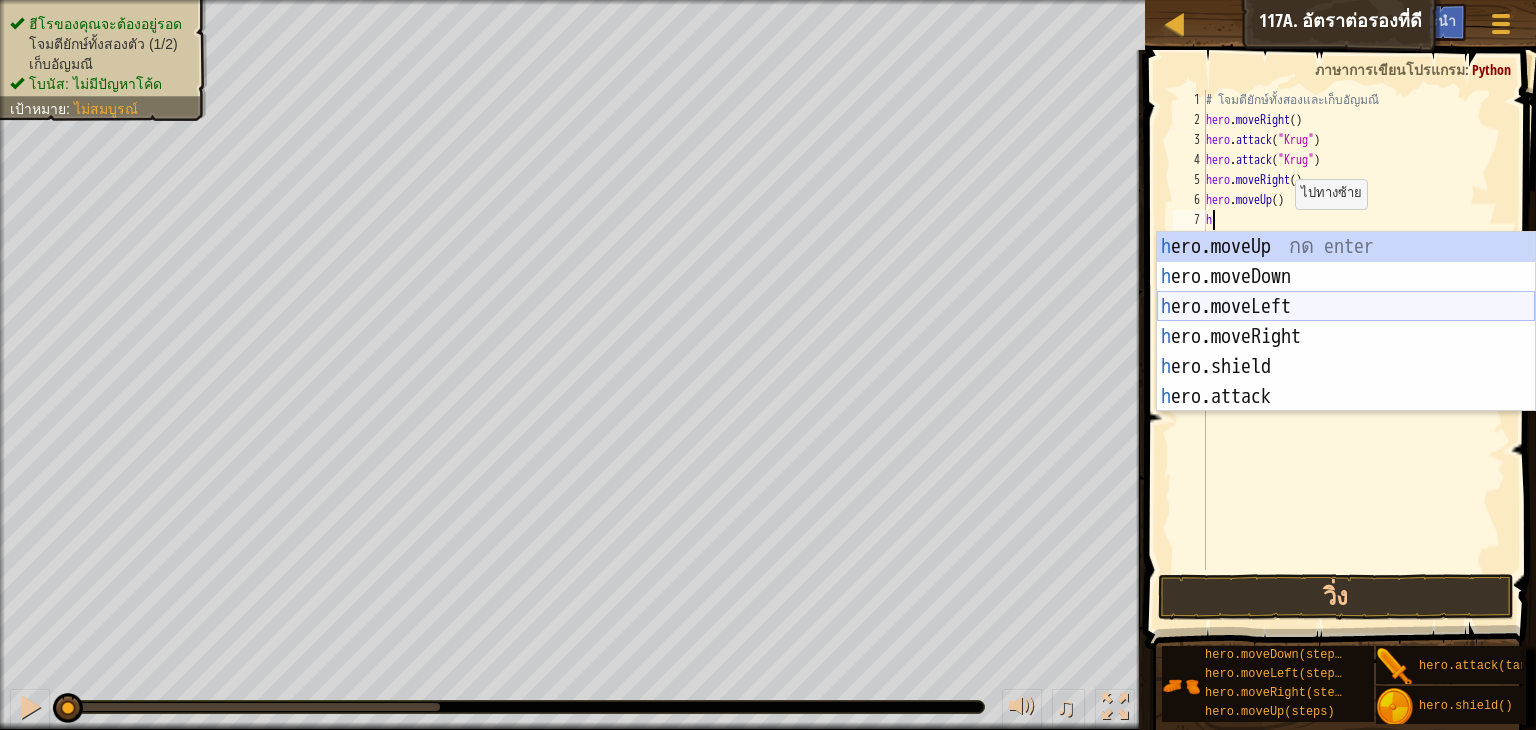 click on "h ero.moveUp กด enter h ero.moveDown กด enter h ero.moveLeft กด enter h ero.moveRight กด enter h ero.shield กด enter h ero.attack กด enter" at bounding box center [1346, 352] 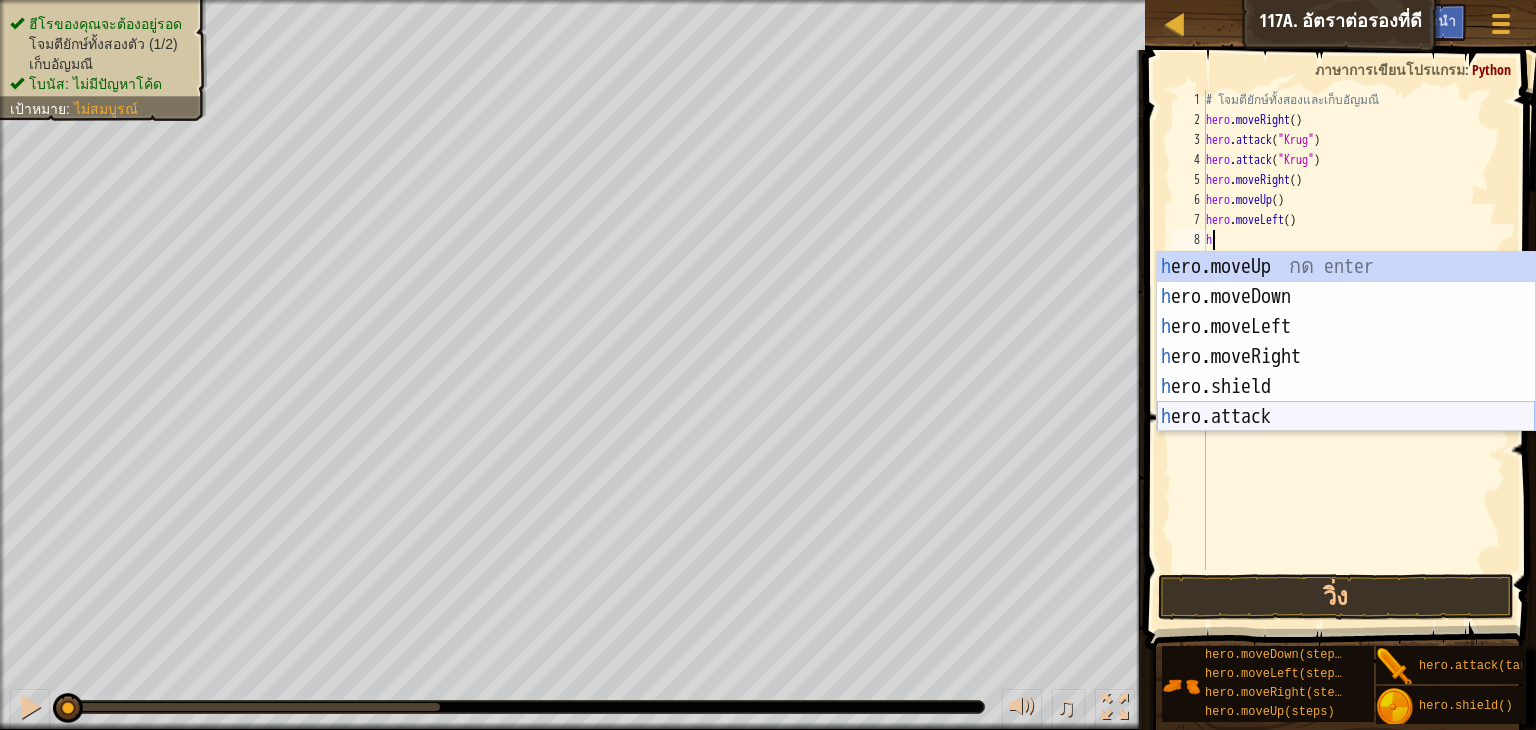 click on "h ero.moveUp กด enter h ero.moveDown กด enter h ero.moveLeft กด enter h ero.moveRight กด enter h ero.shield กด enter h ero.attack กด enter" at bounding box center (1346, 372) 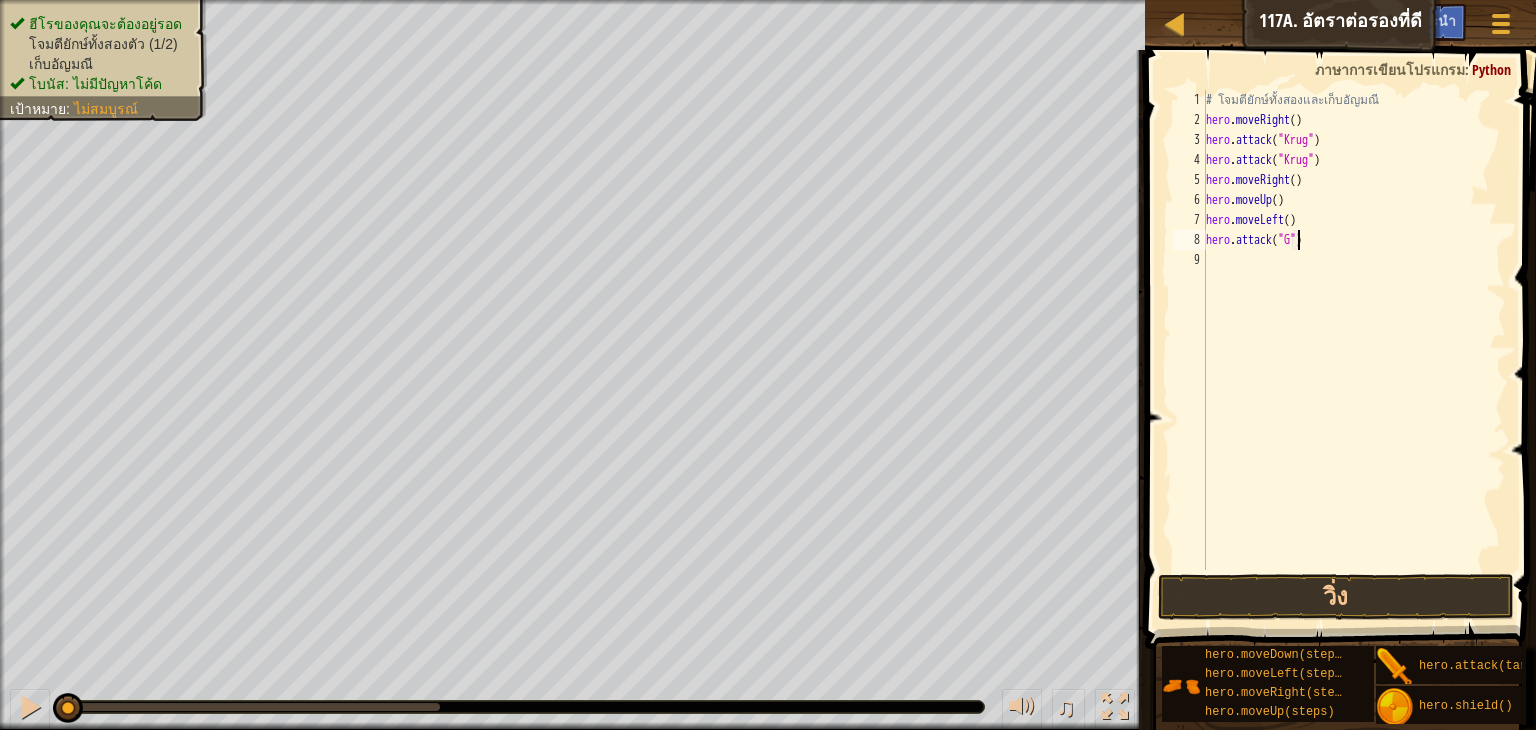 scroll, scrollTop: 9, scrollLeft: 8, axis: both 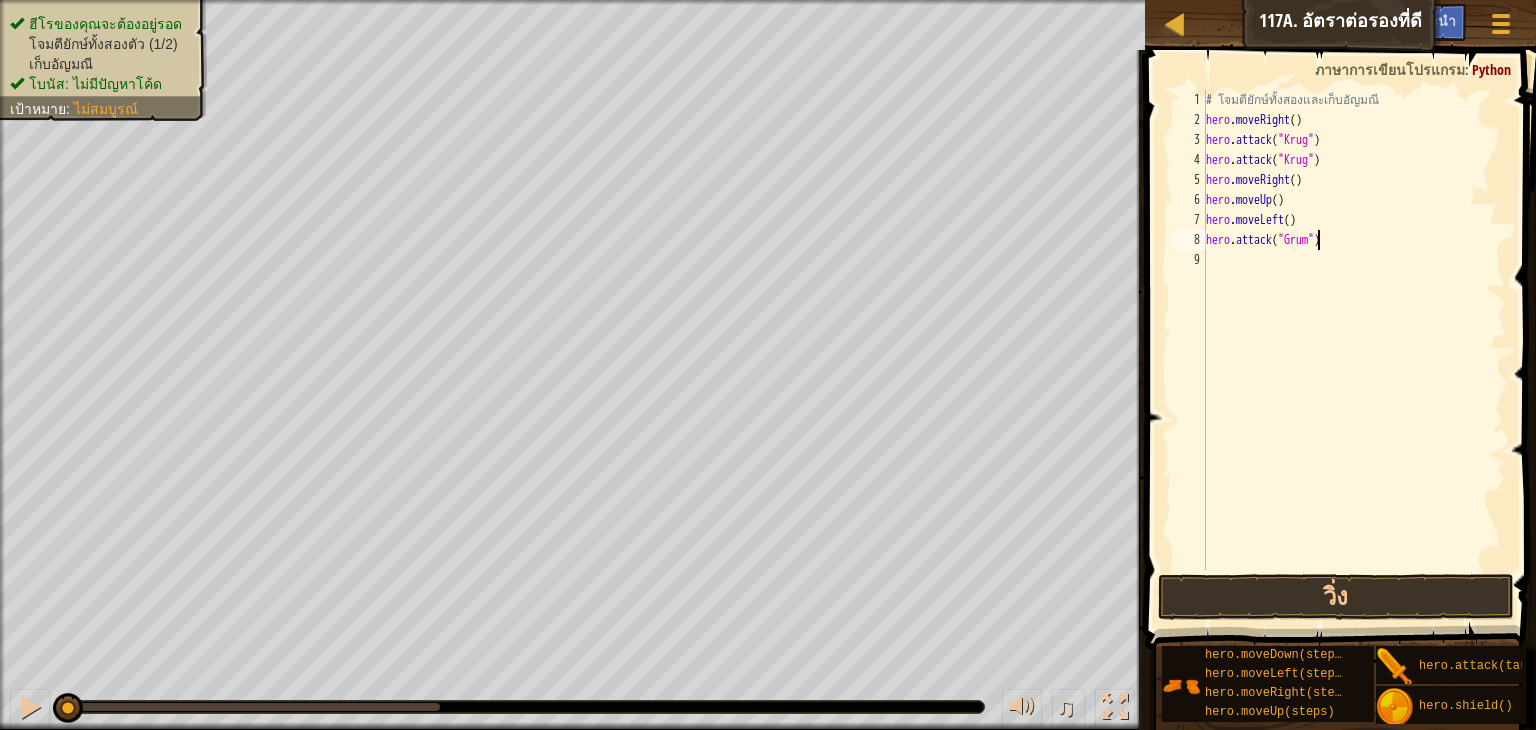 type on "hero.attack("[NAME]")" 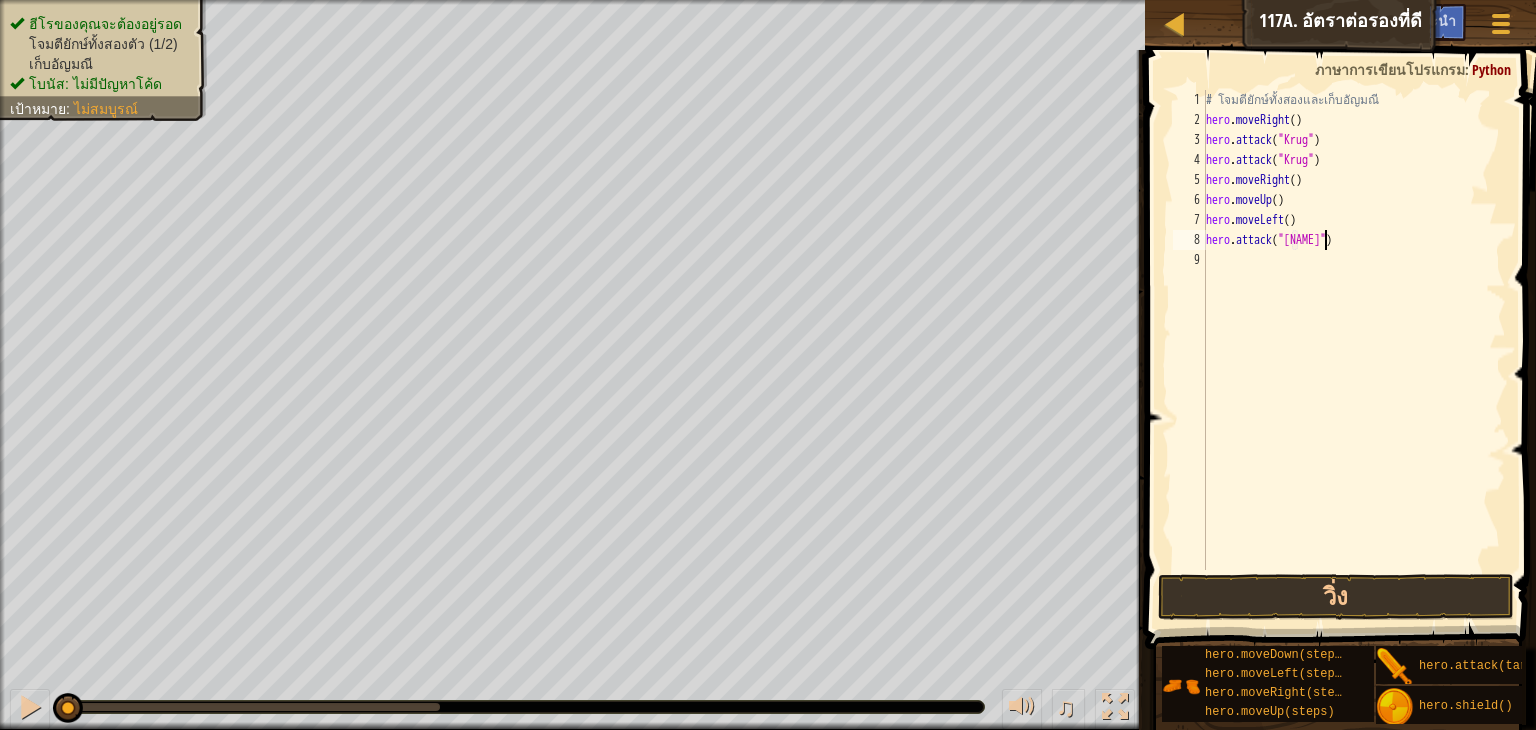 scroll, scrollTop: 9, scrollLeft: 9, axis: both 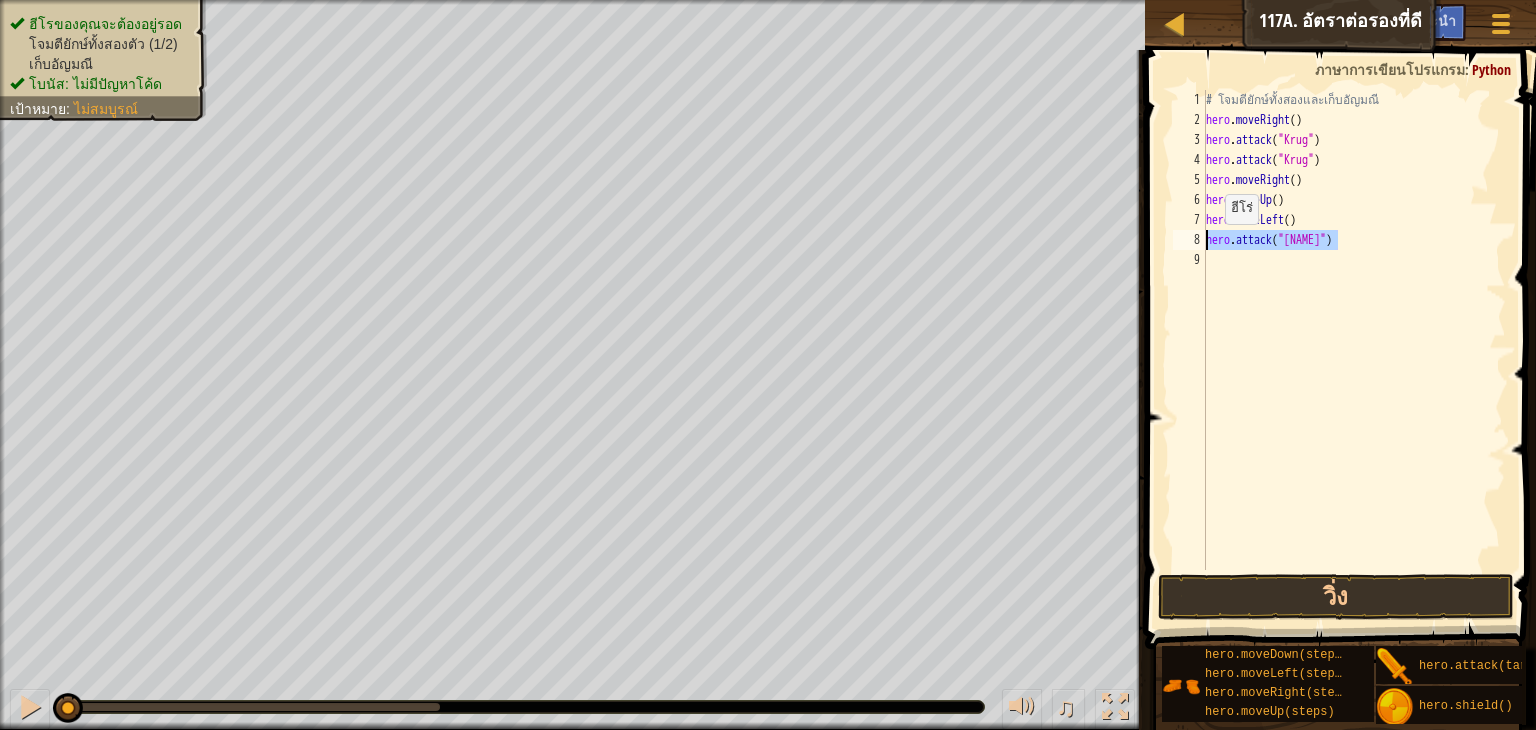 drag, startPoint x: 1329, startPoint y: 242, endPoint x: 1208, endPoint y: 244, distance: 121.016525 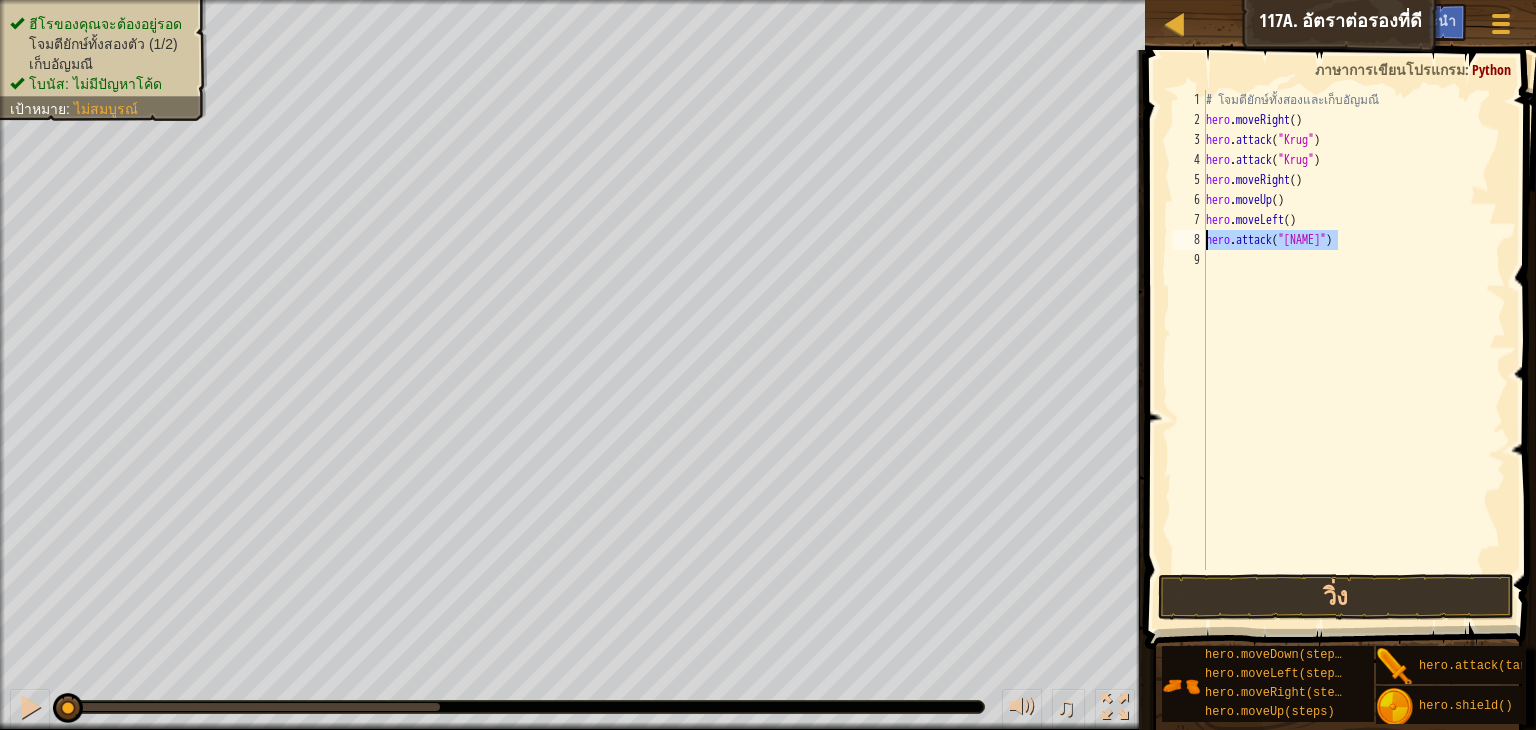 click on "# โจมตียักษ์ทั้งสองและเก็บอัญมณี hero . moveRight ( ) hero . attack ( "[NAME]" ) hero . attack ( "[NAME]" ) hero . moveRight ( ) hero . moveUp ( ) hero . moveLeft ( ) hero . attack ( "[NAME]" )" at bounding box center [1354, 350] 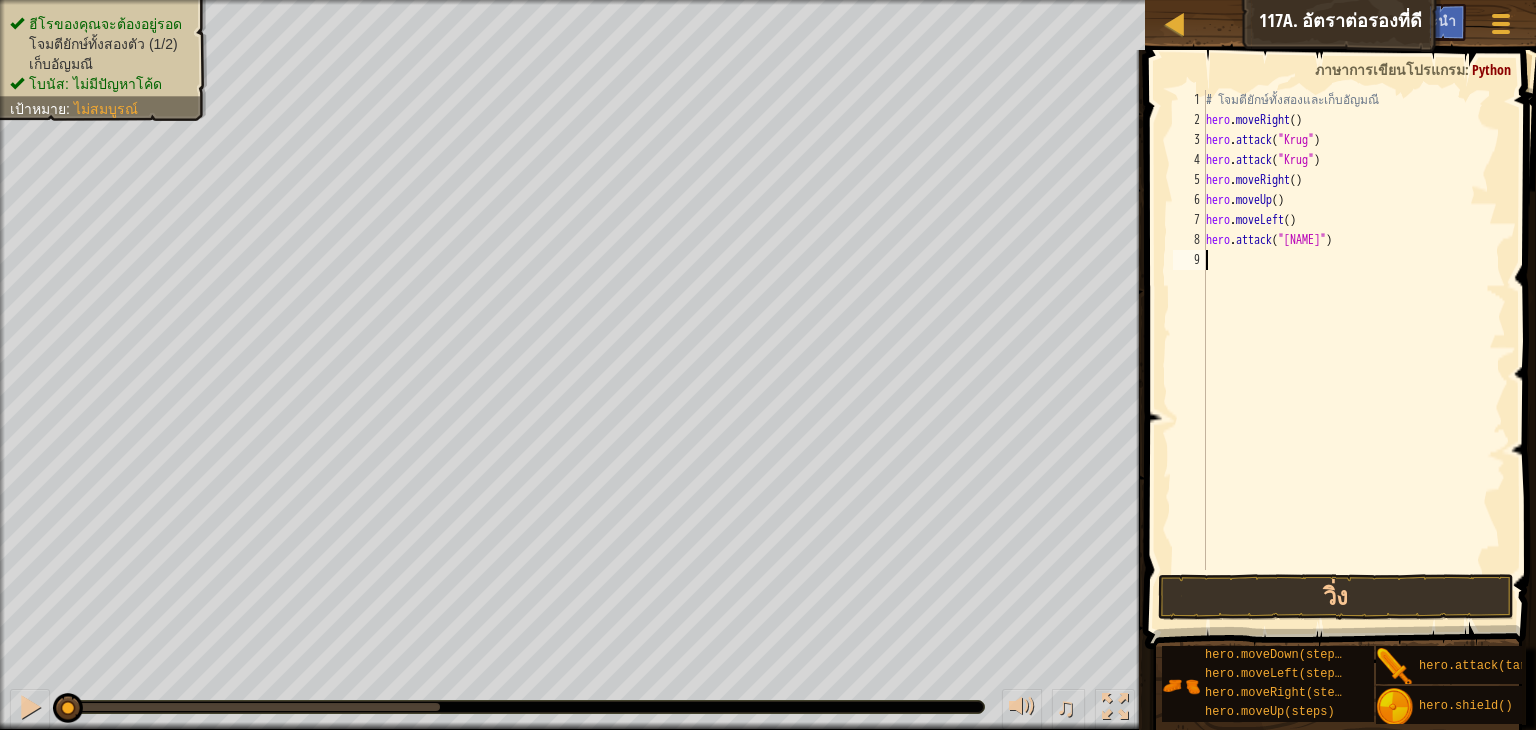 type on "hero.attack("[NAME]")" 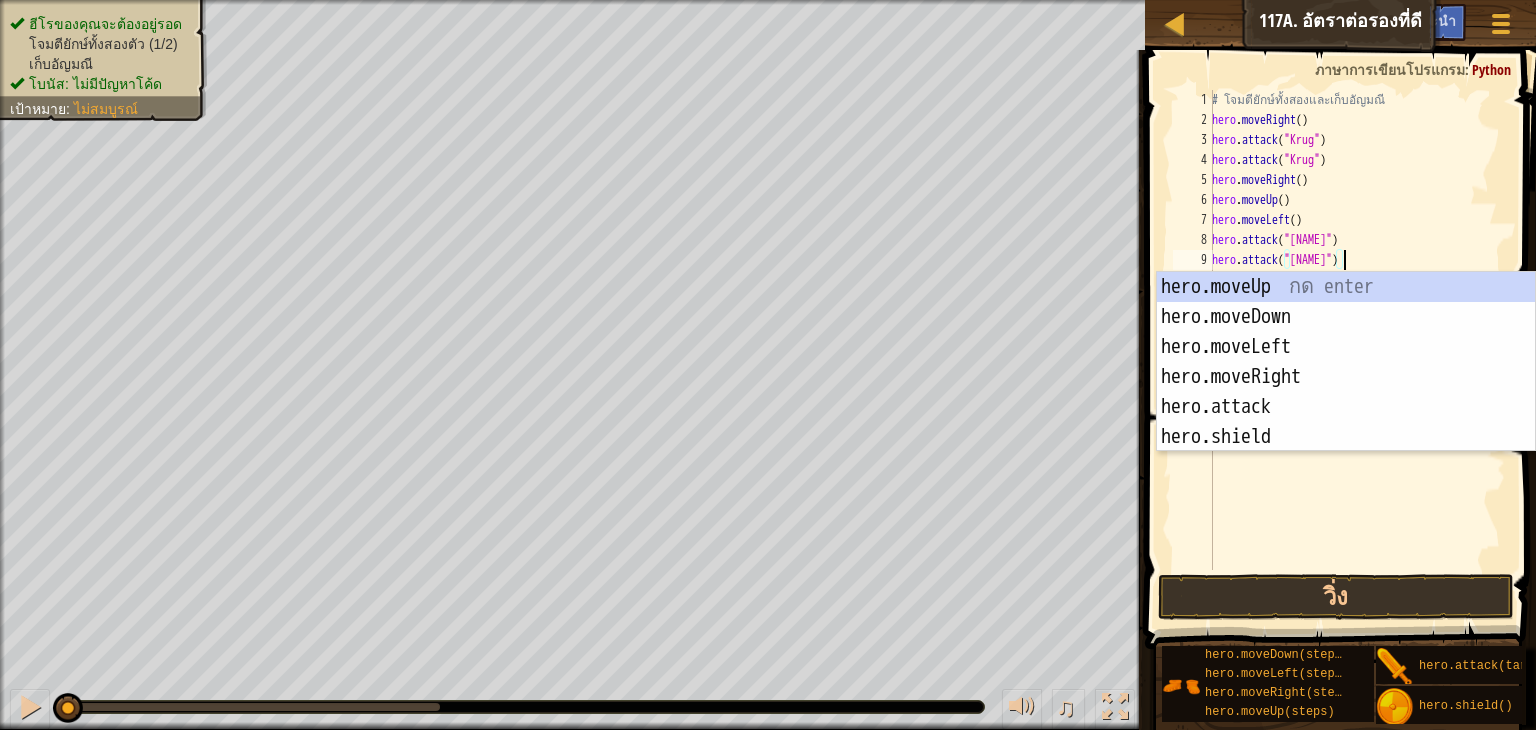 click on "# โจมตียักษ์ทั้งสองและเก็บอัญมณี hero . moveRight ( ) hero . attack ( "Krug" ) hero . attack ( "Krug" ) hero . moveRight ( ) hero . moveUp ( ) hero . moveLeft ( ) hero . attack ( "Grump" ) hero . attack ( "Grump" )" at bounding box center [1357, 350] 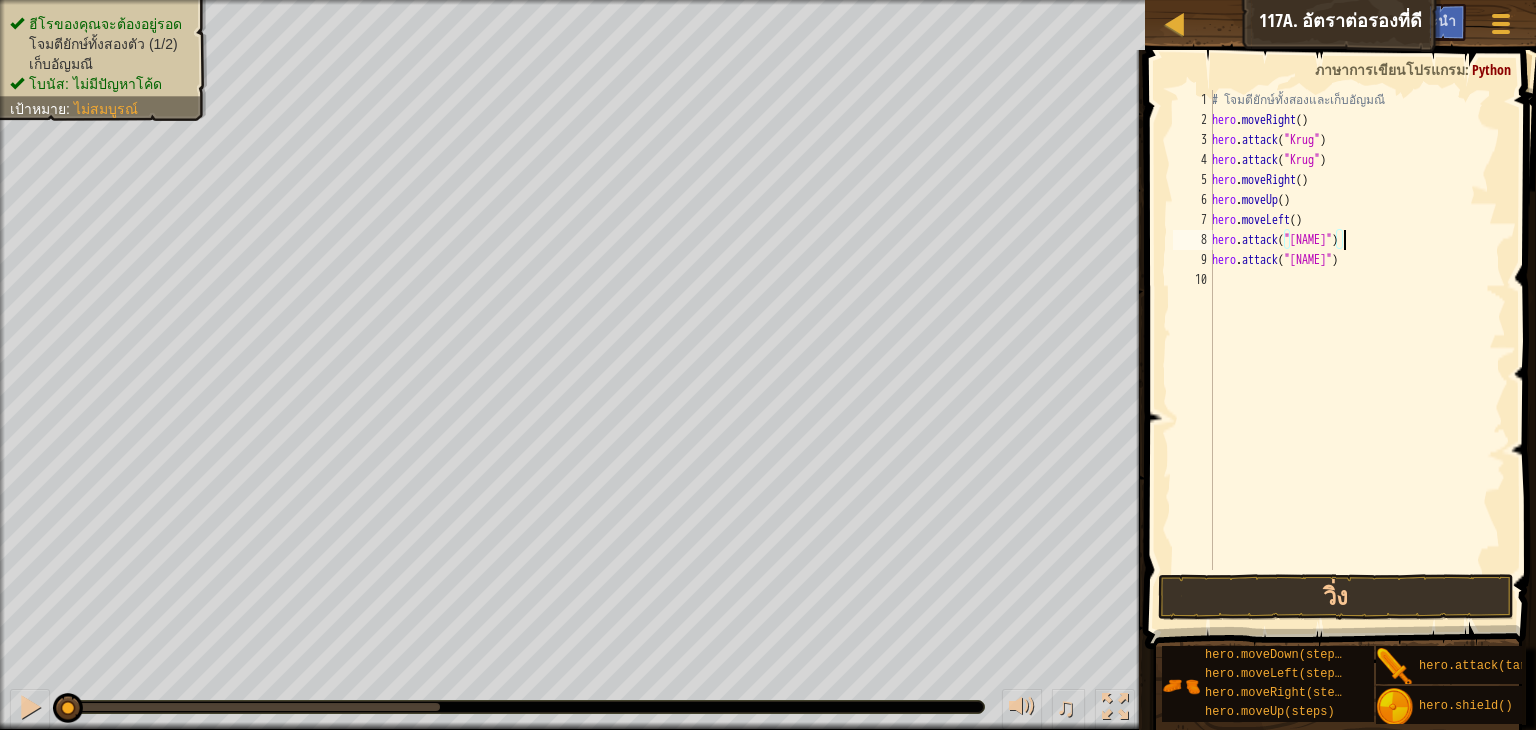 click on "# โจมตียักษ์ทั้งสองและเก็บอัญมณี hero . moveRight ( ) hero . attack ( "Krug" ) hero . attack ( "Krug" ) hero . moveRight ( ) hero . moveUp ( ) hero . moveLeft ( ) hero . attack ( "Grump" ) hero . attack ( "Grump" )" at bounding box center [1357, 350] 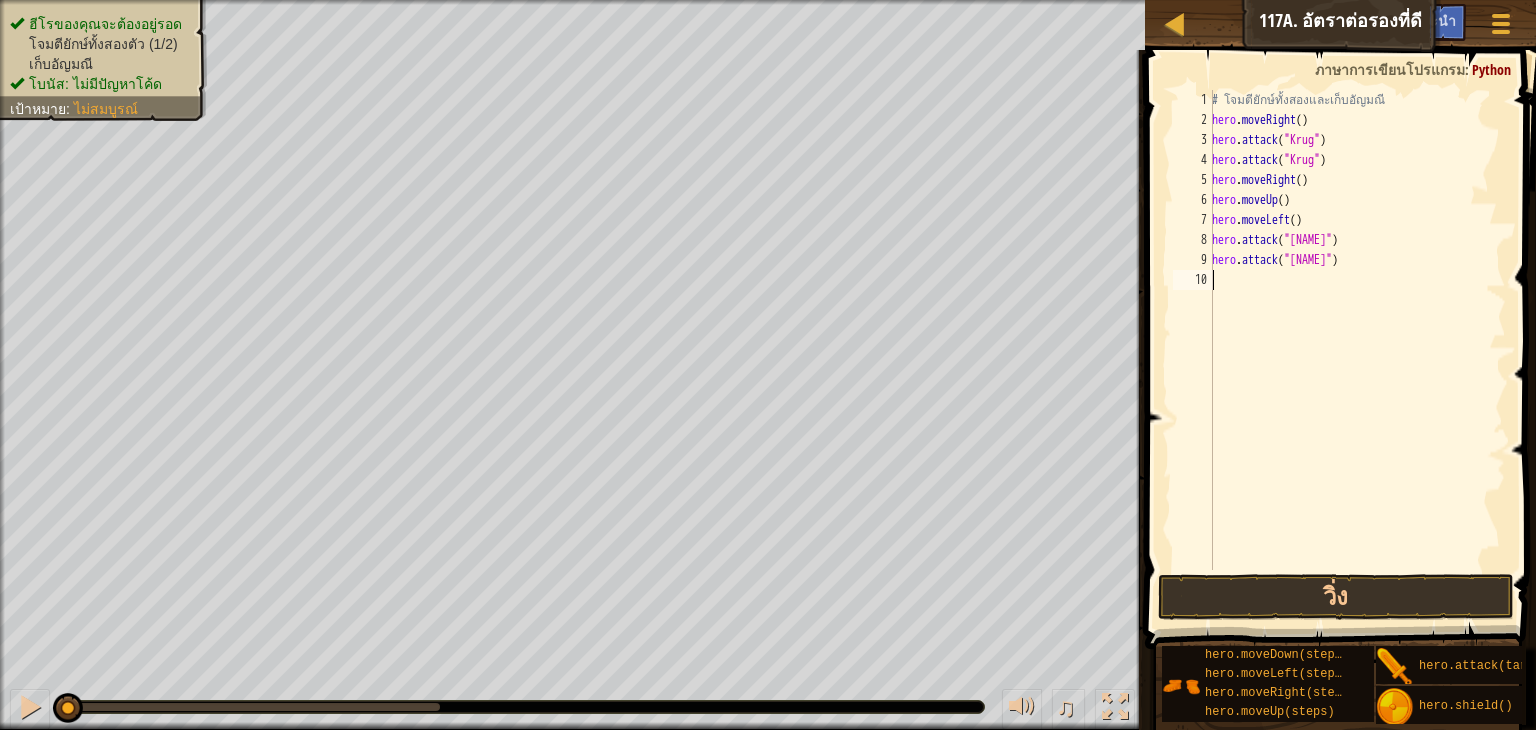 type on "h" 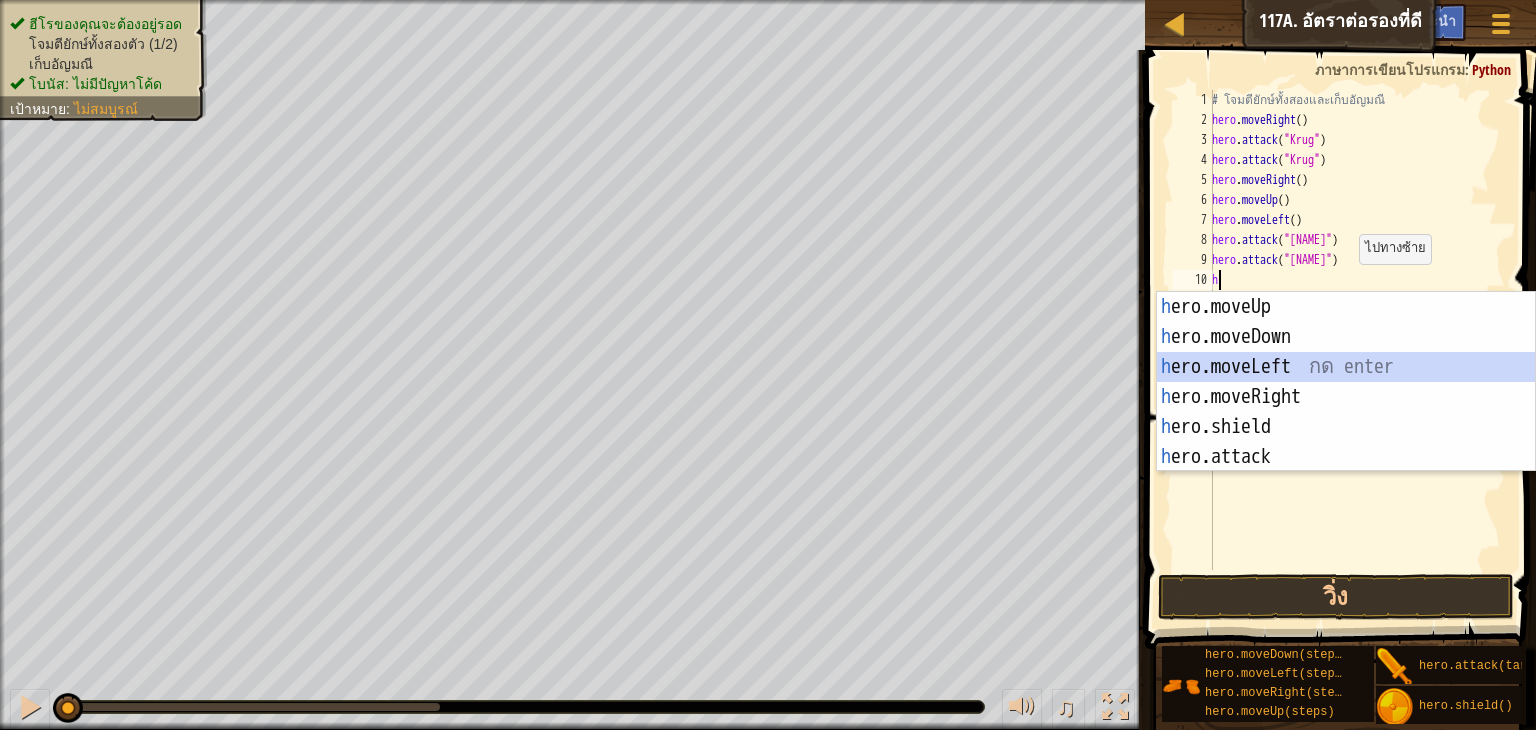 click on "h ero.moveUp กด enter h ero.moveDown กด enter h ero.moveLeft กด enter h ero.moveRight กด enter h ero.shield กด enter h ero.attack กด enter" at bounding box center [1346, 412] 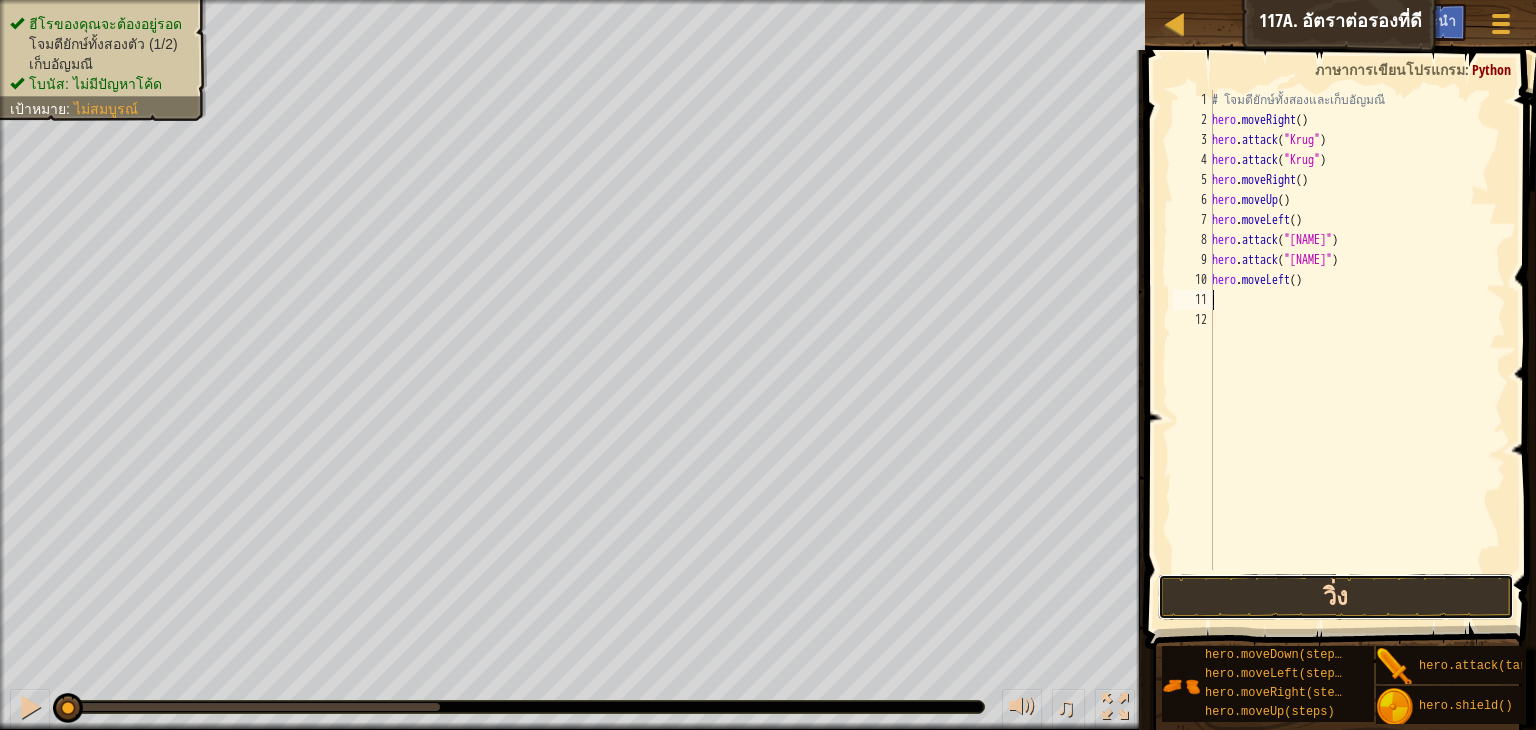 click on "วิ่ง" at bounding box center (1336, 597) 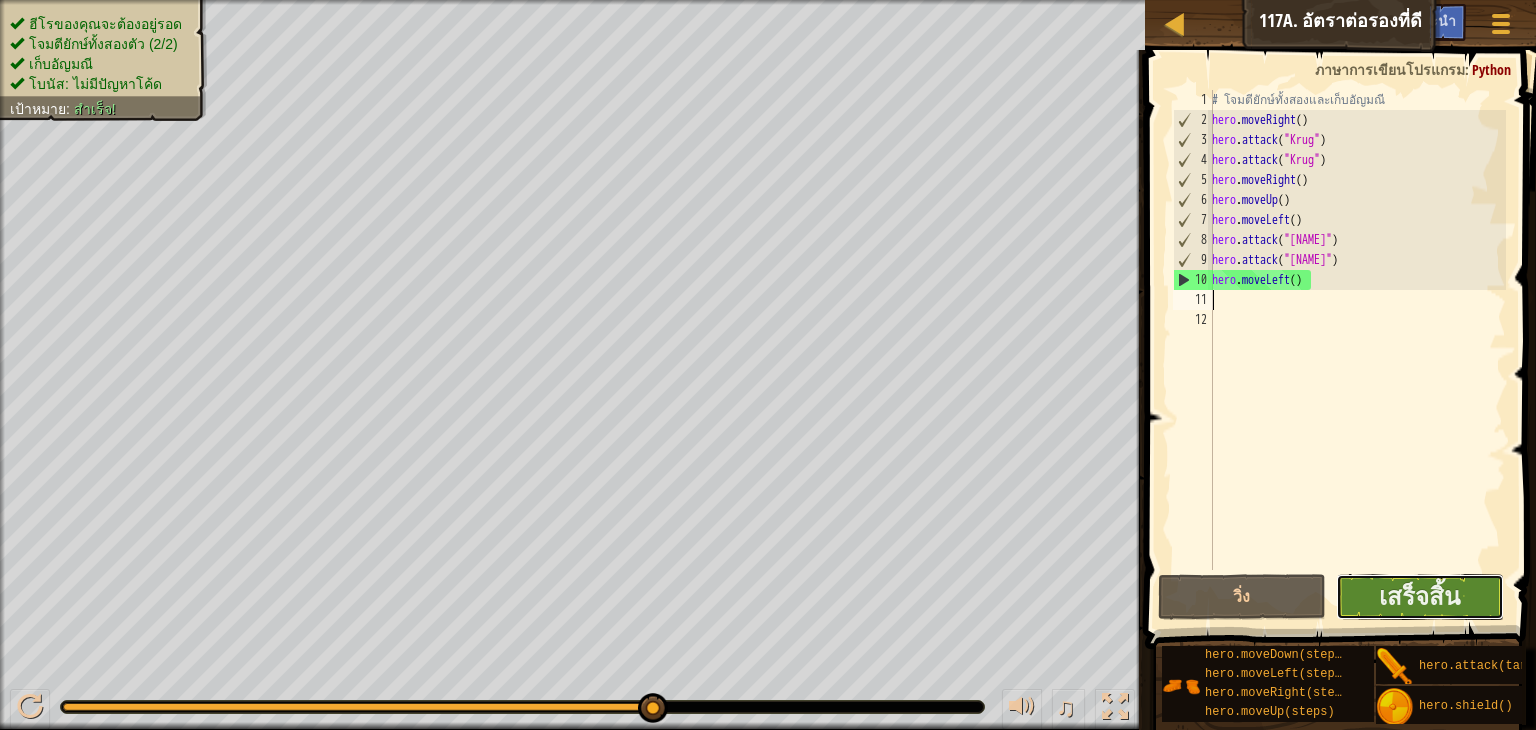 click on "เสร็จสิ้น" at bounding box center (1420, 597) 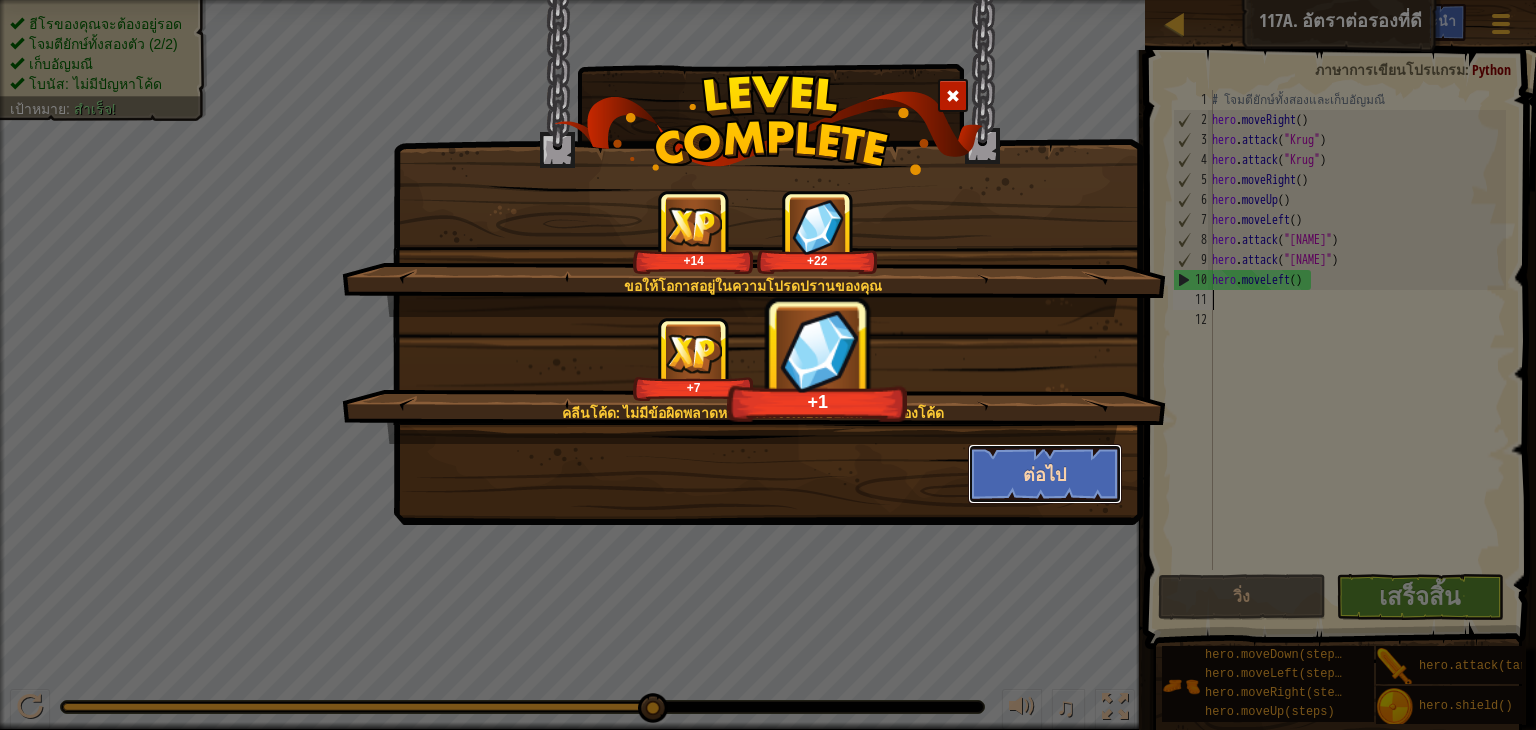click on "ต่อไป" at bounding box center (1045, 474) 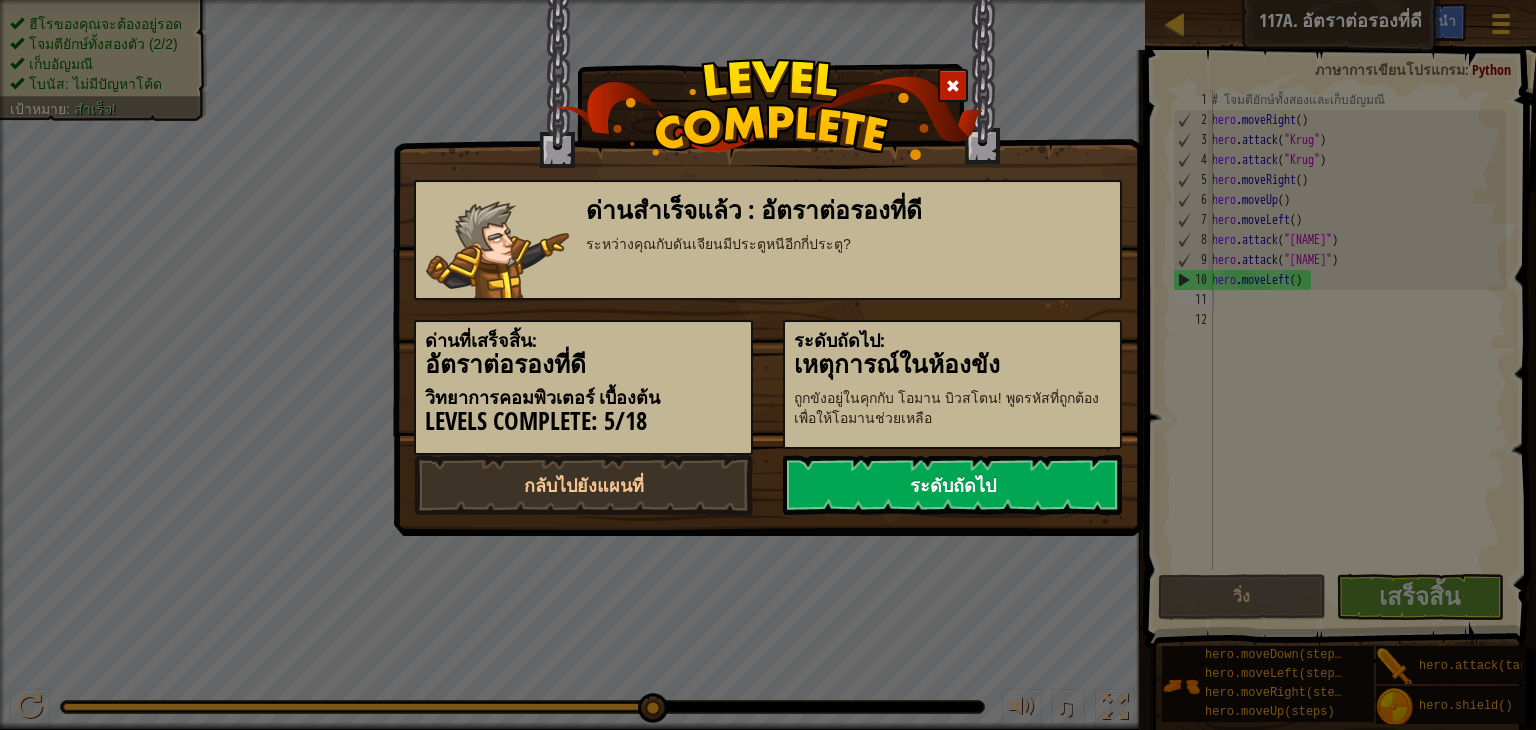 click on "ระดับถัดไป" at bounding box center [952, 485] 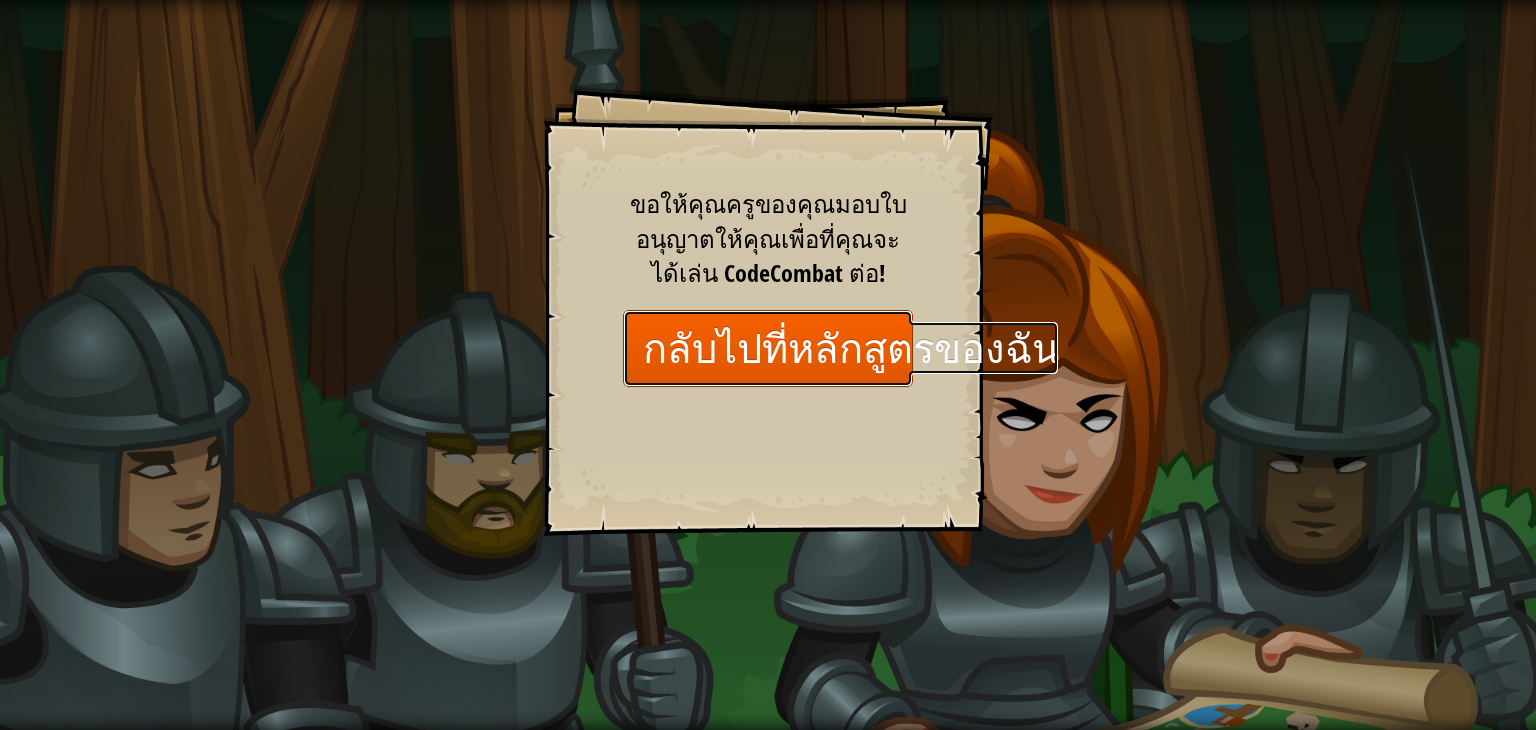 click on "กลับไปที่หลักสูตรของฉัน" at bounding box center [768, 348] 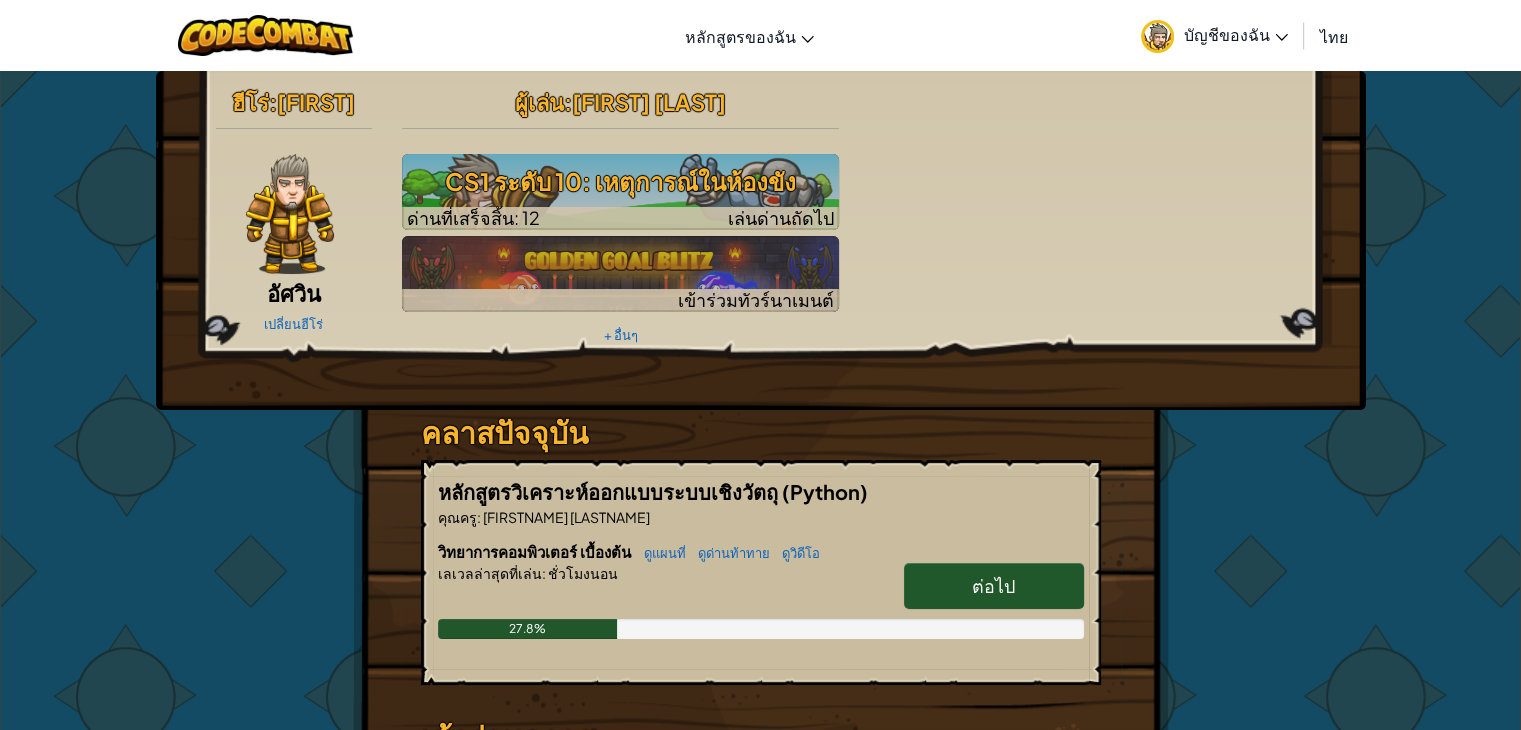 click on "ต่อไป" at bounding box center [993, 585] 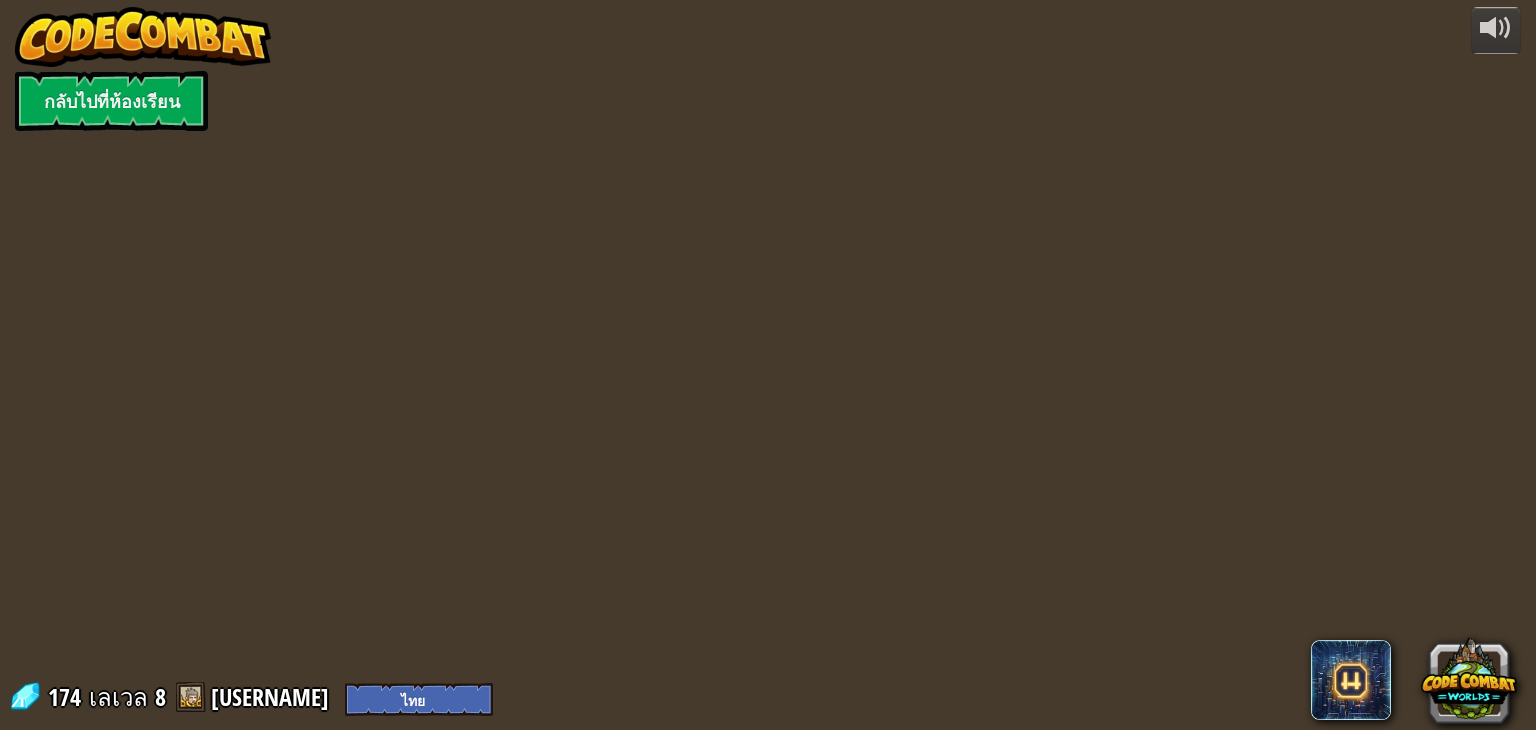 select on "th" 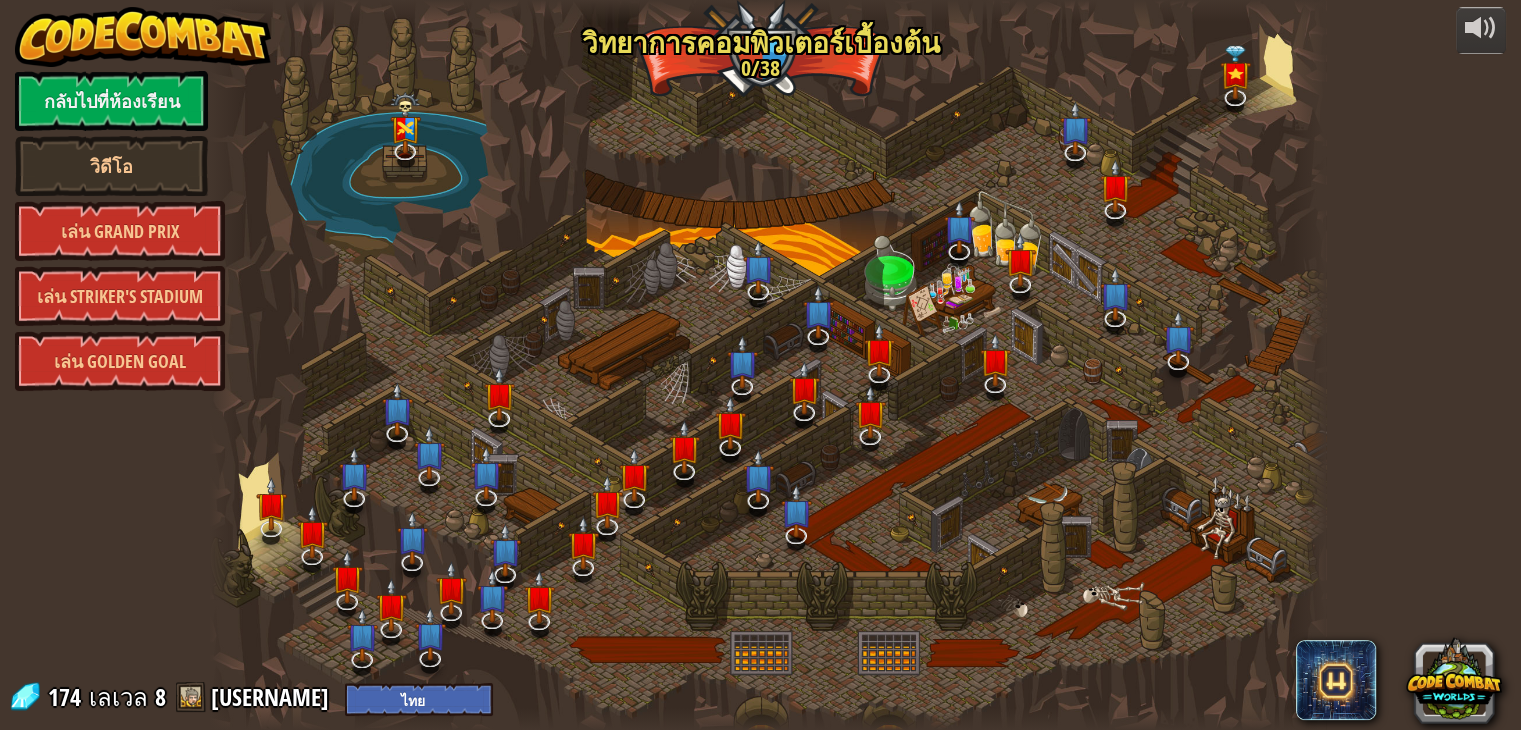 select on "th" 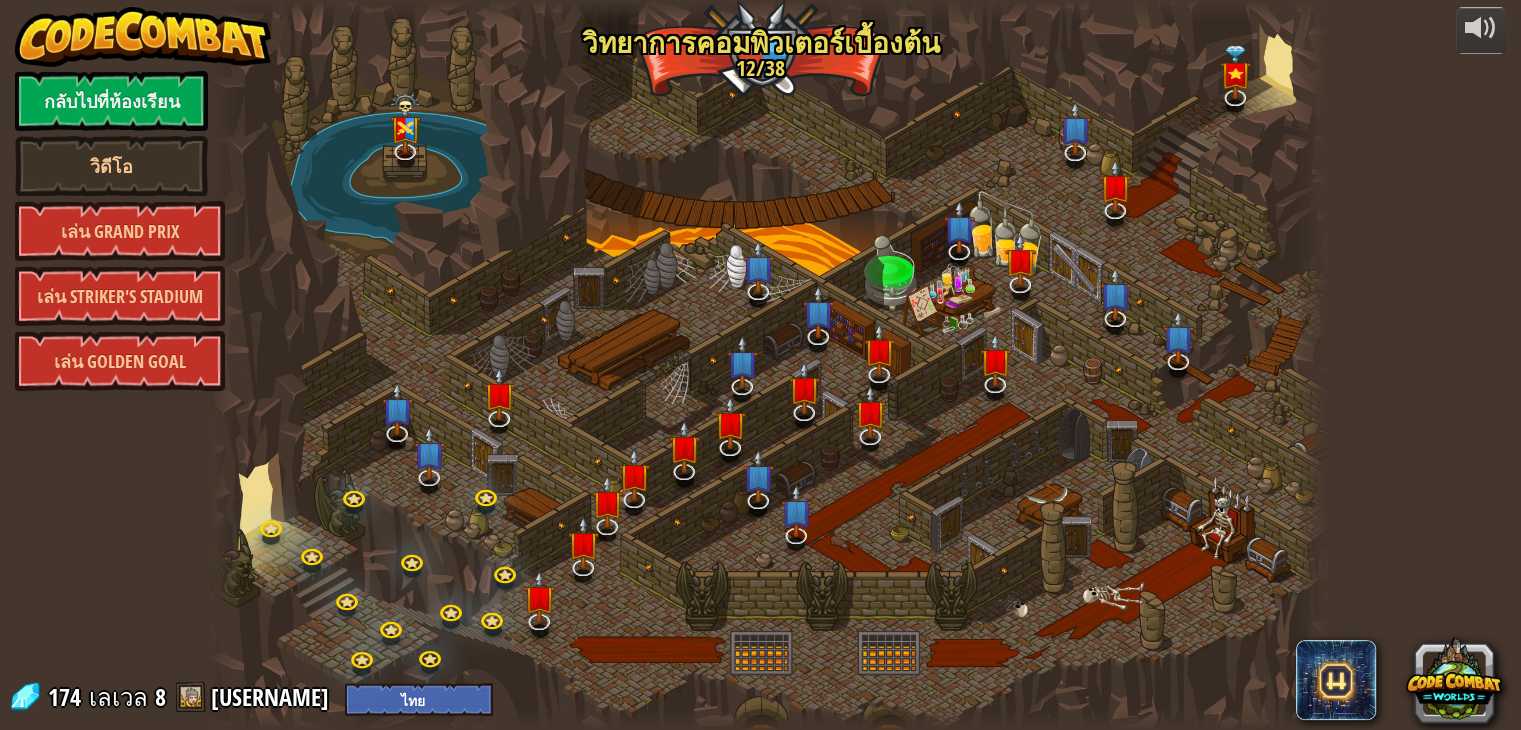 select on "th" 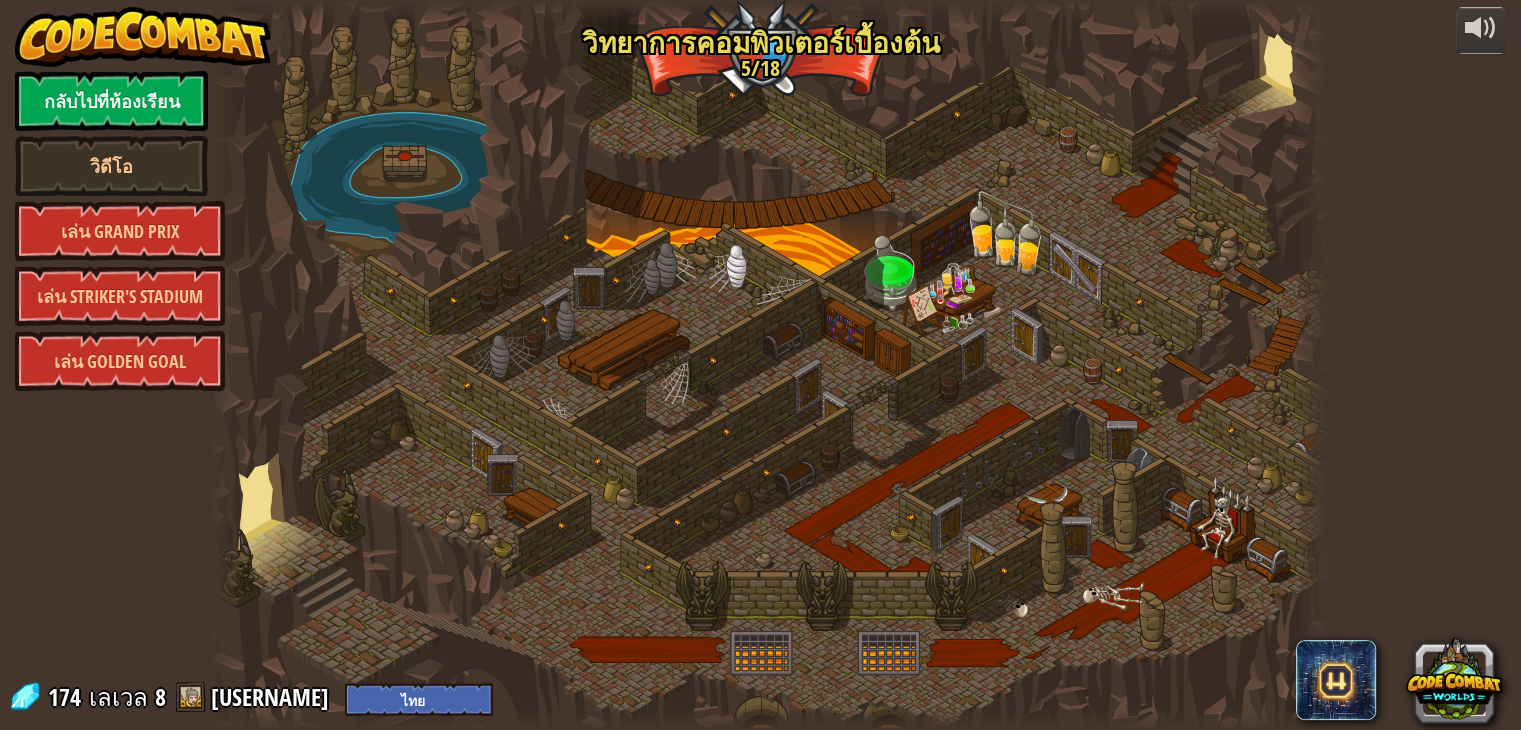 select on "th" 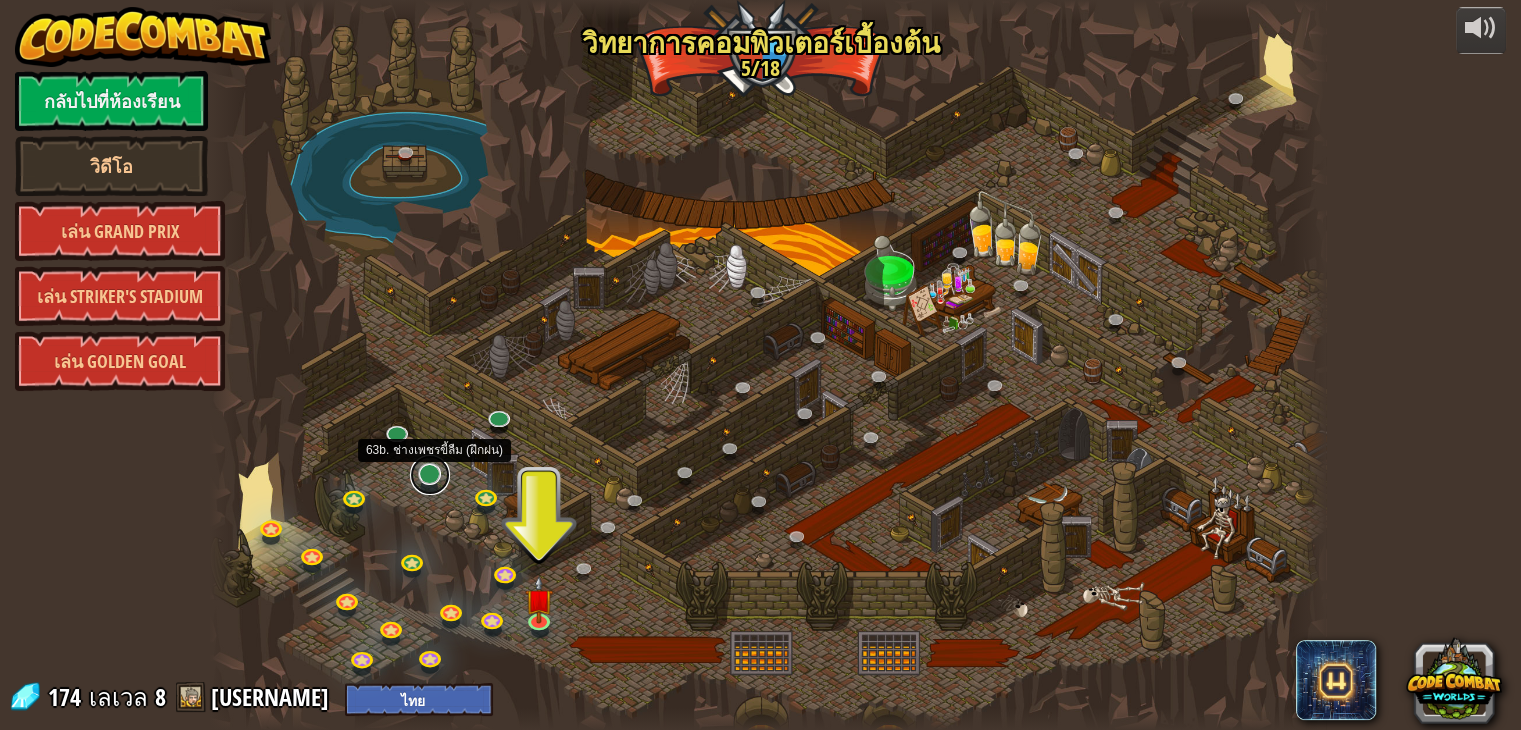 click at bounding box center [430, 475] 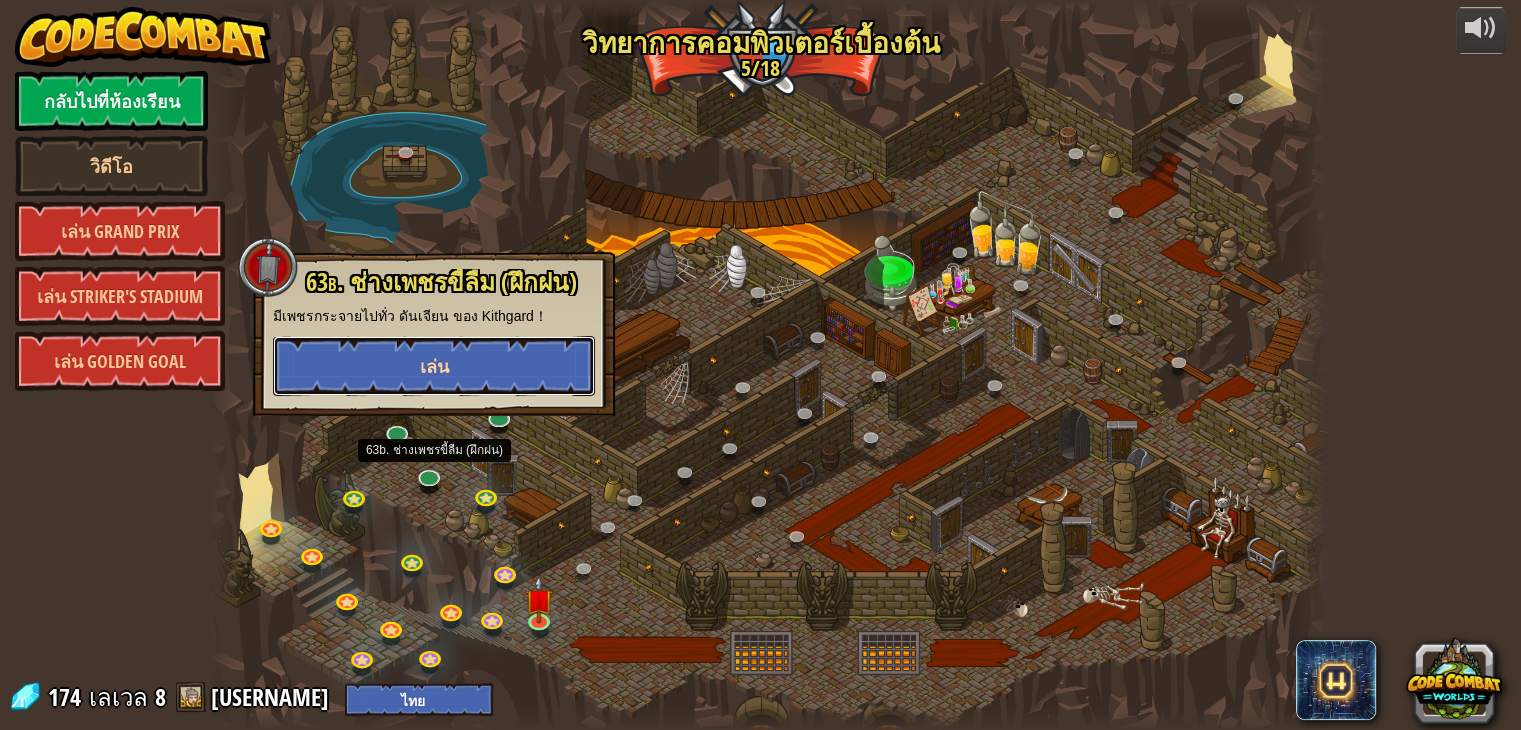 click on "เล่น" at bounding box center (434, 366) 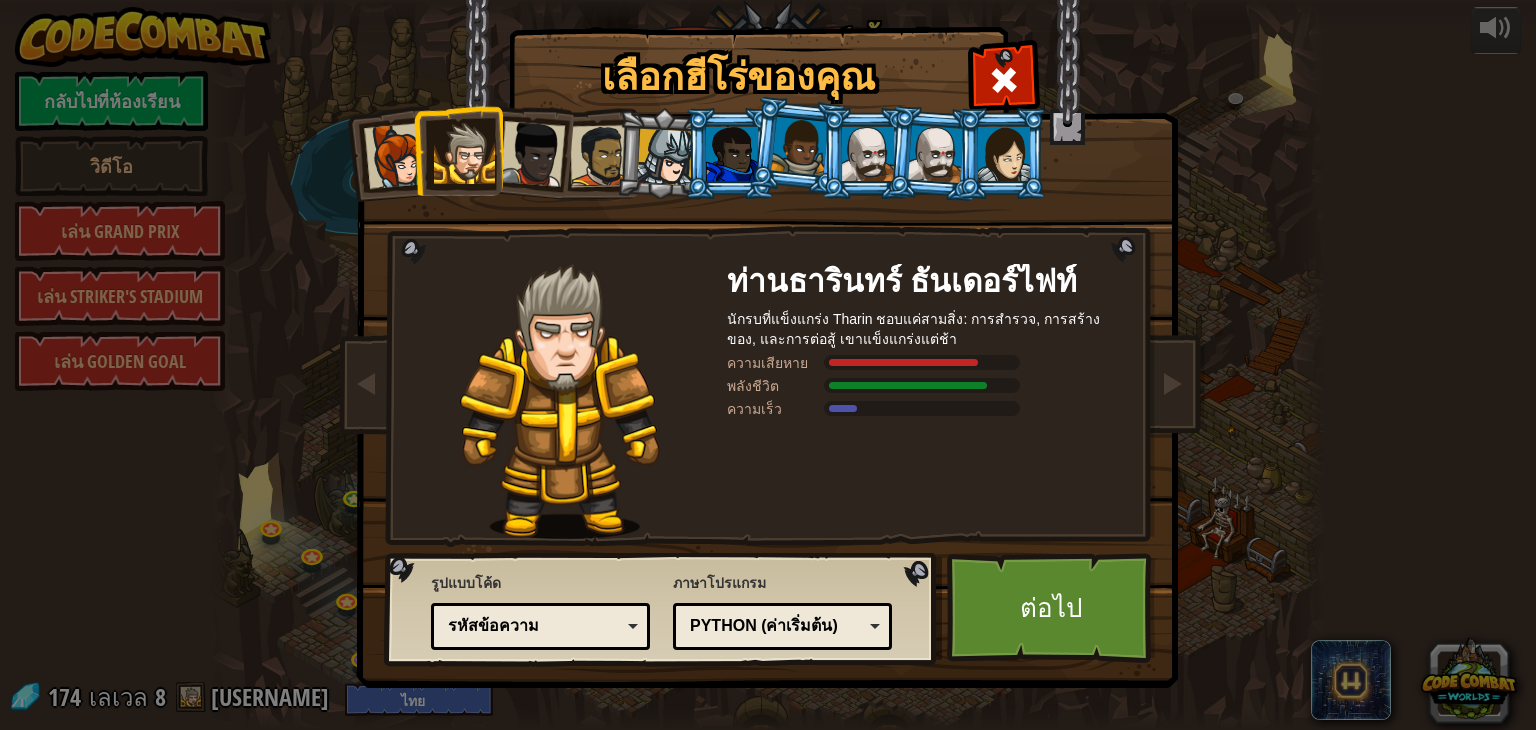 click at bounding box center (532, 154) 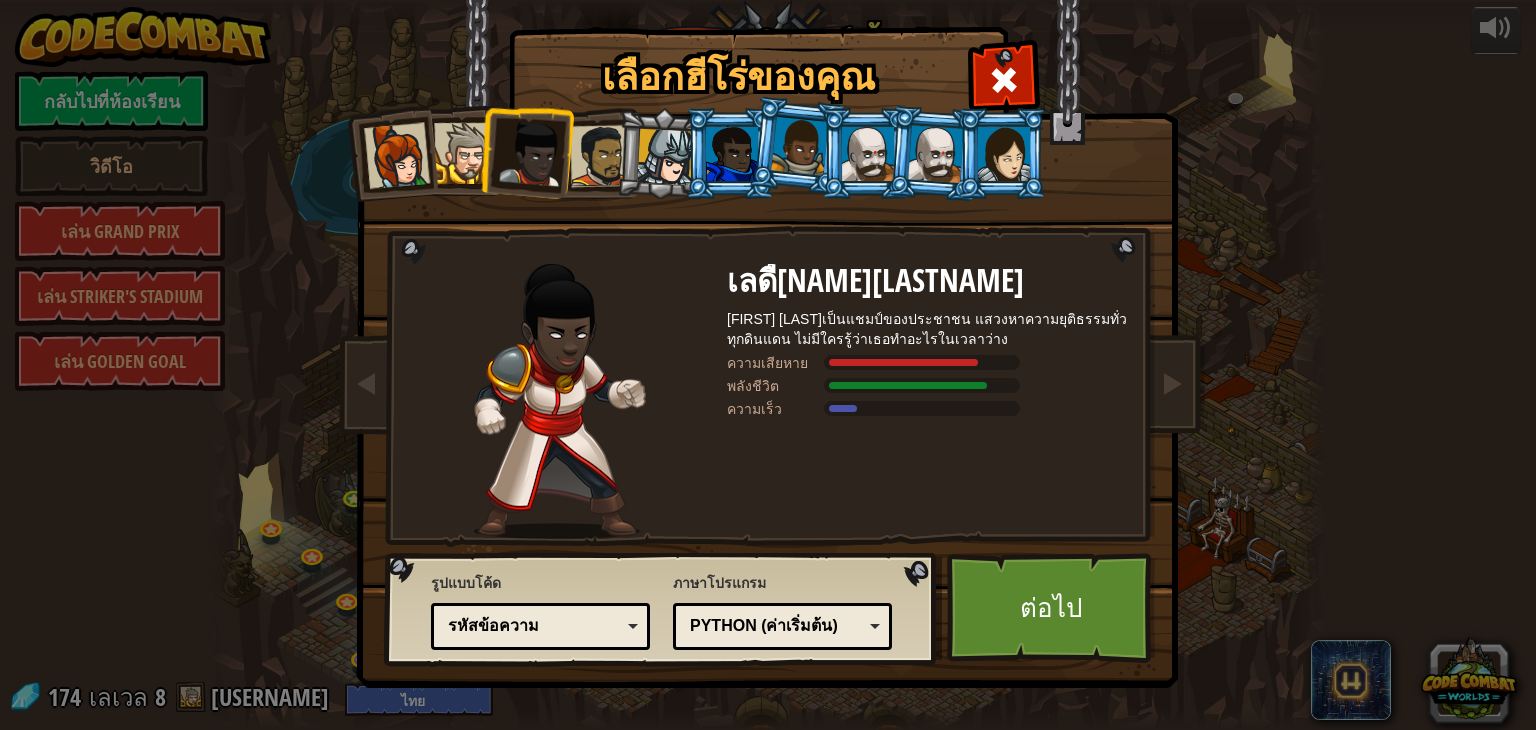 click at bounding box center (397, 156) 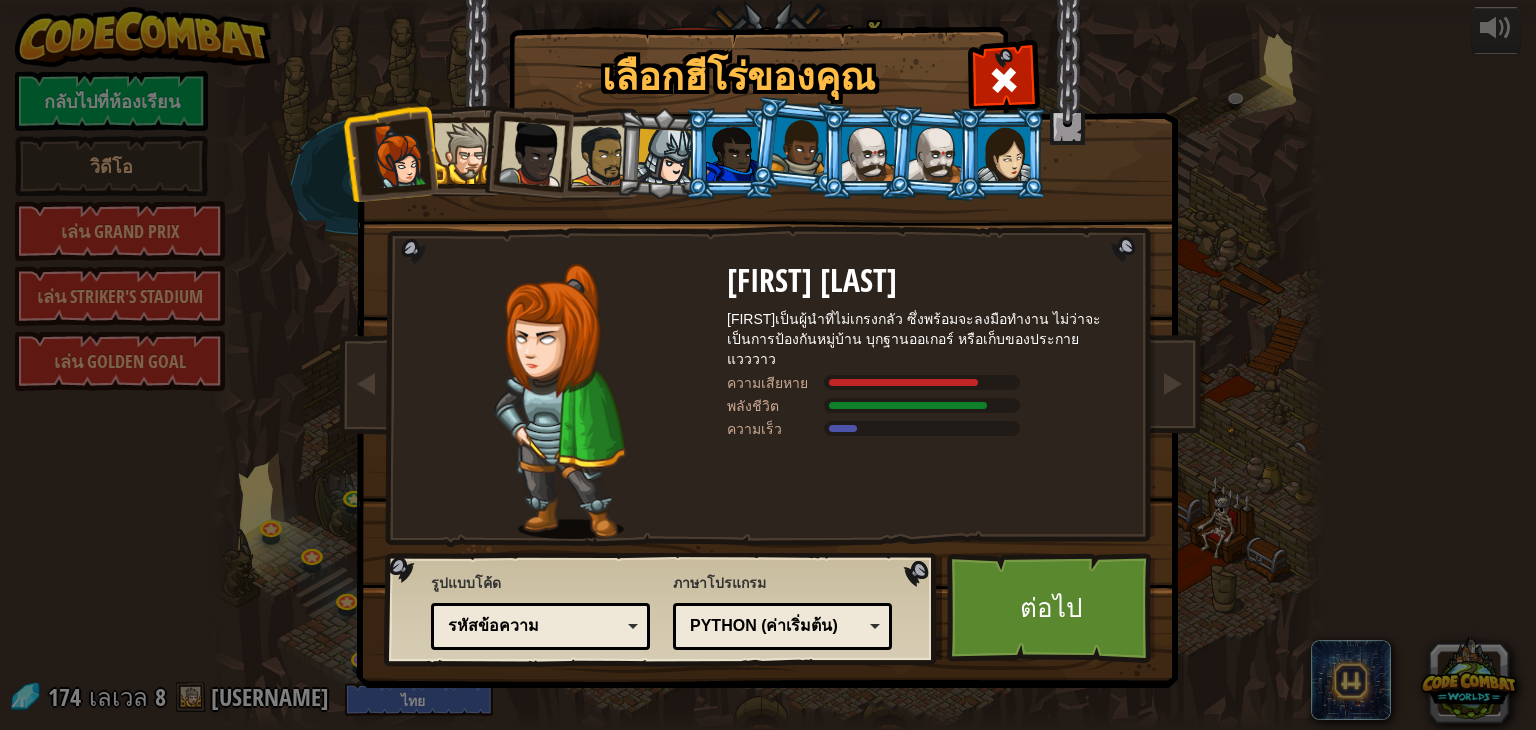click at bounding box center [464, 153] 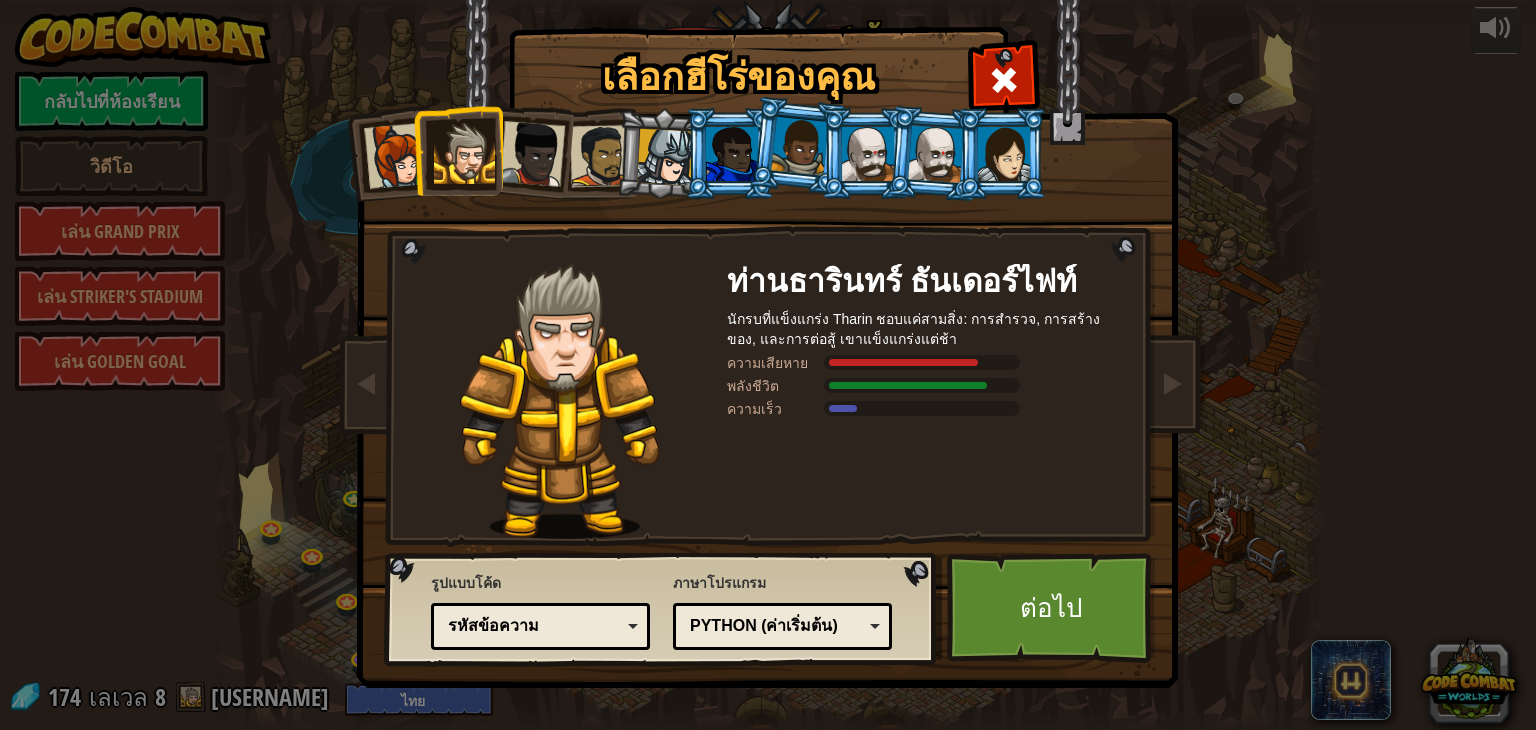 click at bounding box center [532, 154] 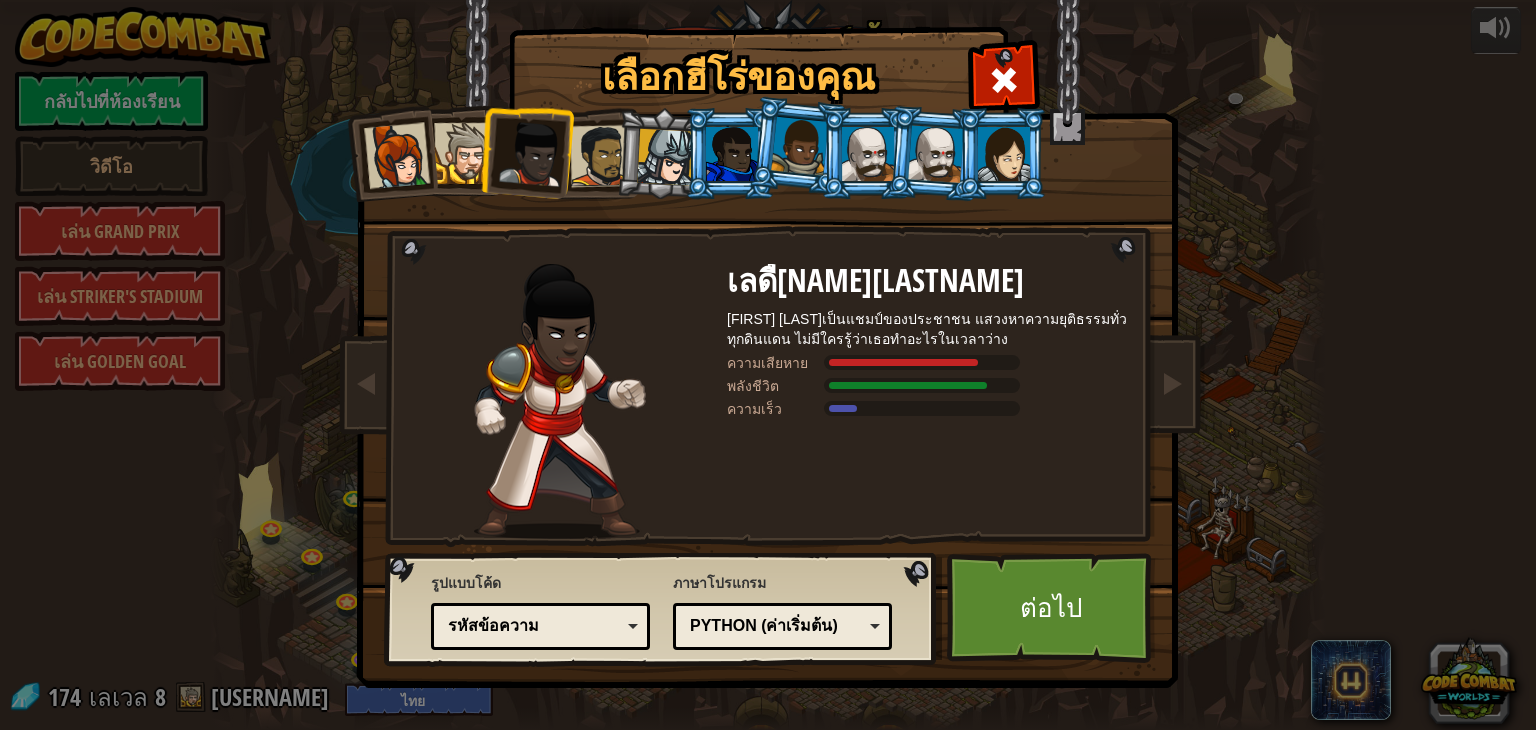 click at bounding box center [464, 153] 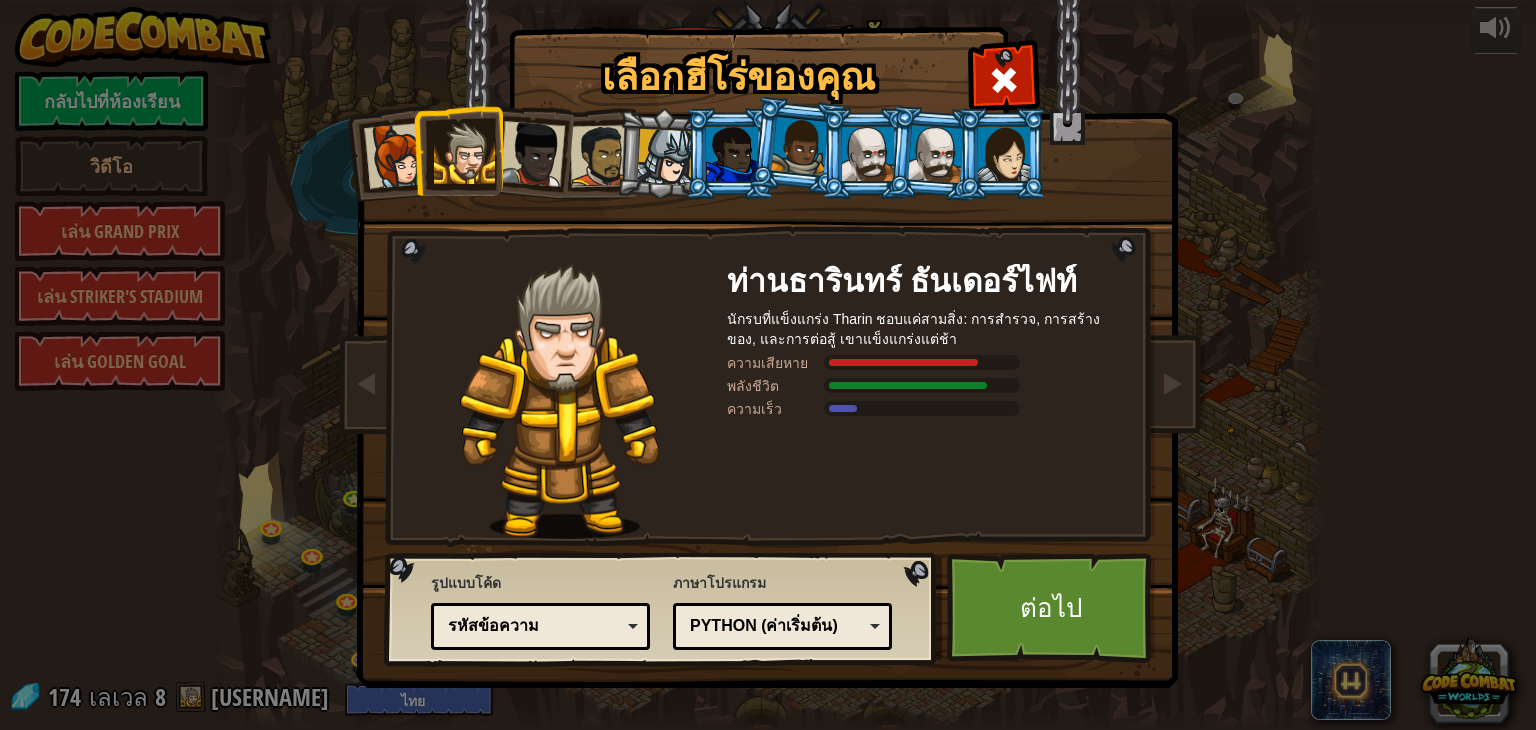 click at bounding box center (532, 154) 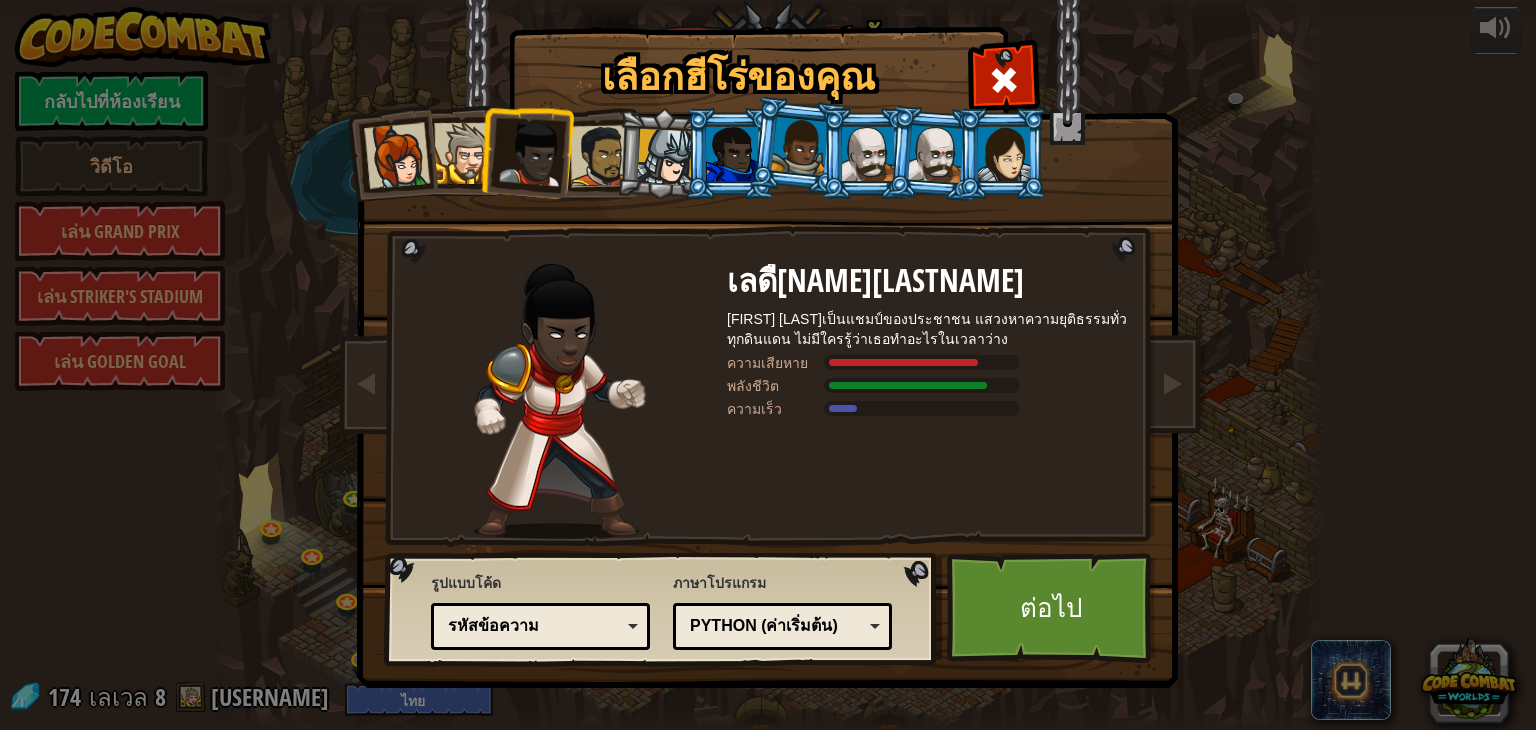 click at bounding box center (464, 153) 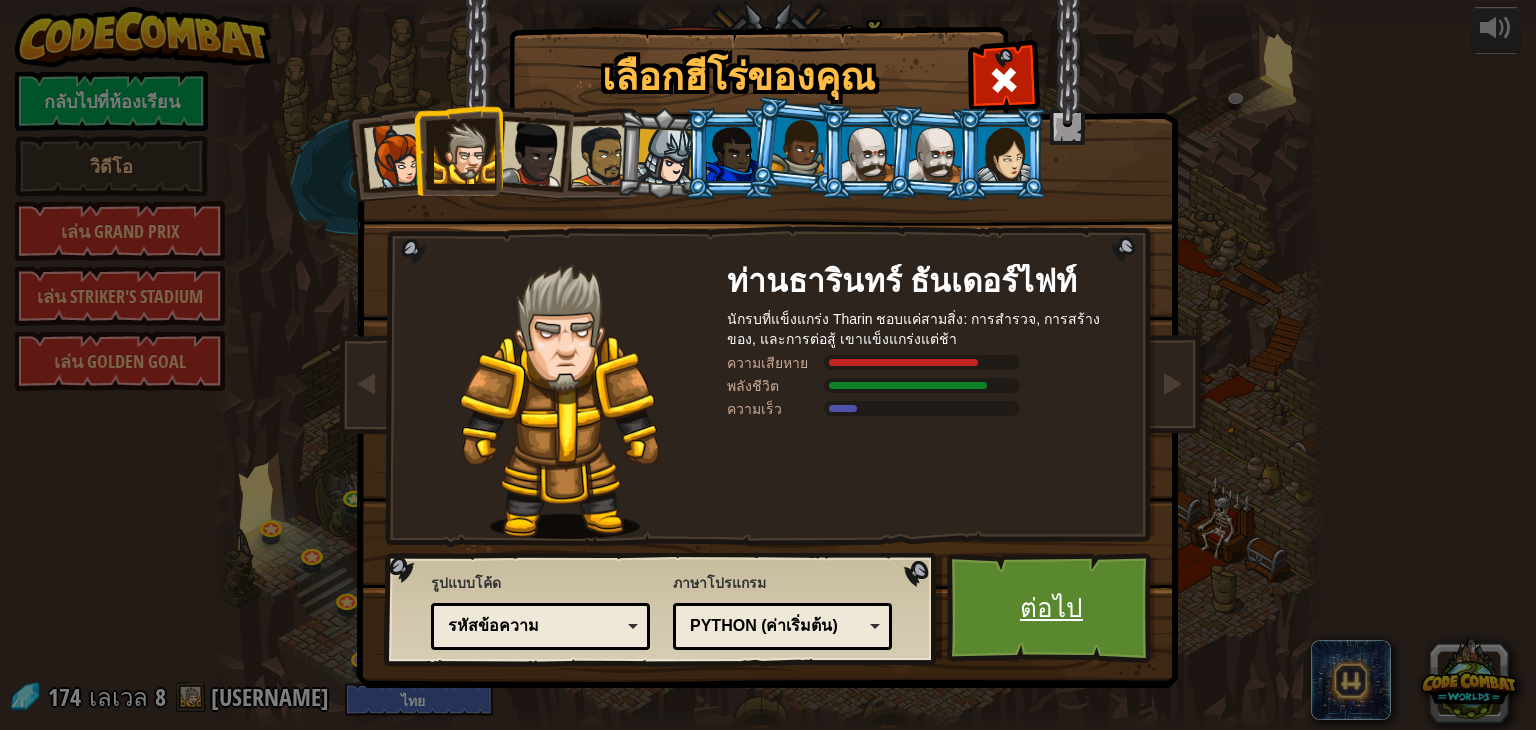 click on "ต่อไป" at bounding box center (1051, 608) 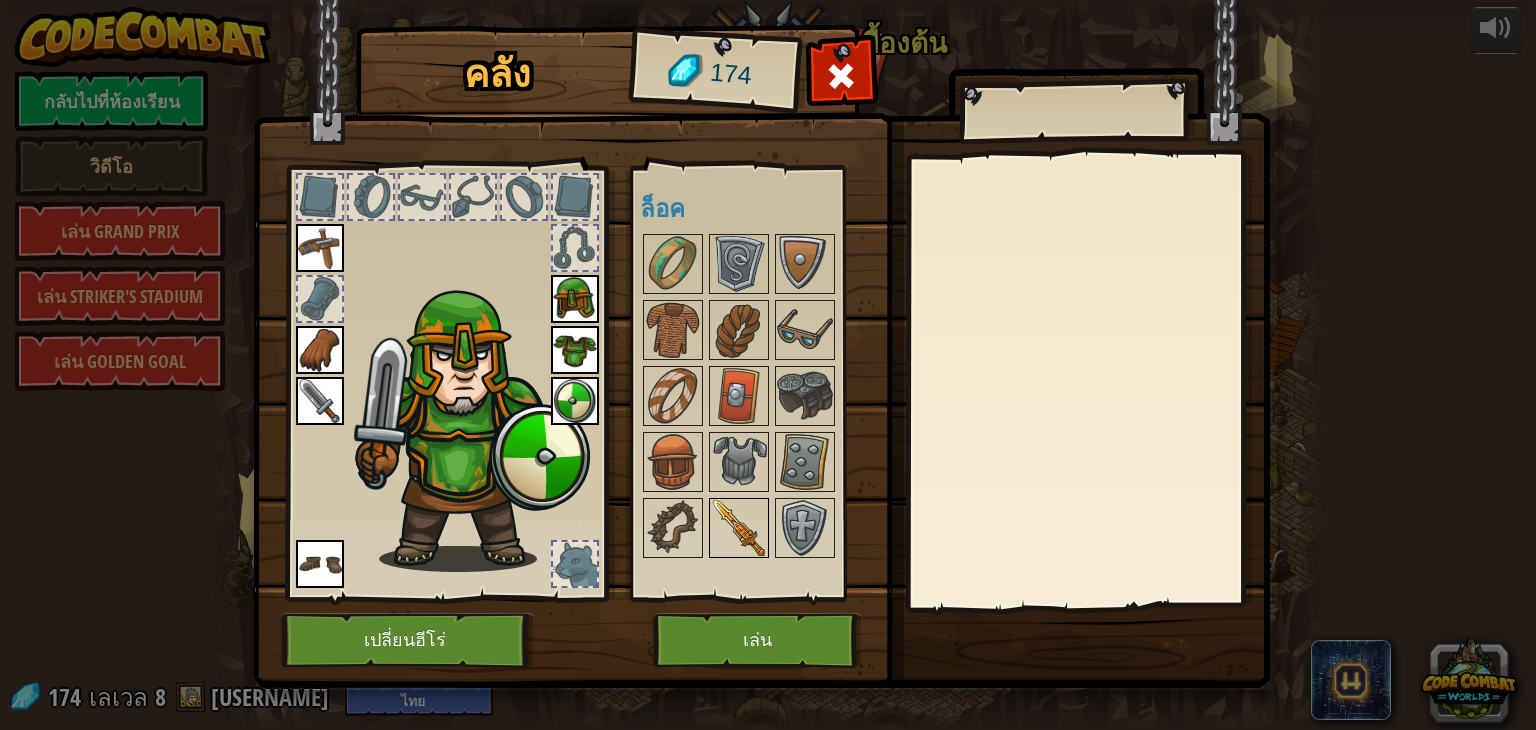click at bounding box center (739, 528) 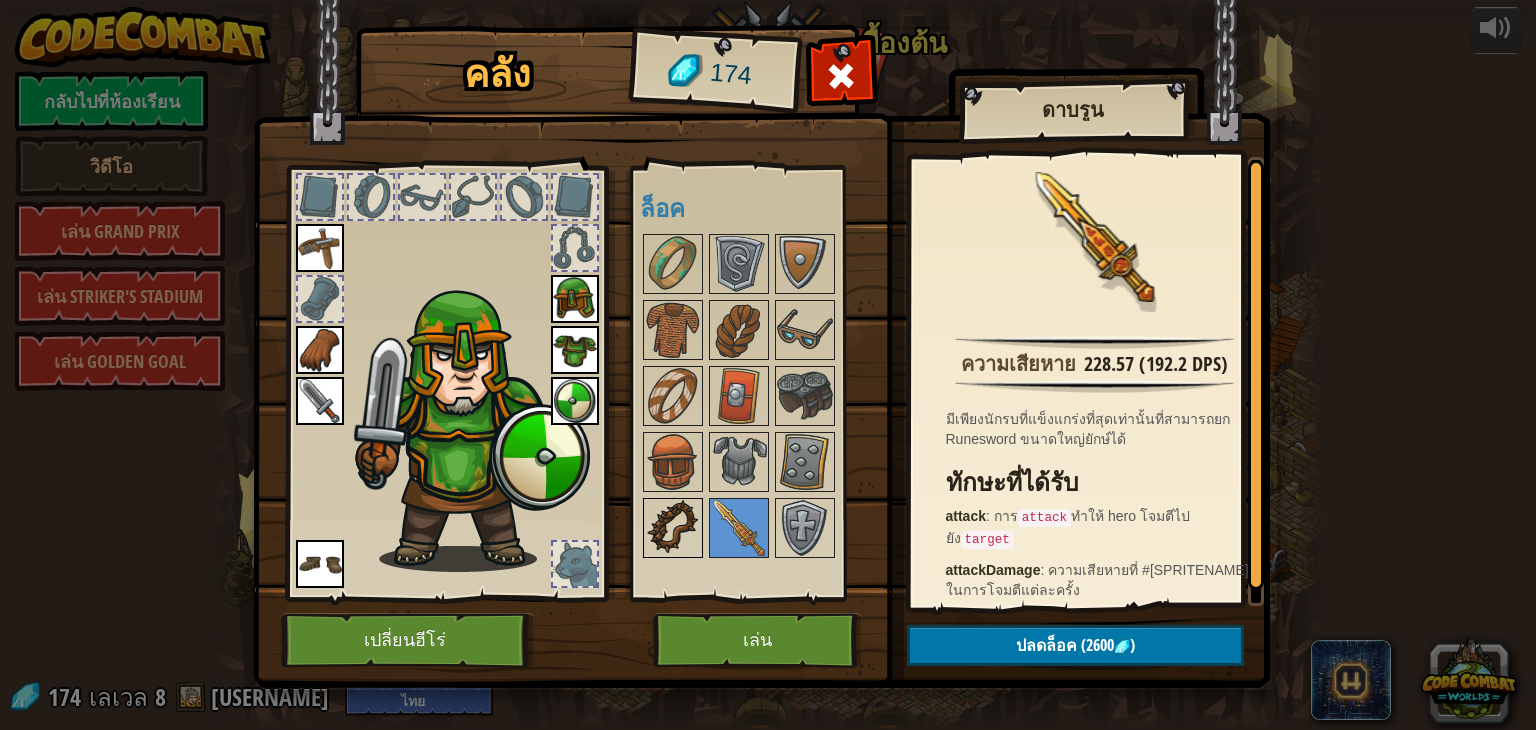 click at bounding box center (673, 528) 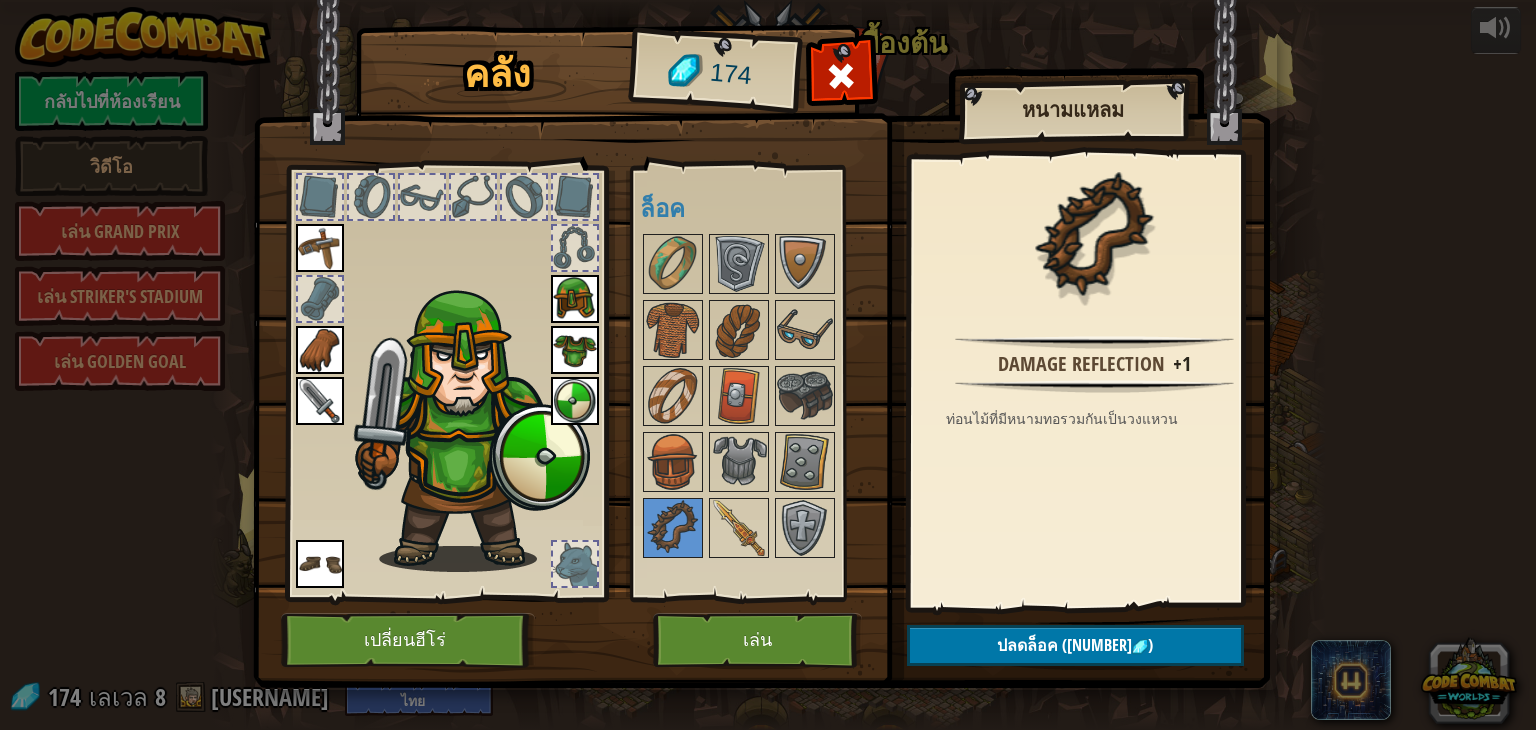 click at bounding box center [371, 197] 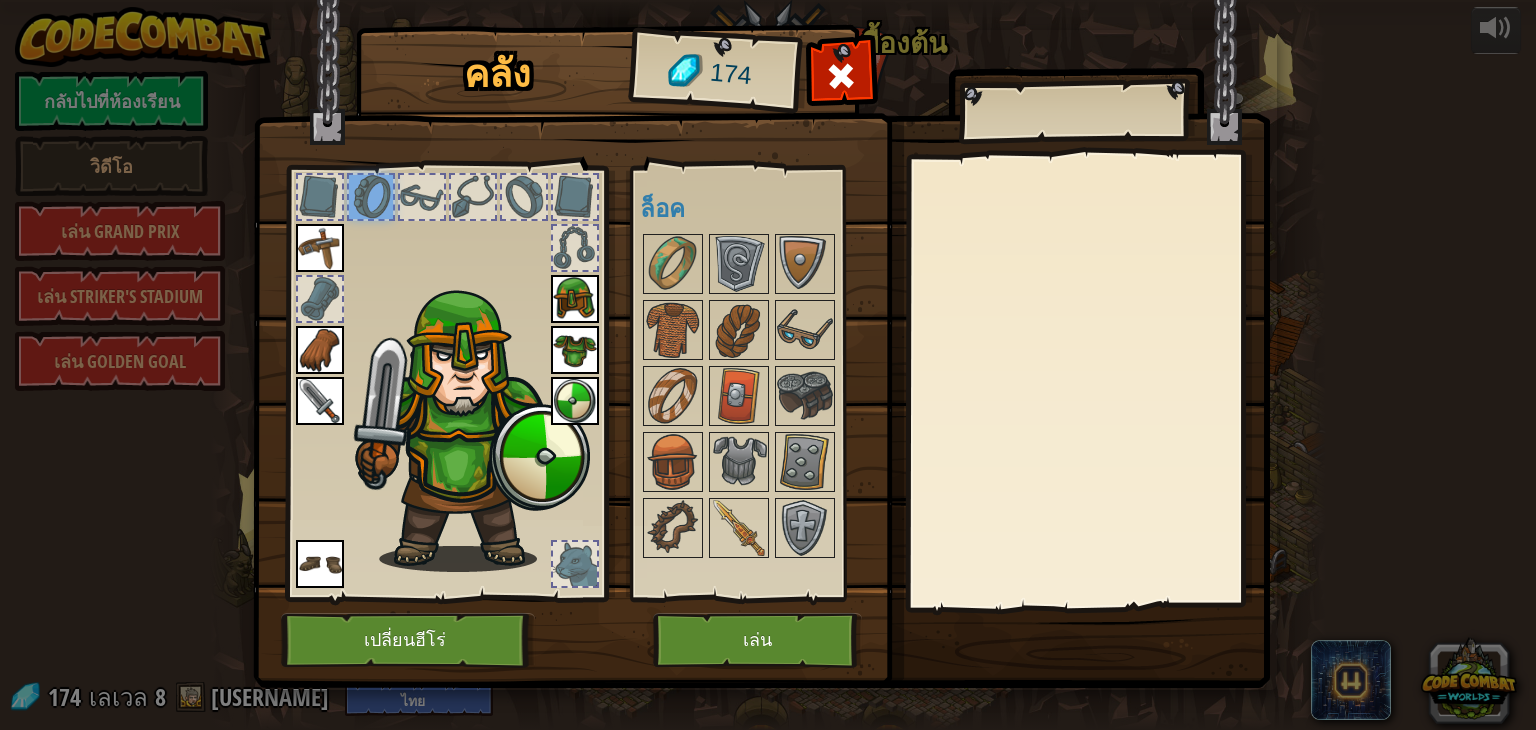 click at bounding box center [422, 197] 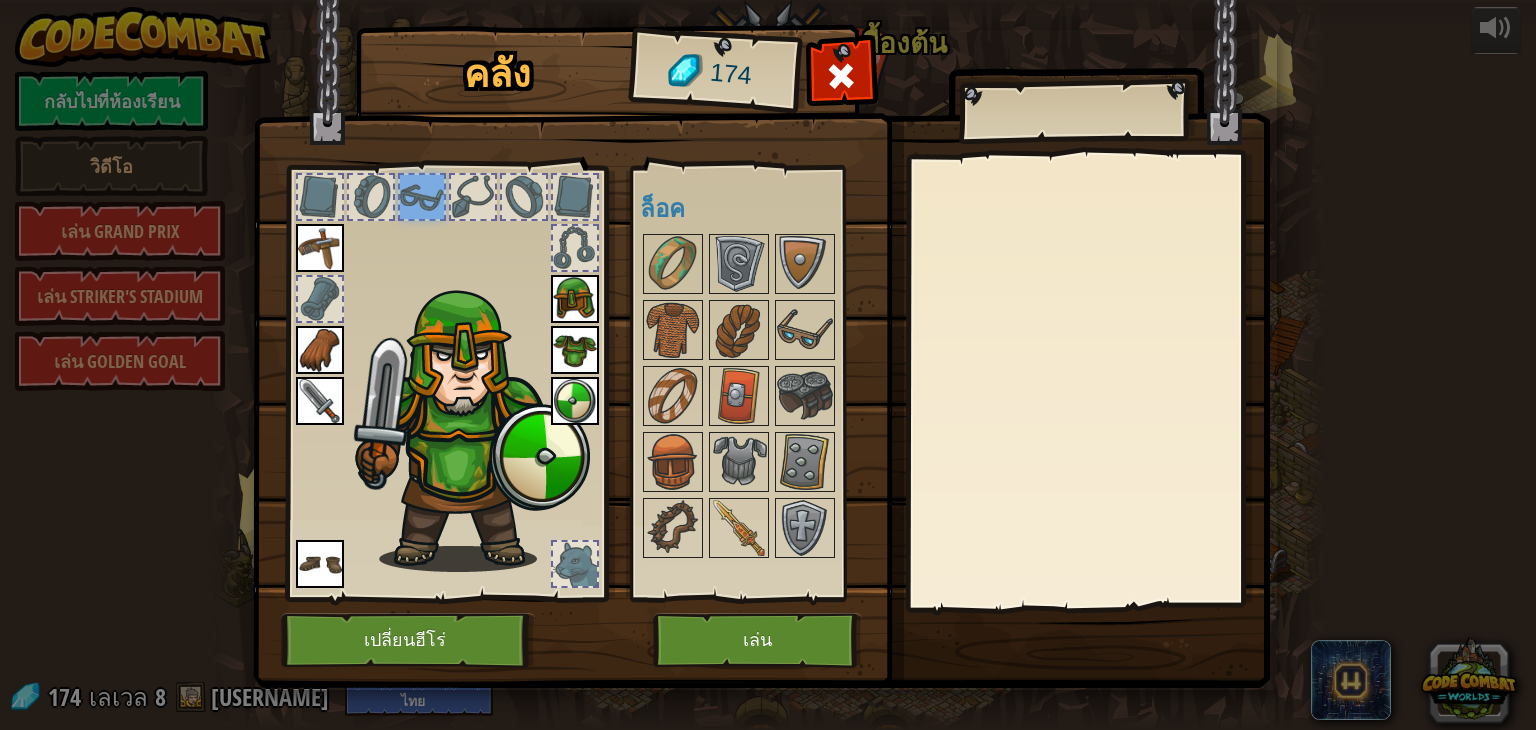 click at bounding box center (473, 197) 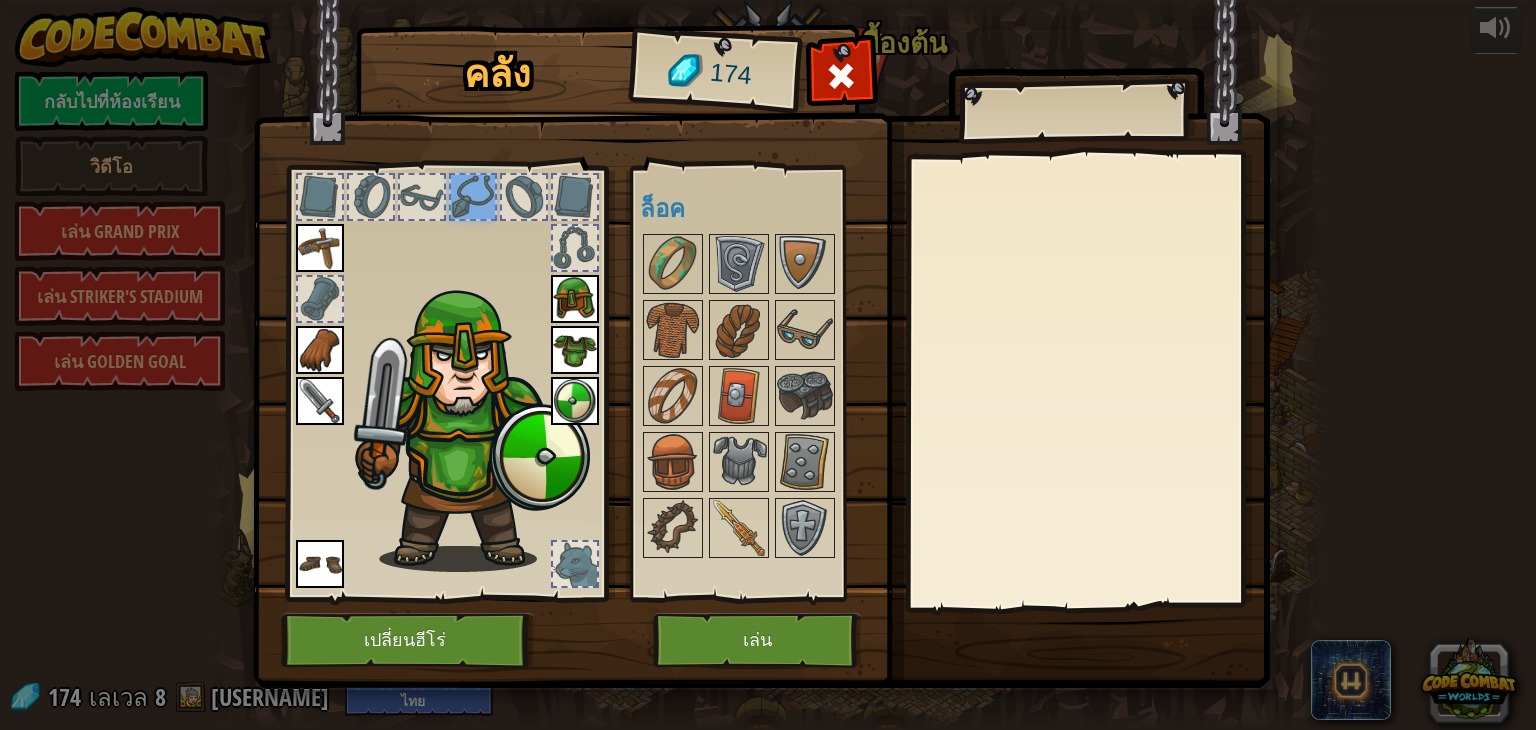 click at bounding box center (575, 197) 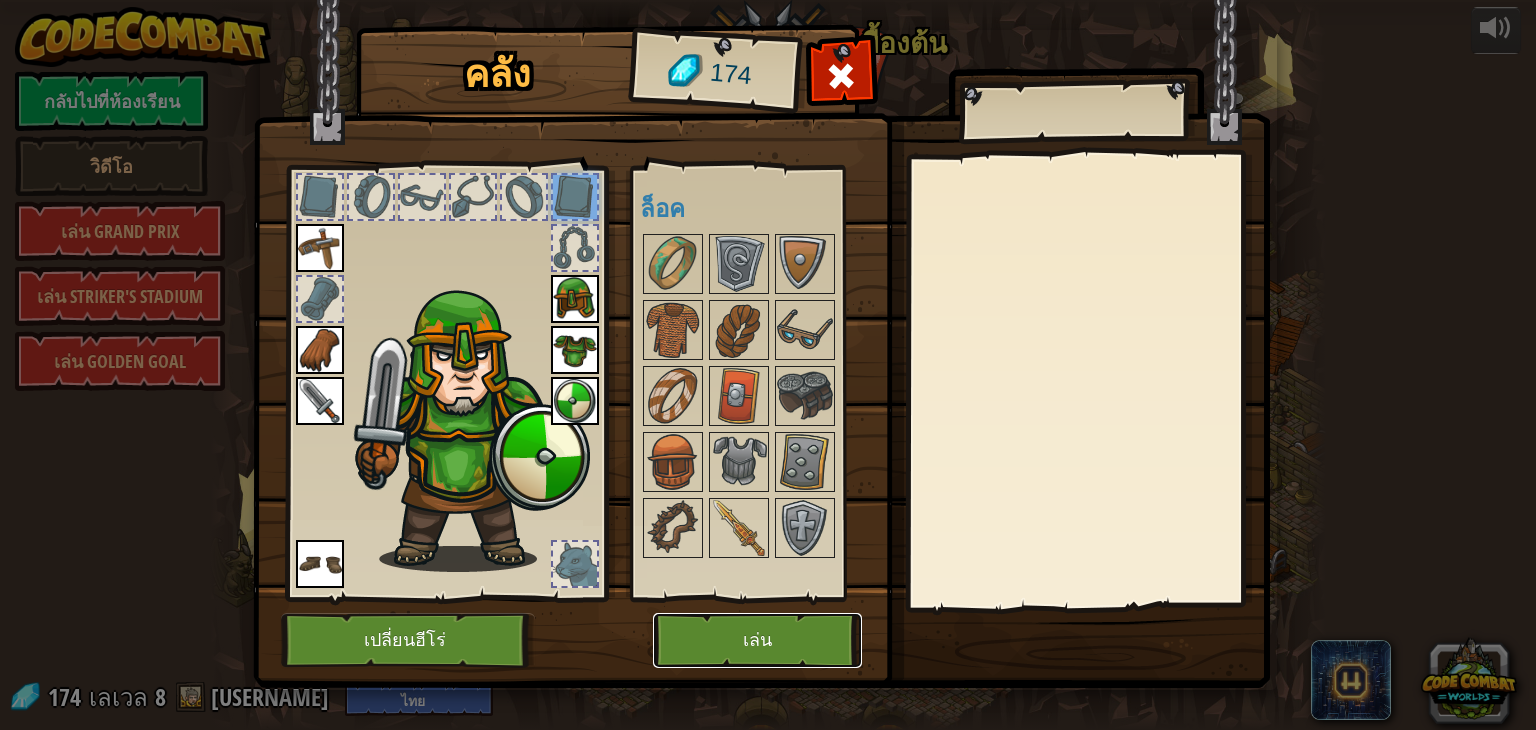 click on "เล่น" at bounding box center [757, 640] 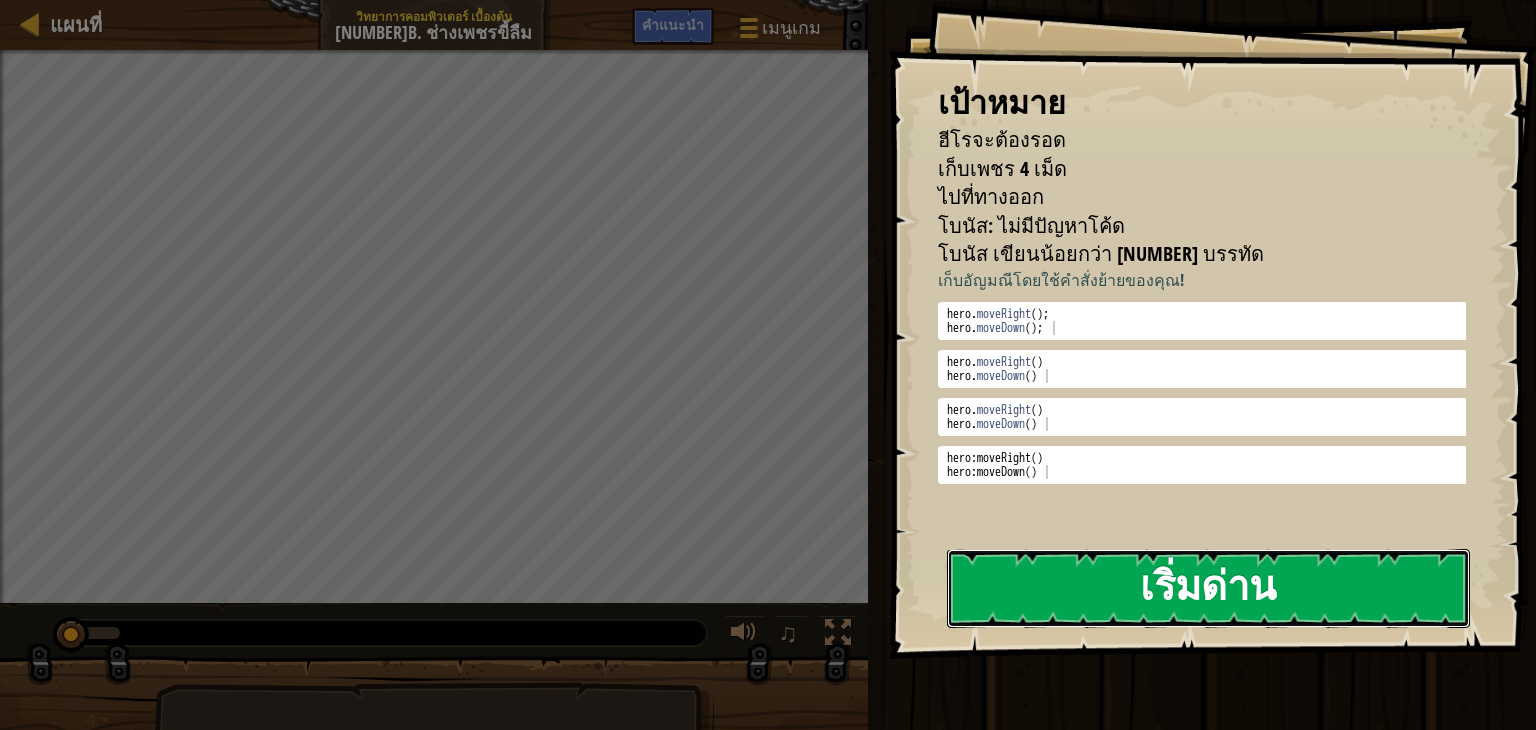 click on "เริ่มด่าน" at bounding box center (1208, 588) 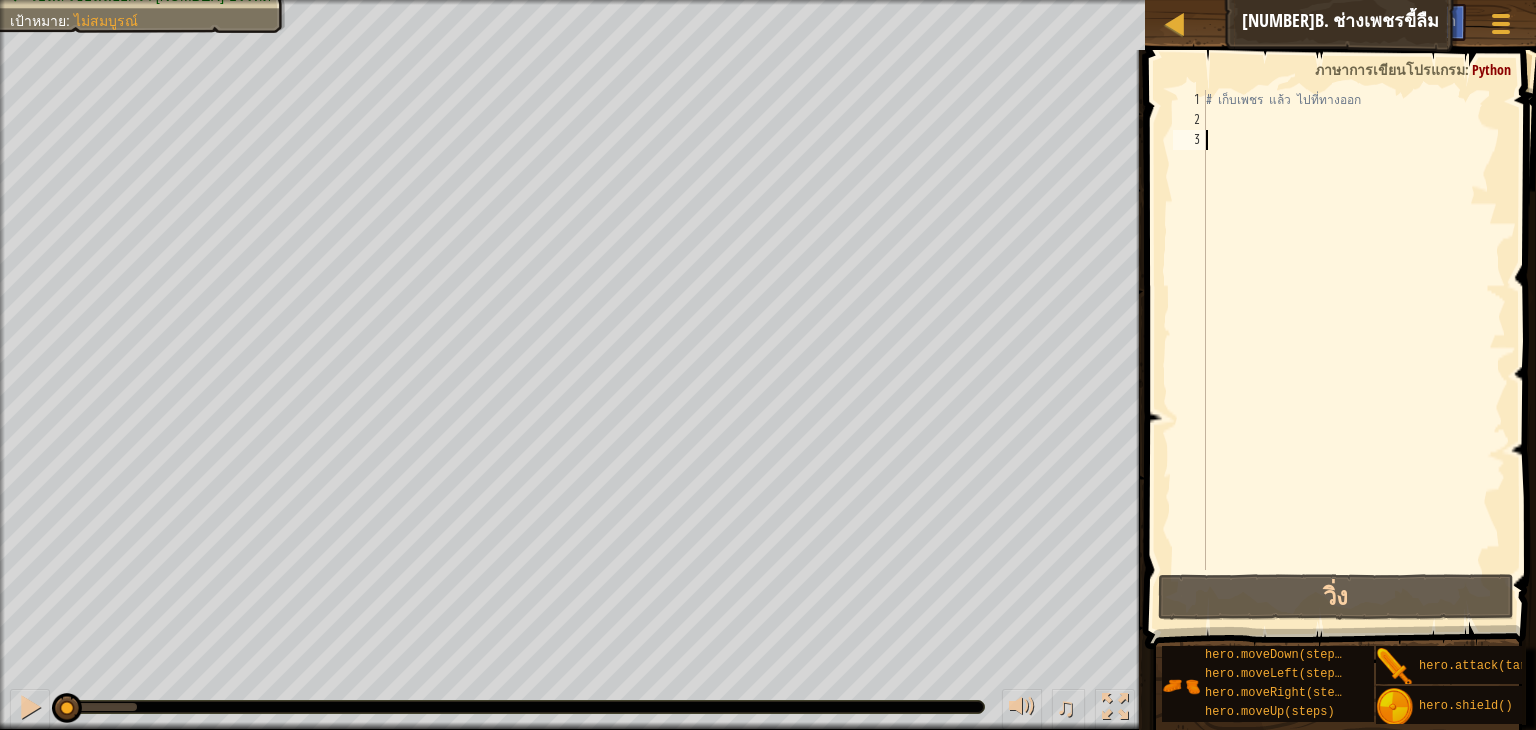 click on "# เก็บเพชร แล้ว ไปที่ทางออก" at bounding box center (1354, 350) 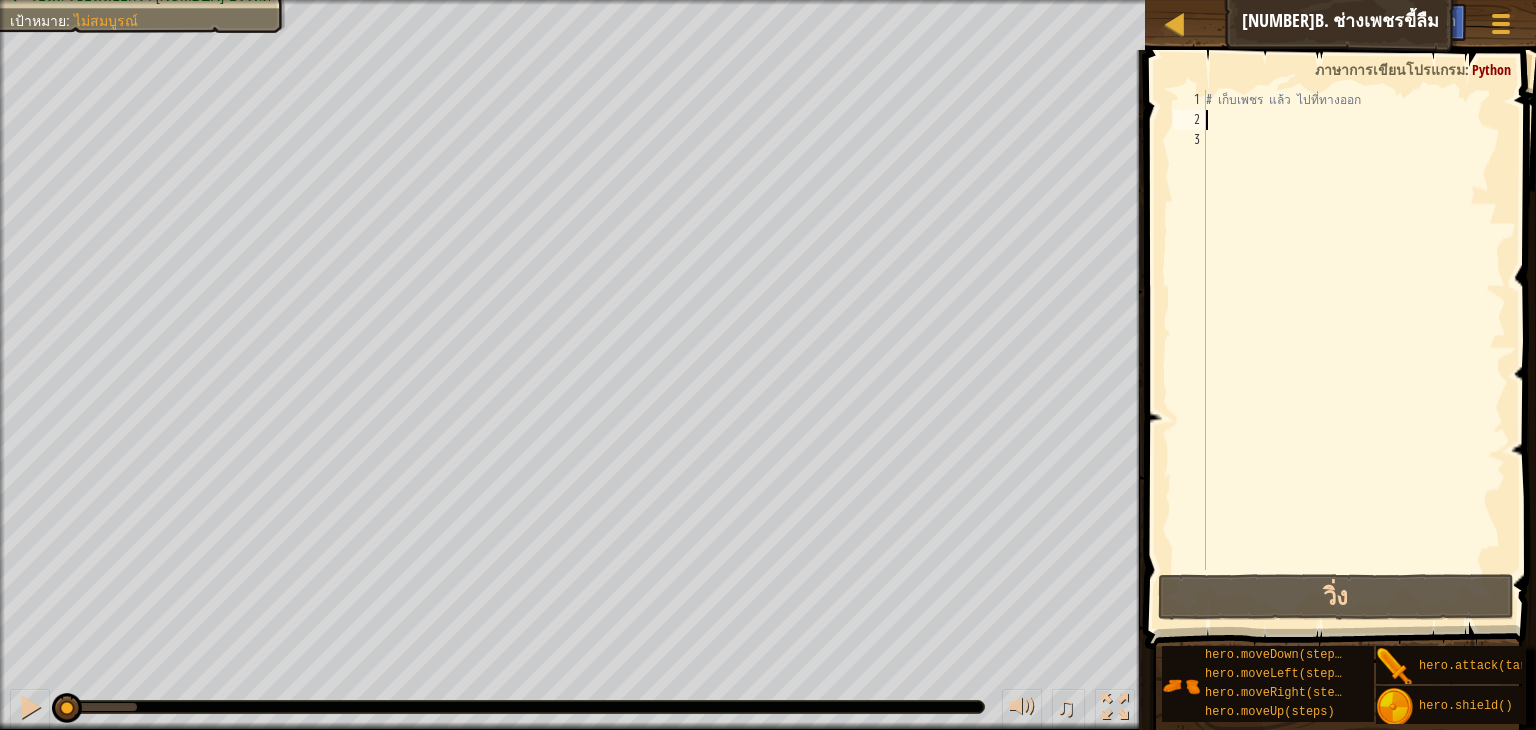 type on "h" 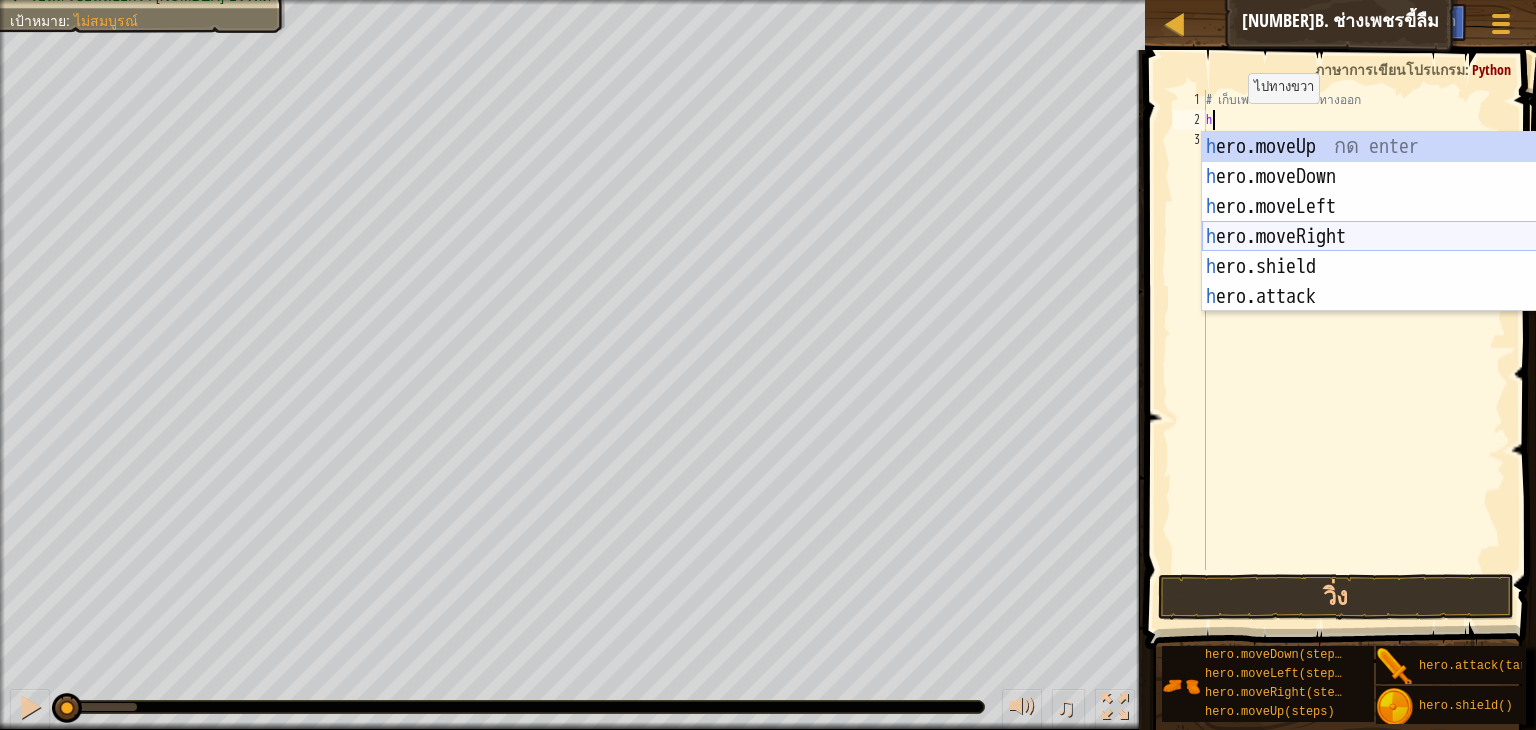 click on "h ero.moveUp กด enter h ero.moveDown กด enter h ero.moveLeft กด enter h ero.moveRight กด enter h ero.shield กด enter h ero.attack กด enter" at bounding box center (1391, 252) 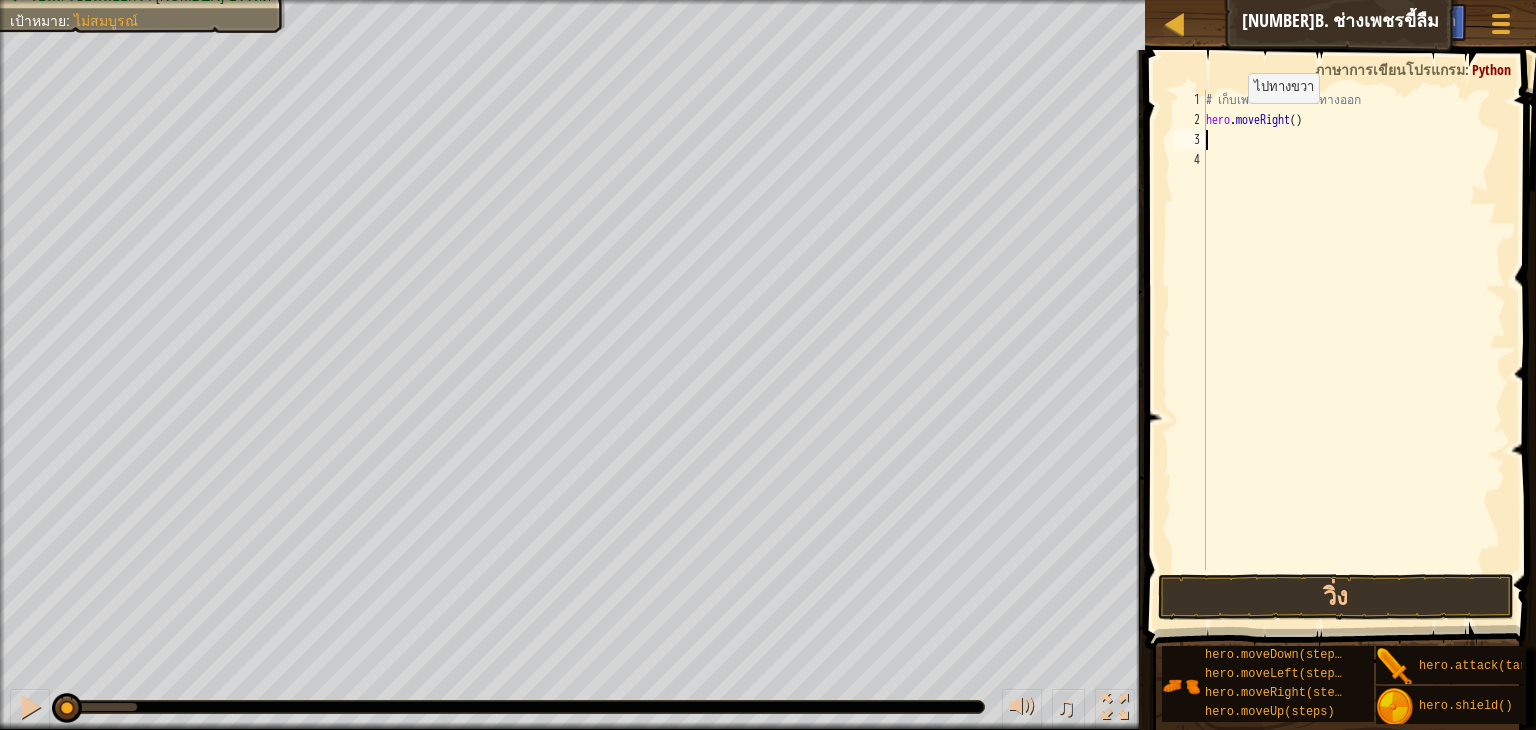 type on "h" 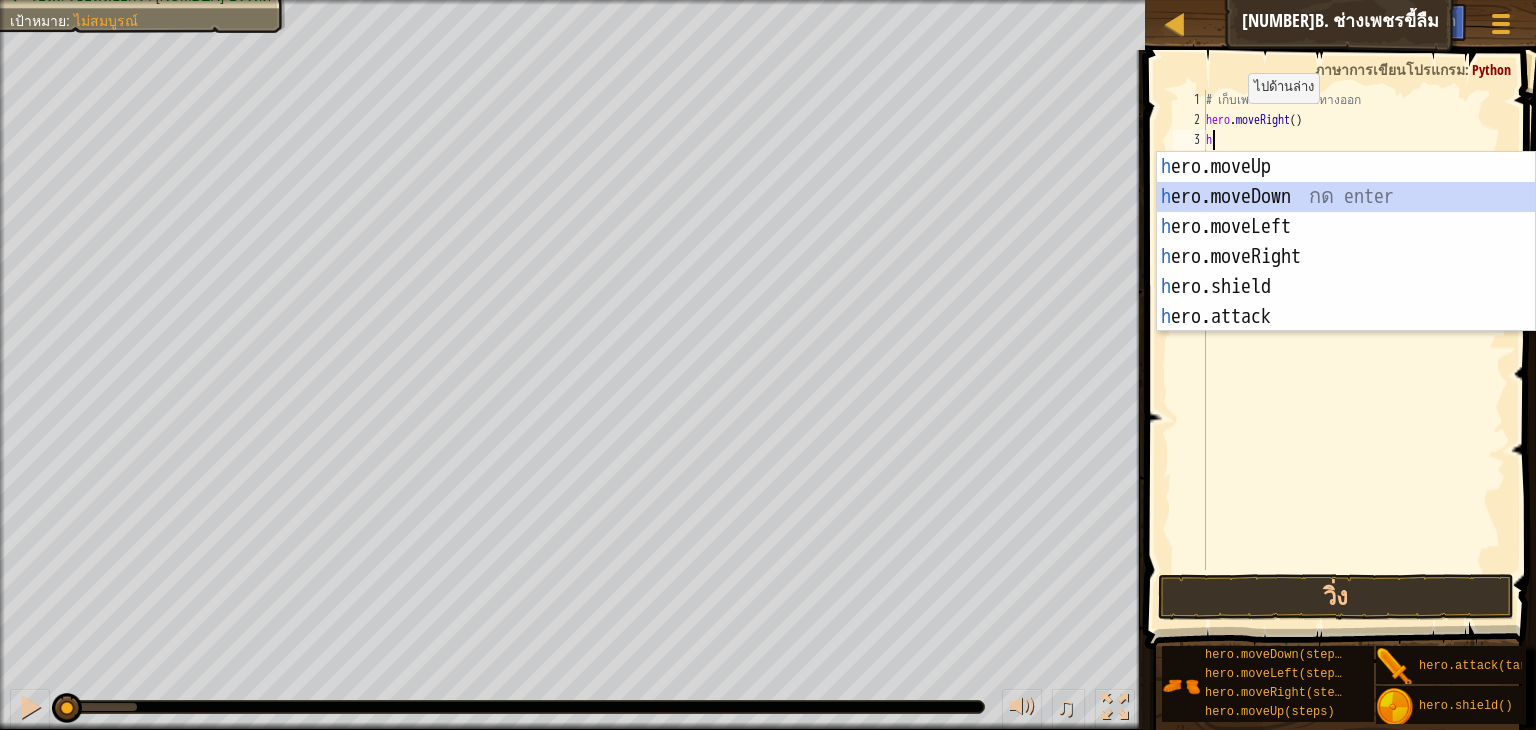click on "h ero.moveUp กด enter h ero.moveDown กด enter h ero.moveLeft กด enter h ero.moveRight กด enter h ero.shield กด enter h ero.attack กด enter" at bounding box center [1346, 272] 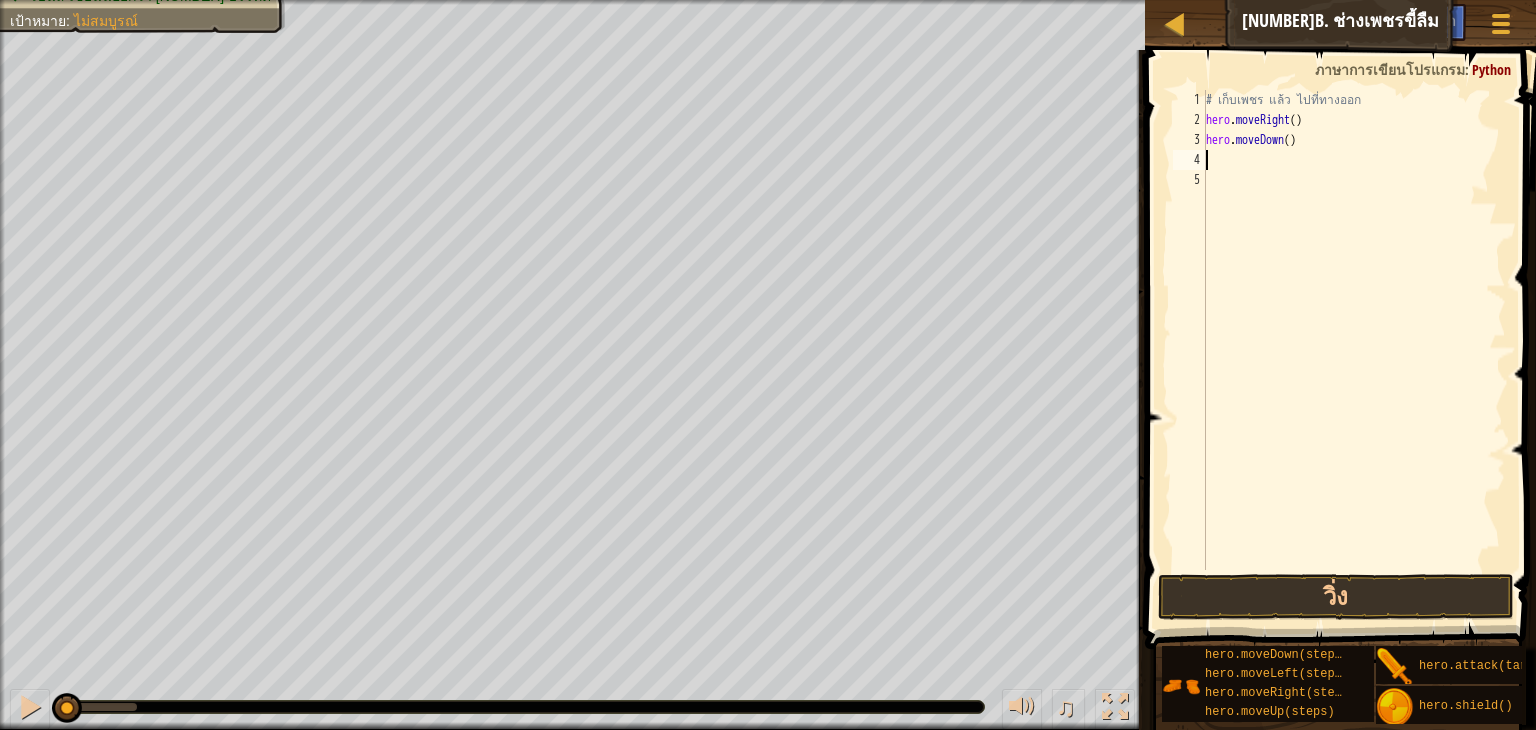 type on "h" 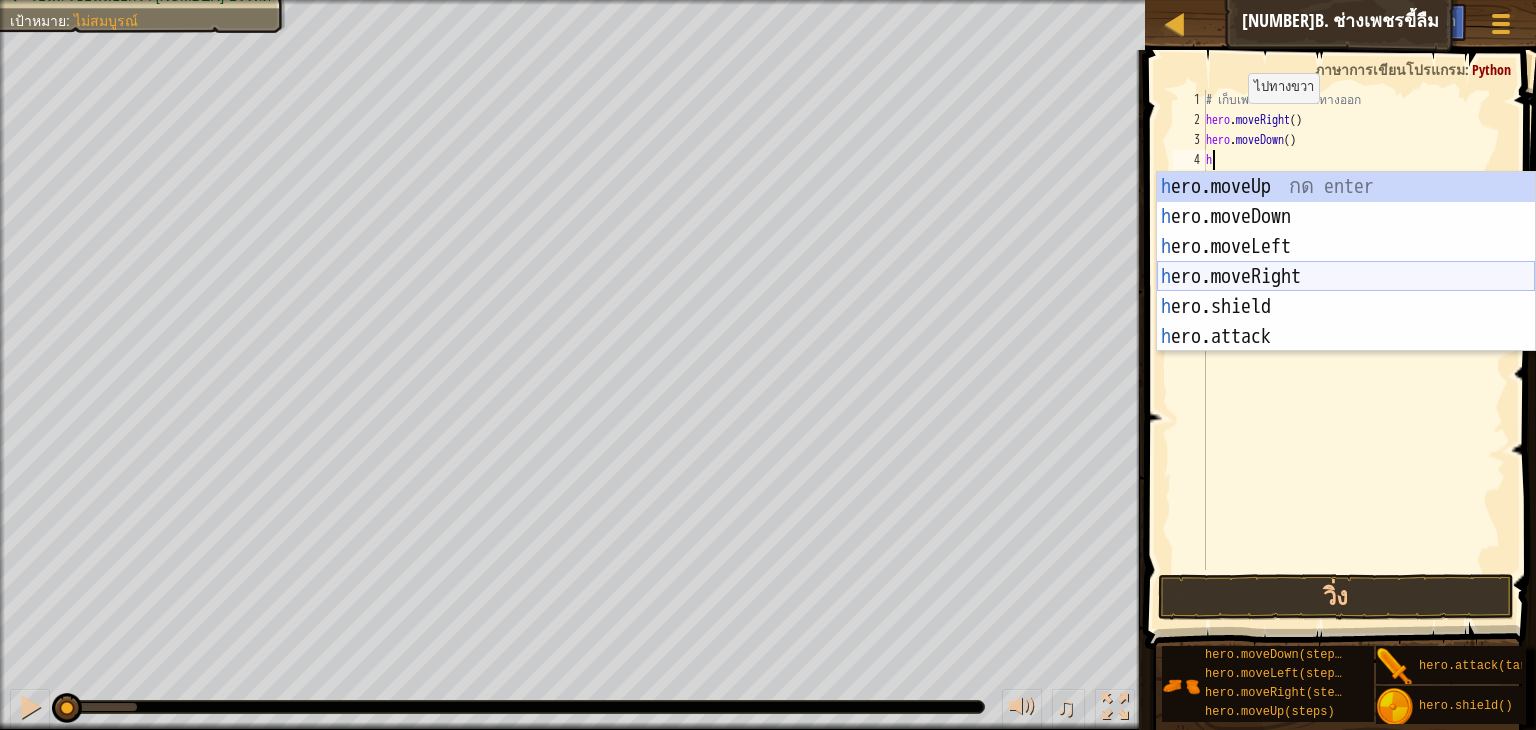 click on "h ero.moveUp กด enter h ero.moveDown กด enter h ero.moveLeft กด enter h ero.moveRight กด enter h ero.shield กด enter h ero.attack กด enter" at bounding box center (1346, 292) 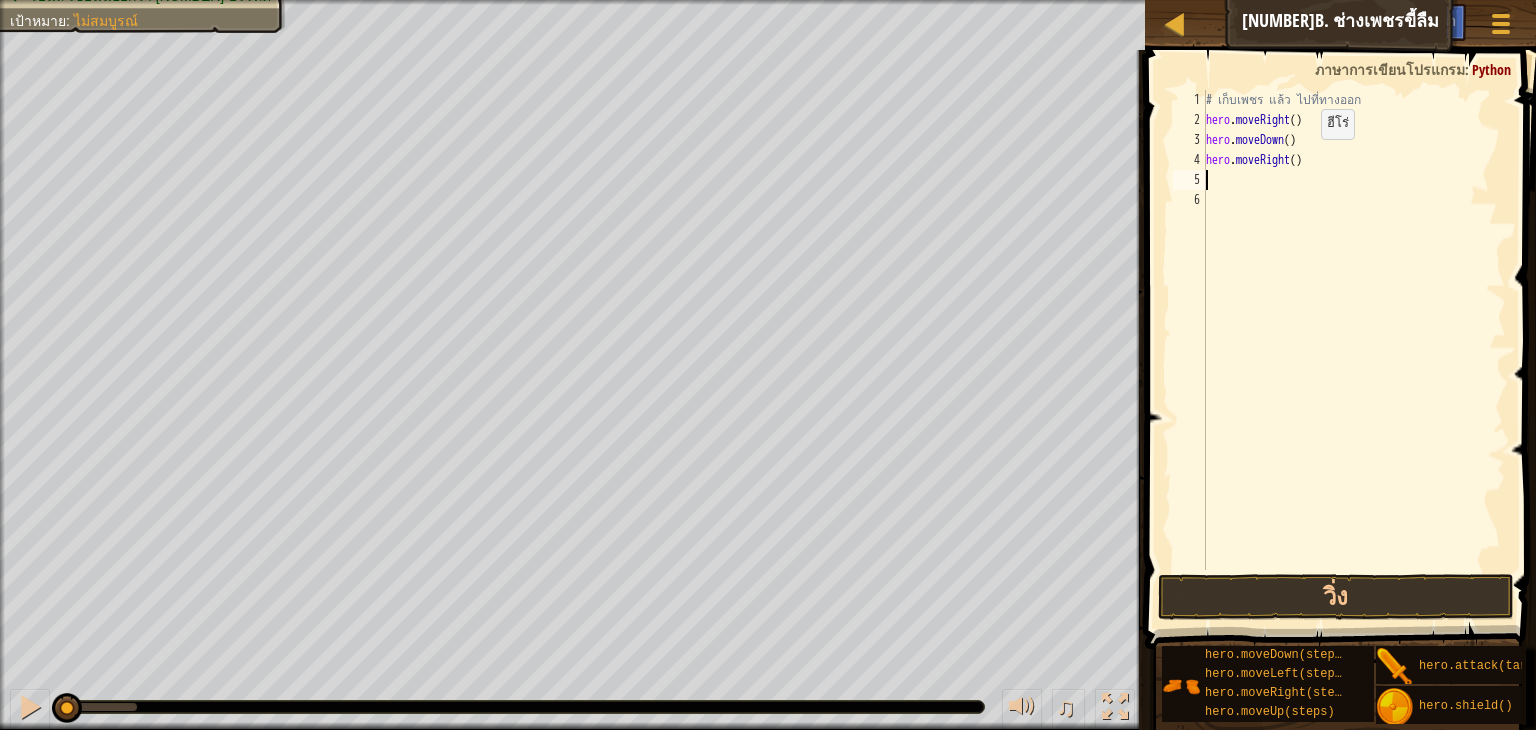 click on "# เก็บเพชร แล้ว ไปที่ทางออก hero . moveRight ( ) hero . moveDown ( ) hero . moveRight ( )" at bounding box center (1354, 350) 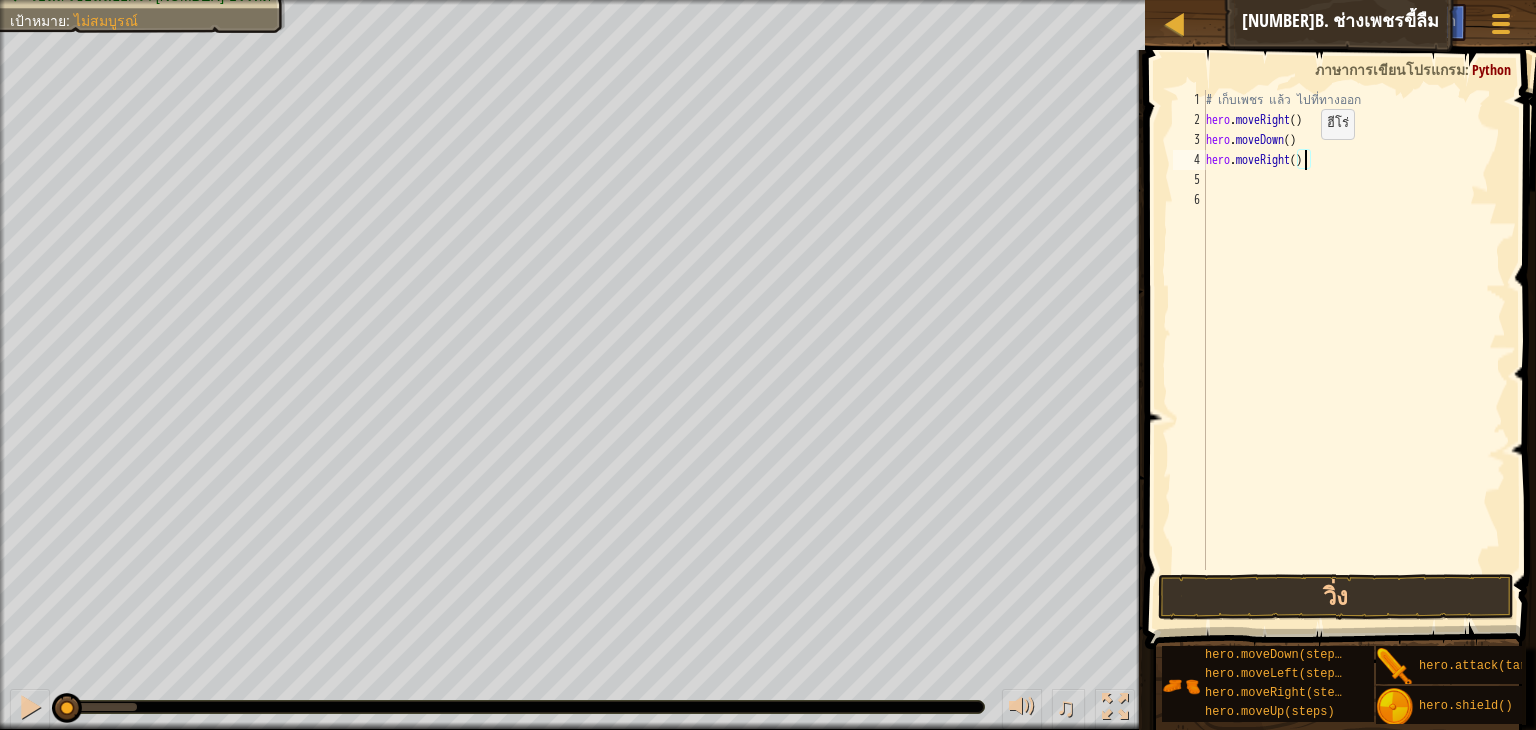 type on "hero.moveRight(2)" 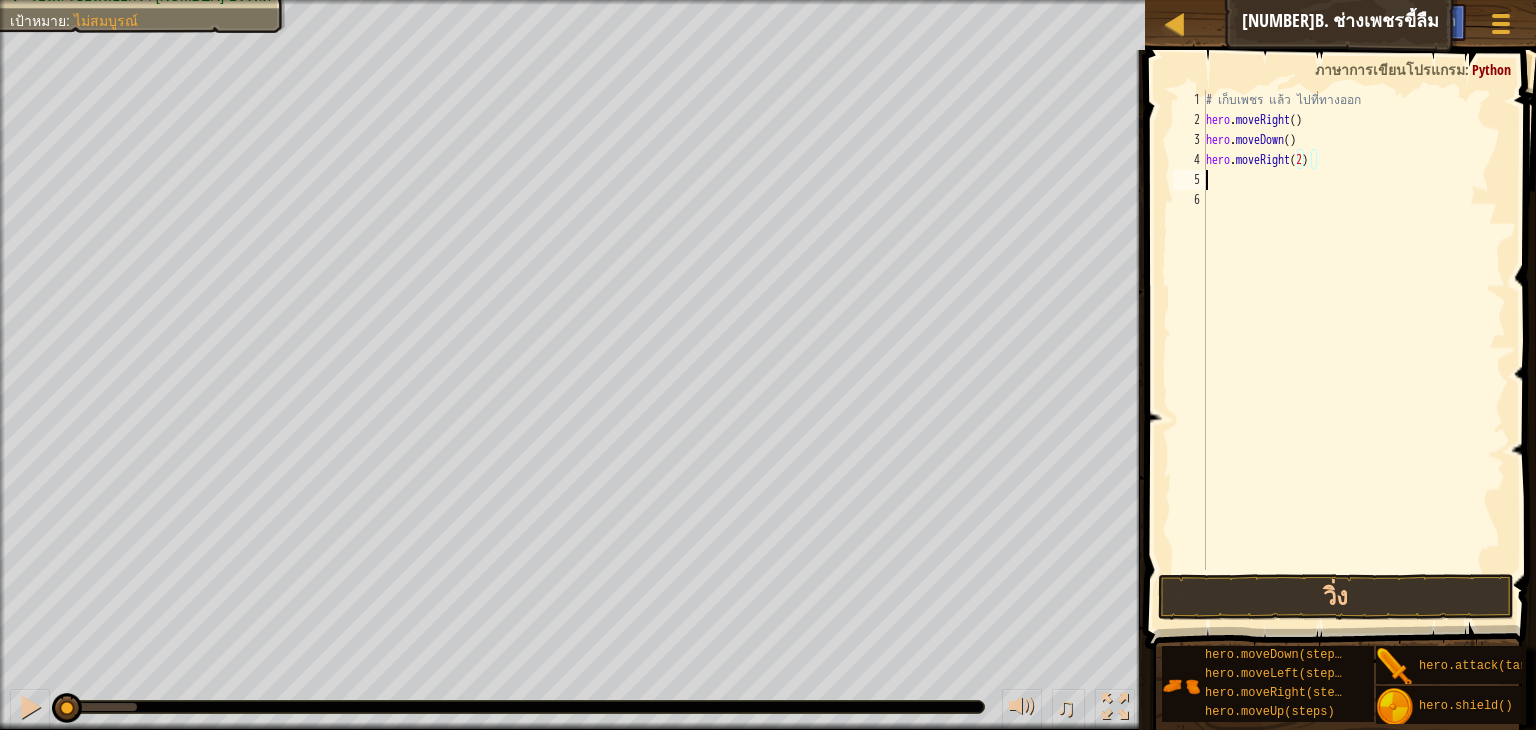 click on "# เก็บเพชร แล้ว ไปที่ทางออก hero . moveRight ( ) hero . moveDown ( ) hero . moveRight ( [NUMBER] )" at bounding box center [1354, 350] 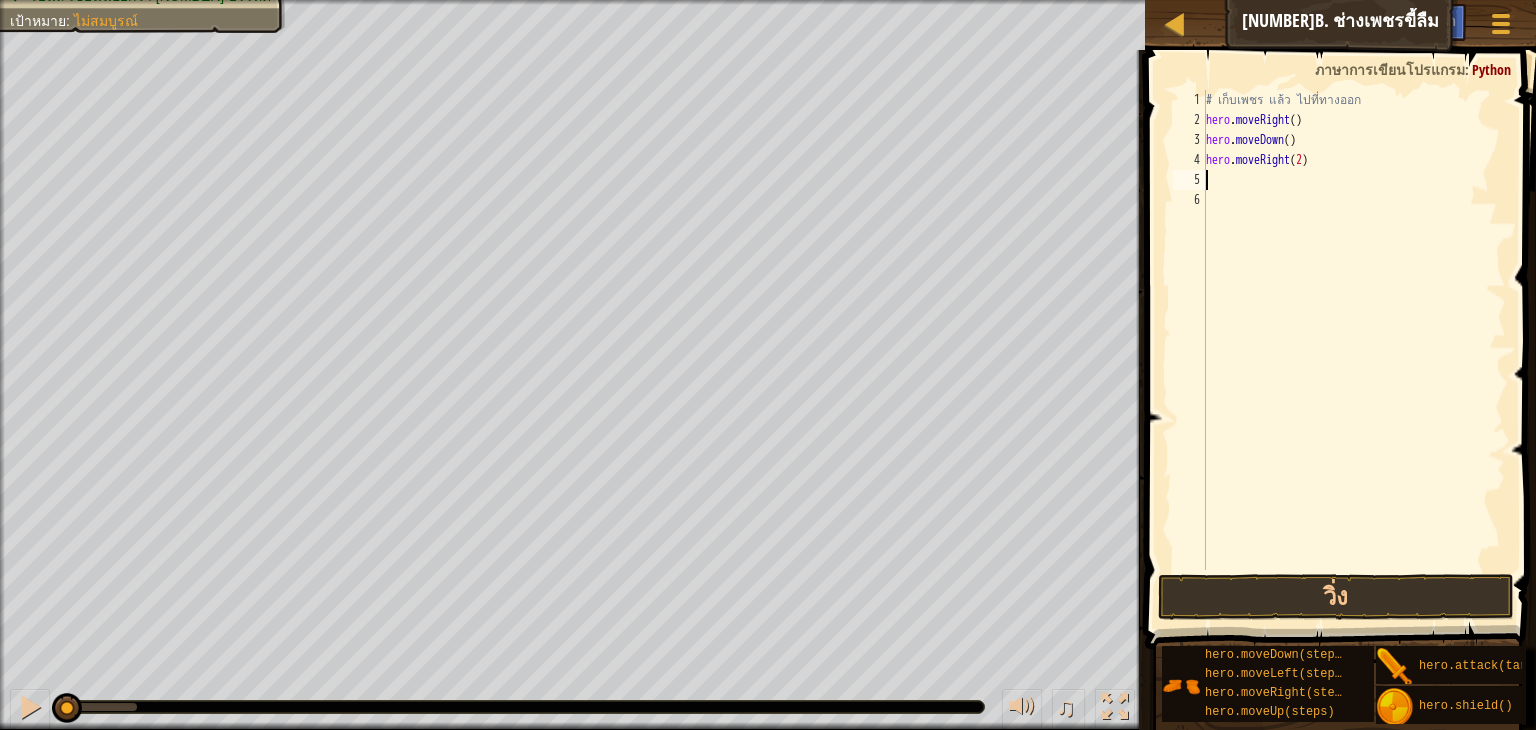 type on "h" 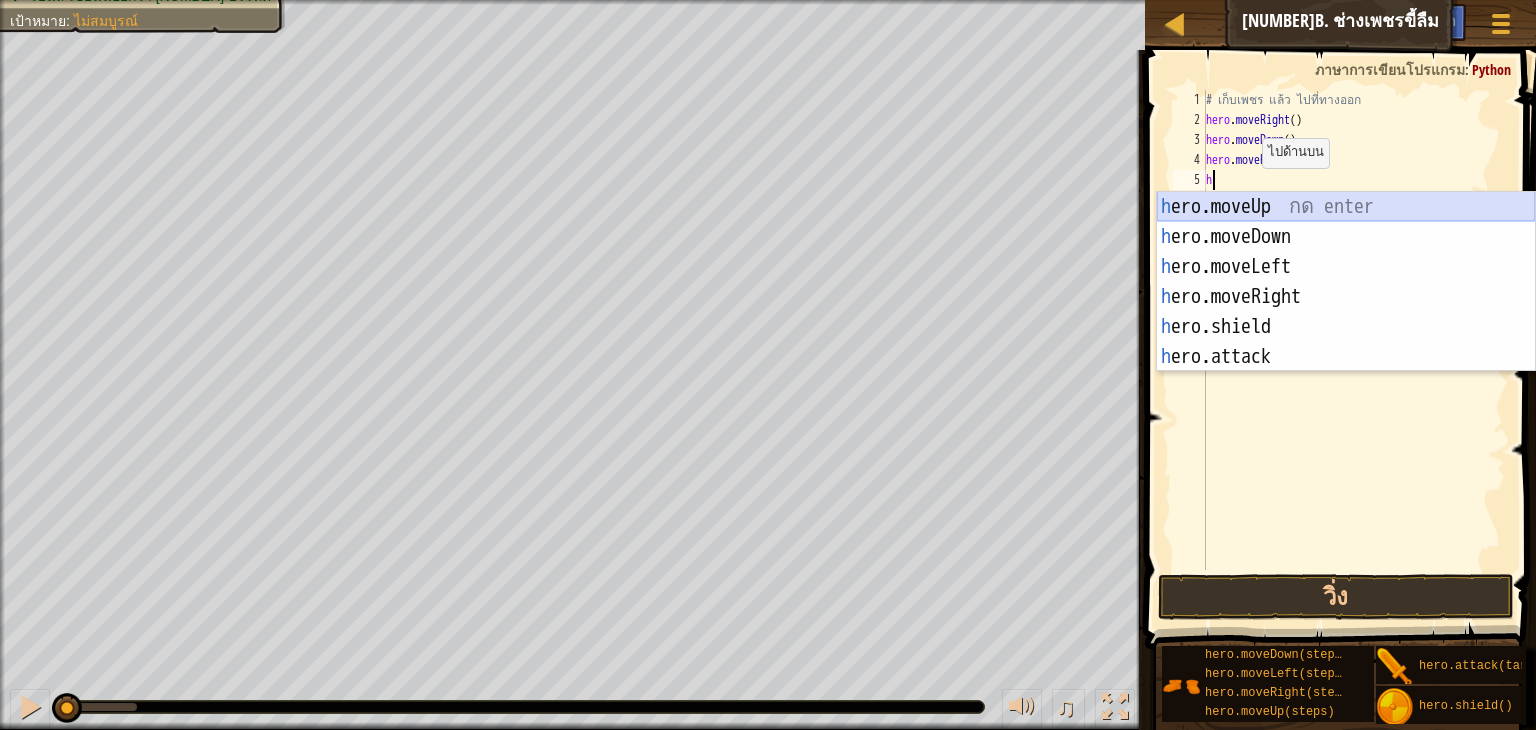 click on "h ero.moveUp กด enter h ero.moveDown กด enter h ero.moveLeft กด enter h ero.moveRight กด enter h ero.shield กด enter h ero.attack กด enter" at bounding box center [1346, 312] 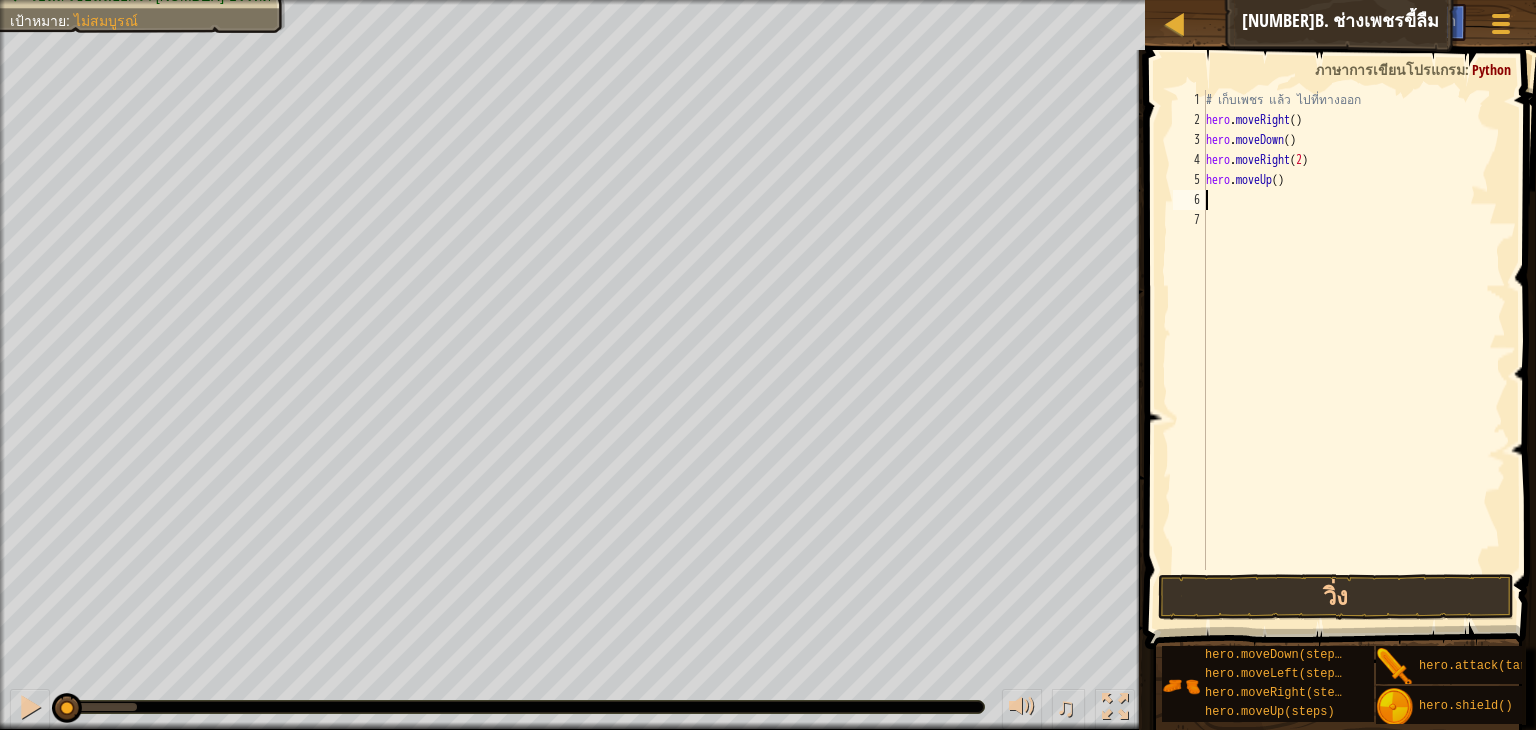 type on "h" 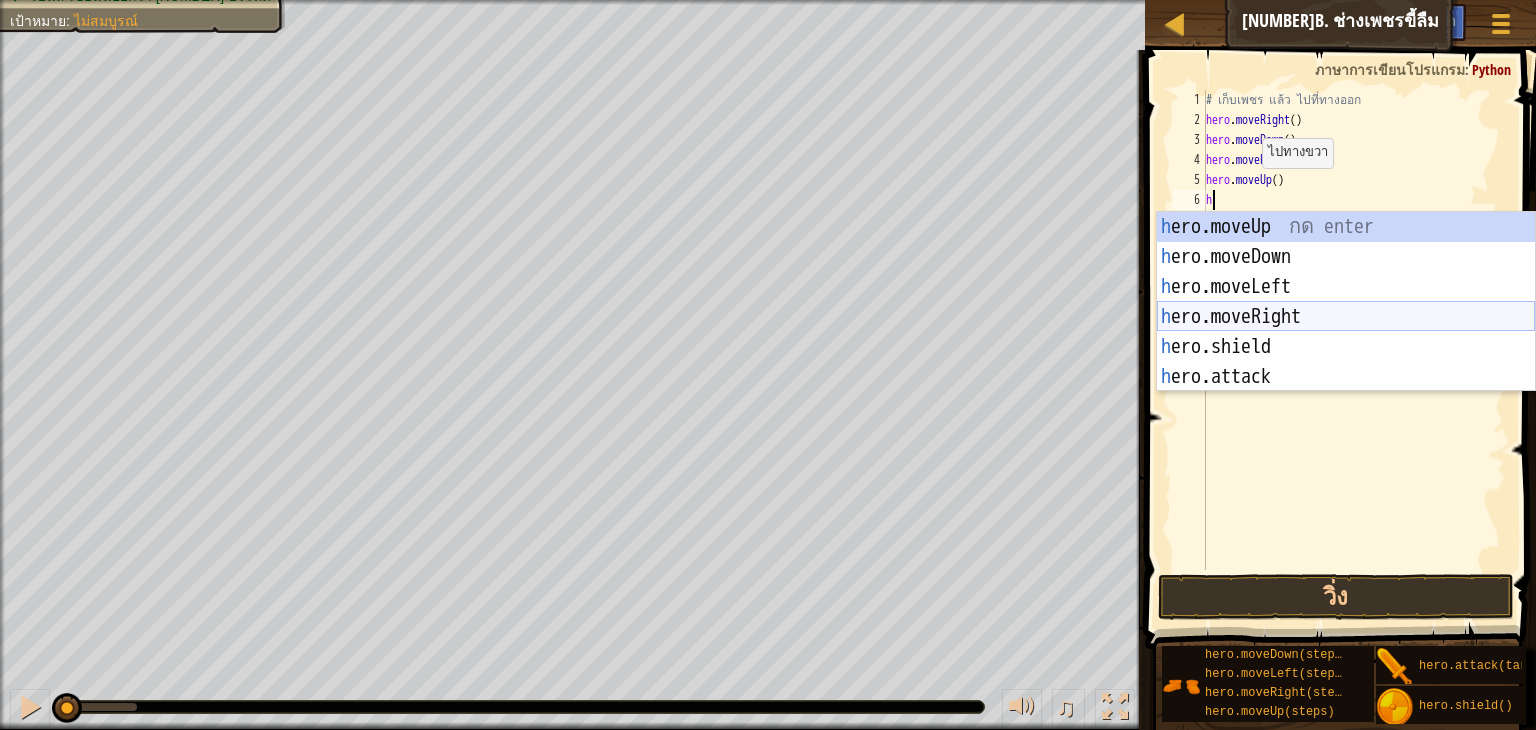 click on "h ero.moveUp กด enter h ero.moveDown กด enter h ero.moveLeft กด enter h ero.moveRight กด enter h ero.shield กด enter h ero.attack กด enter" at bounding box center (1346, 332) 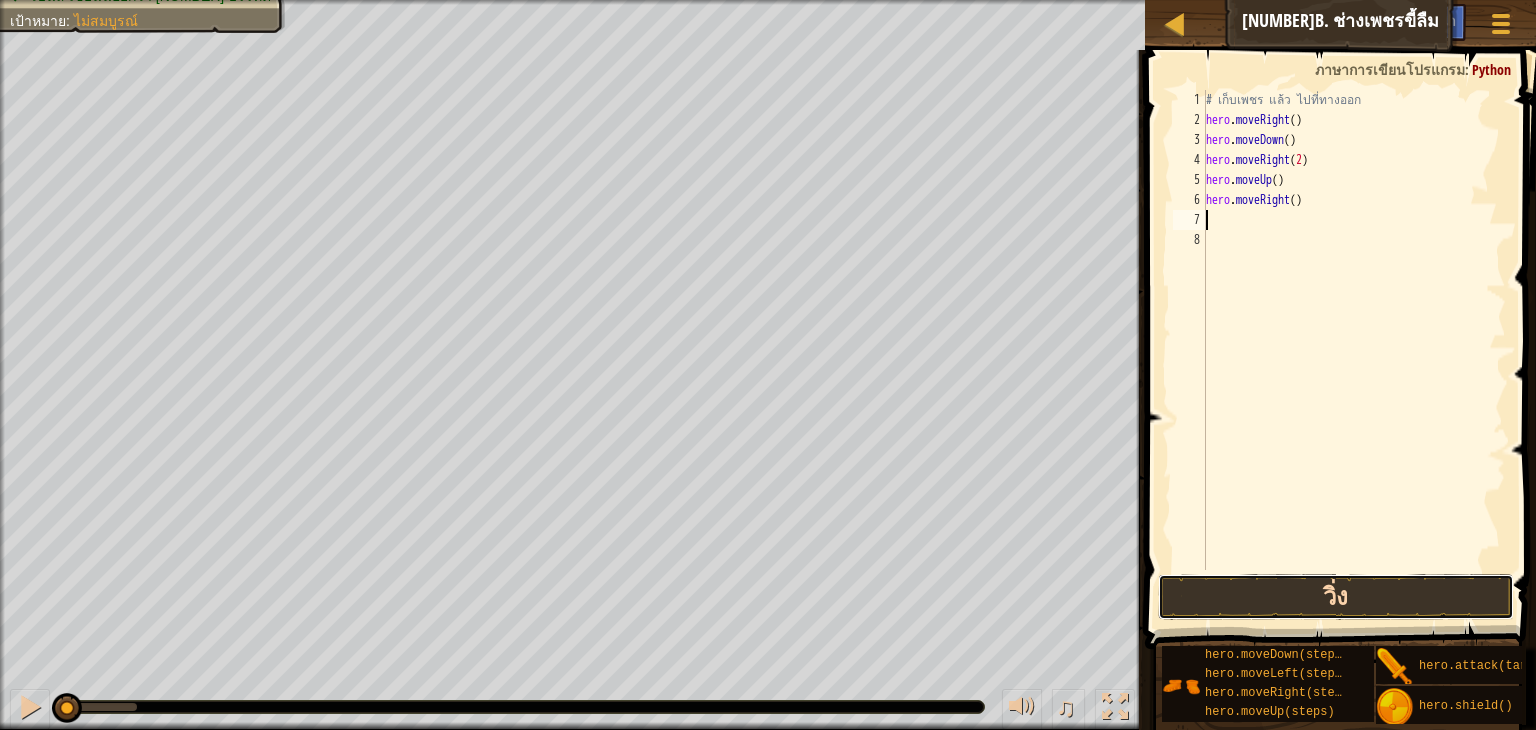 click on "วิ่ง" at bounding box center [1336, 597] 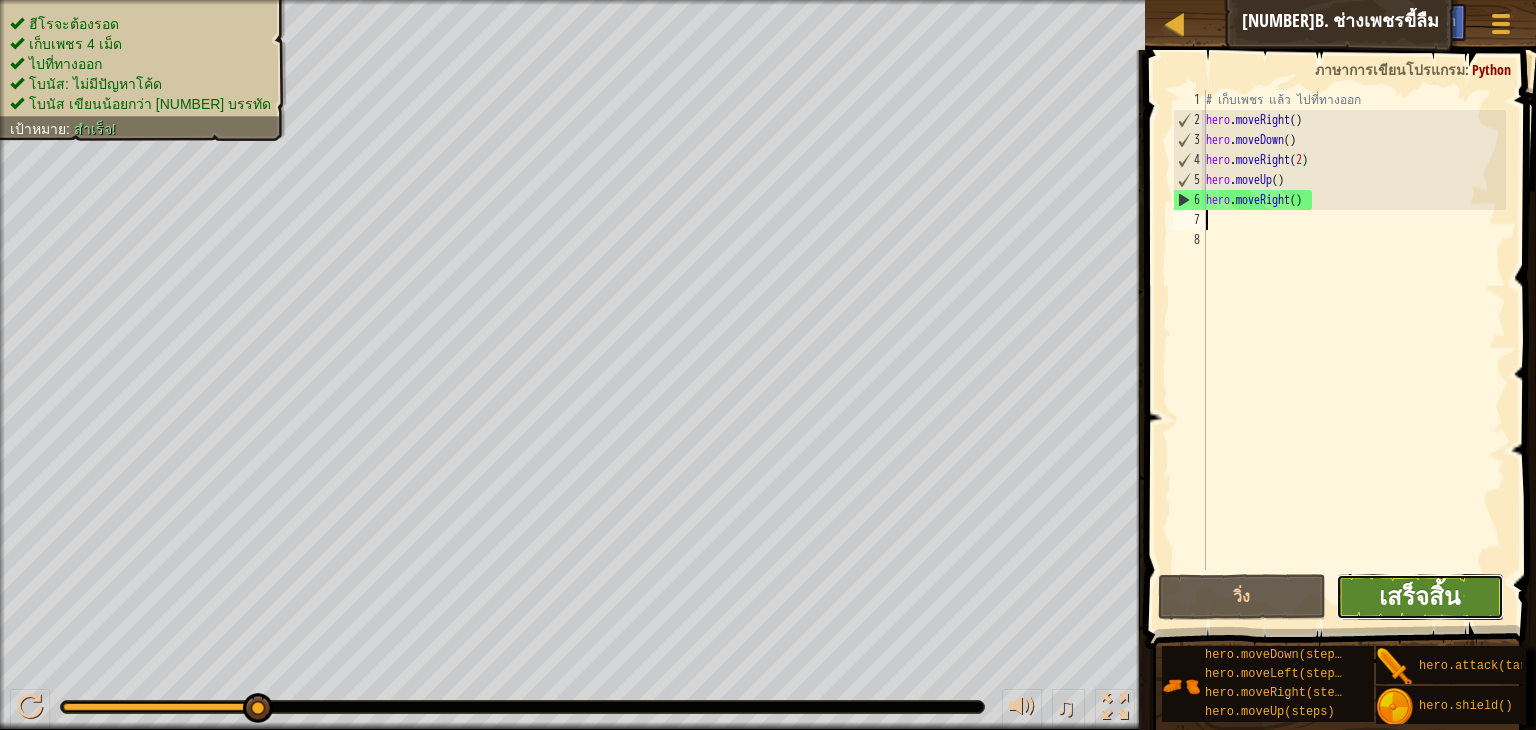 click on "เสร็จสิ้น" at bounding box center [1419, 596] 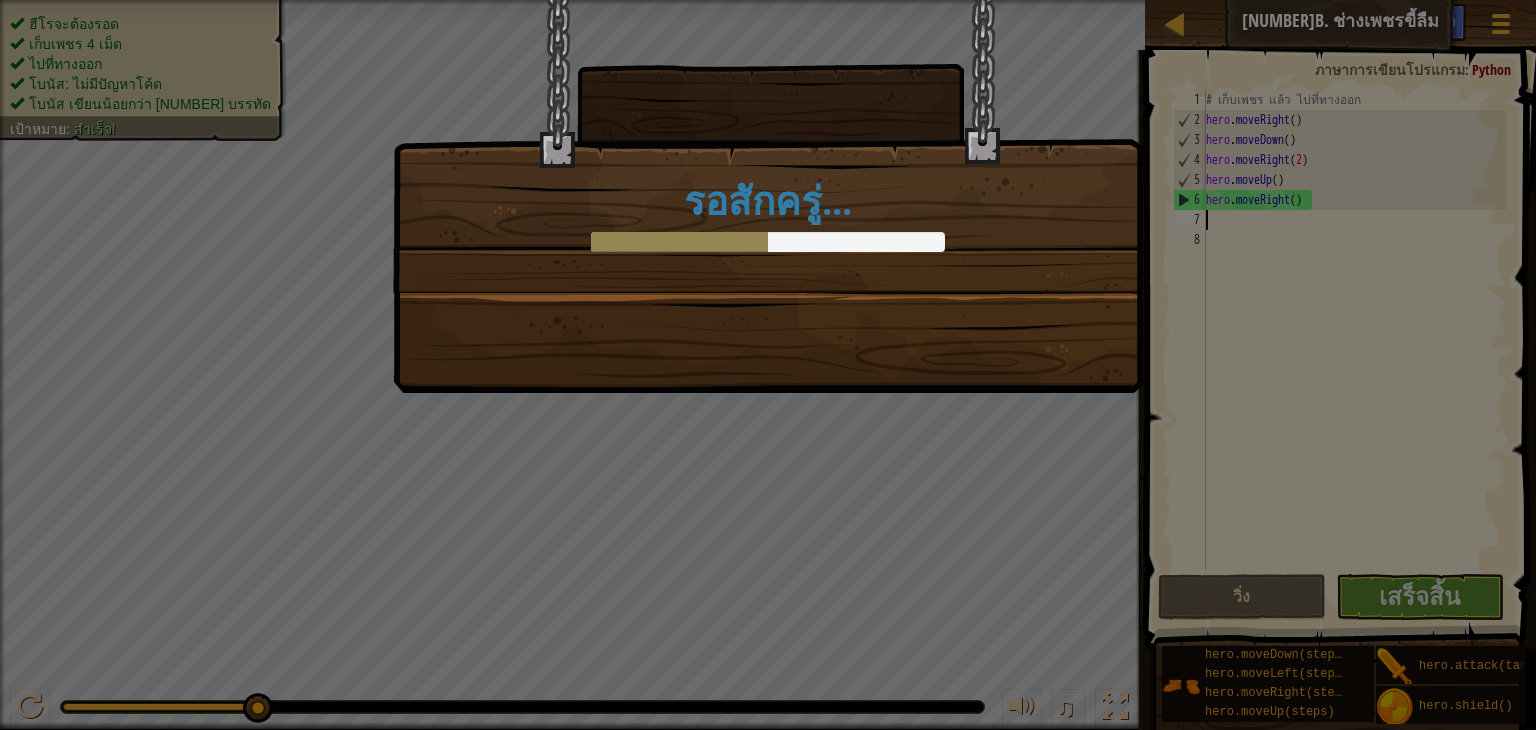 click on "รอสักครู่..." at bounding box center [768, 196] 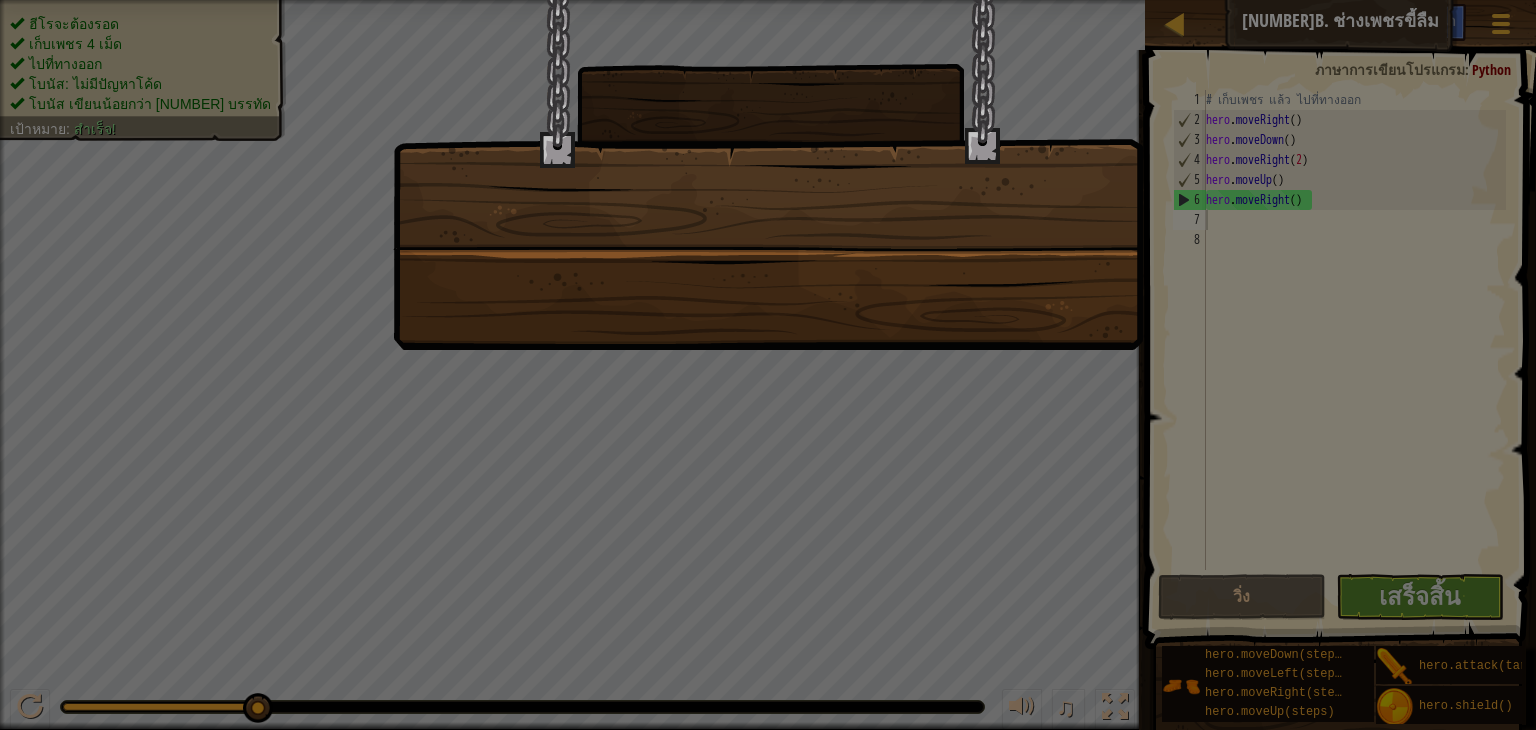 drag, startPoint x: 1288, startPoint y: 357, endPoint x: 1298, endPoint y: 349, distance: 12.806249 